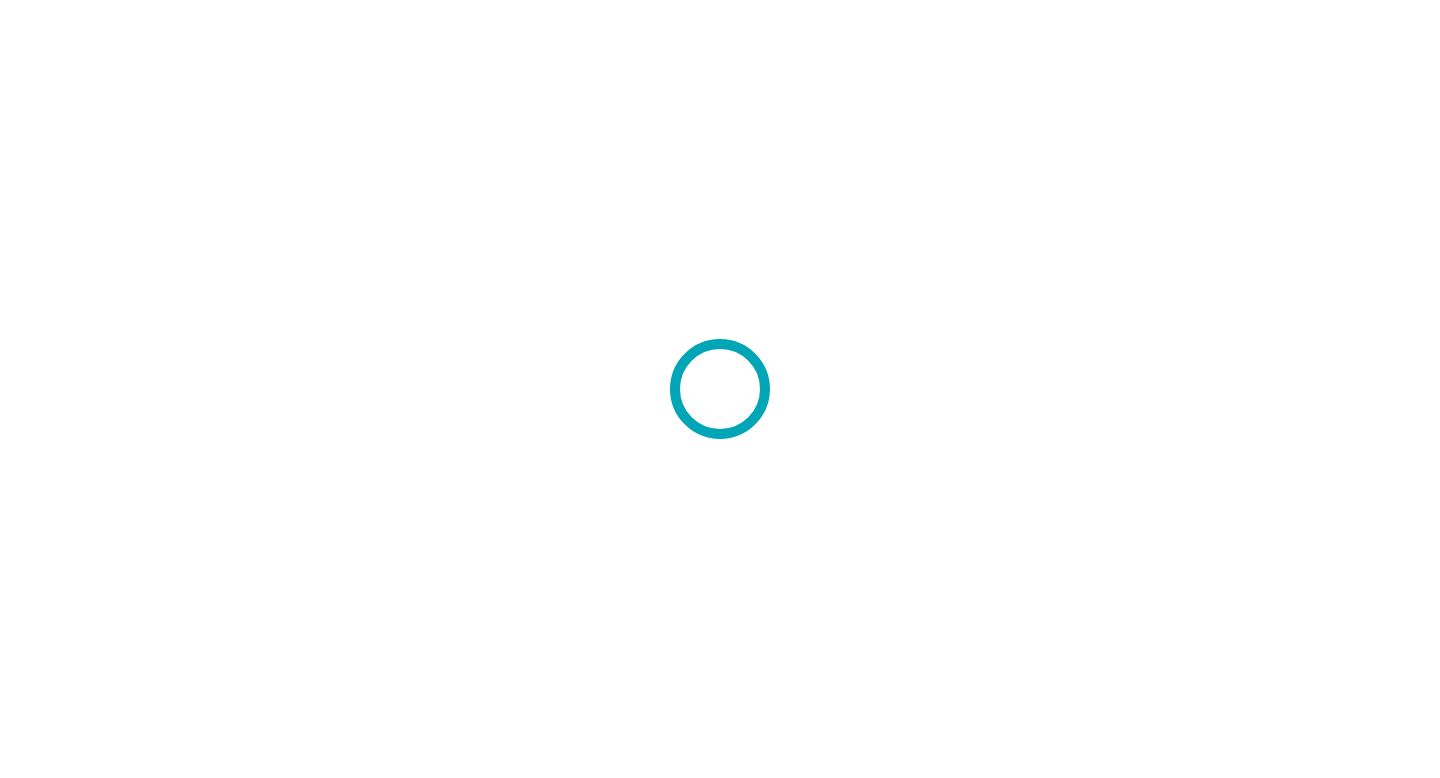 scroll, scrollTop: 0, scrollLeft: 0, axis: both 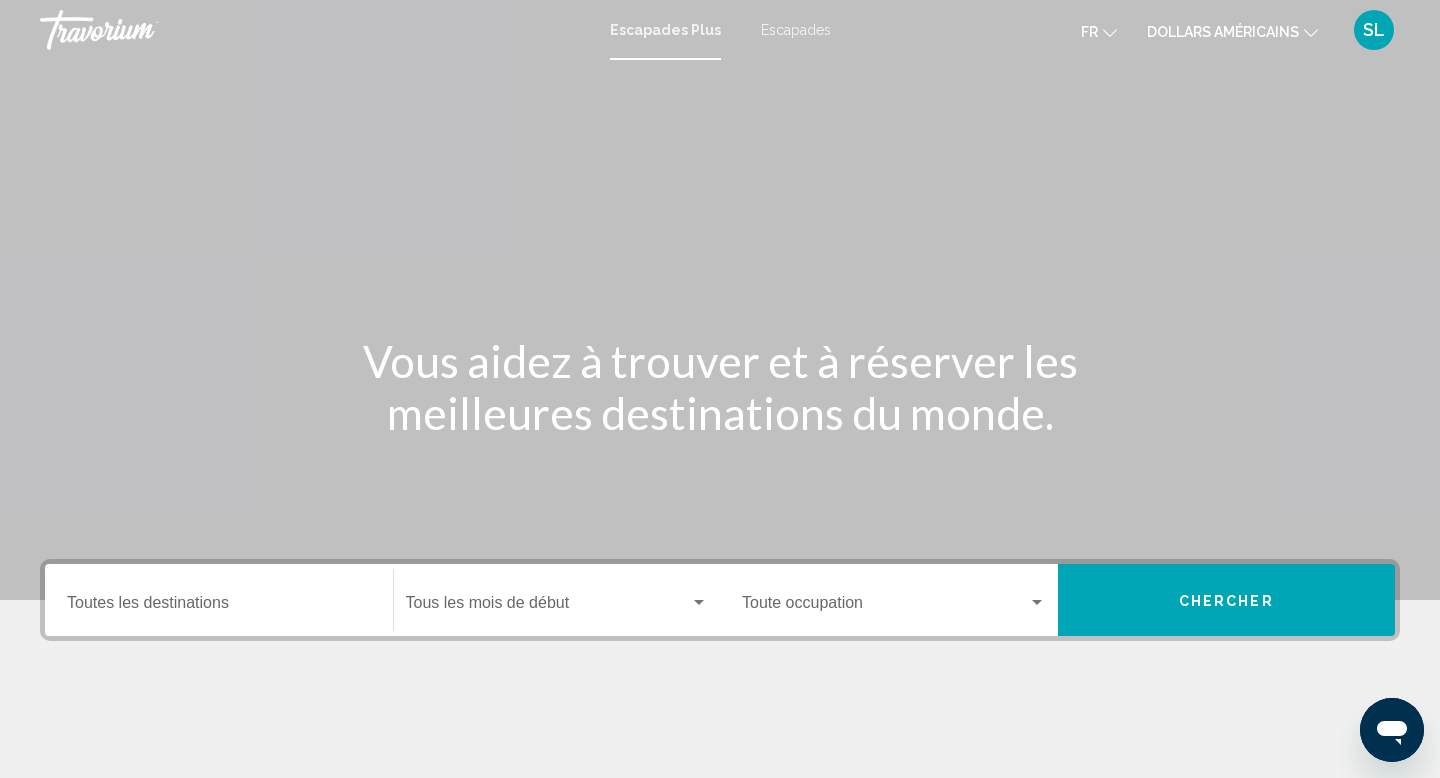 click on "Escapades" at bounding box center (796, 30) 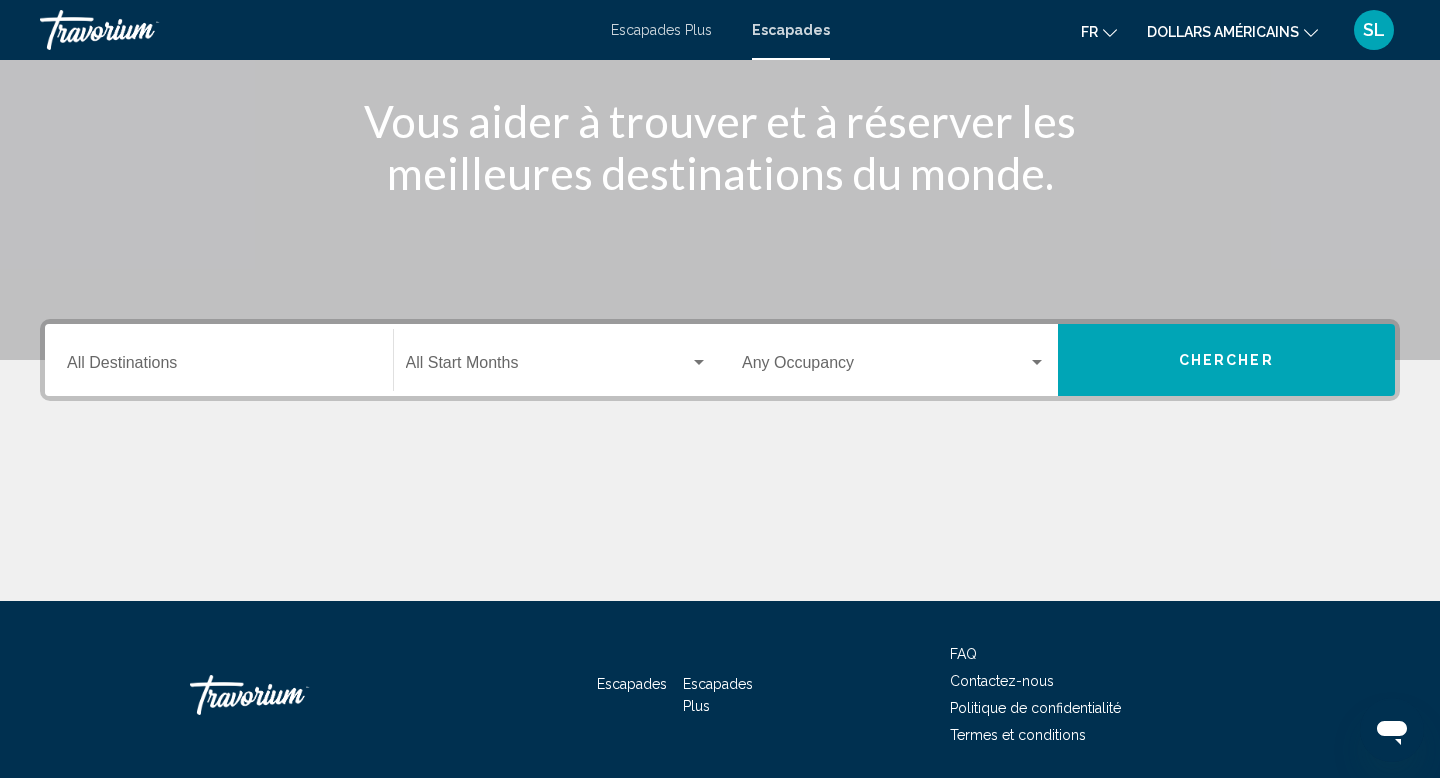 scroll, scrollTop: 308, scrollLeft: 0, axis: vertical 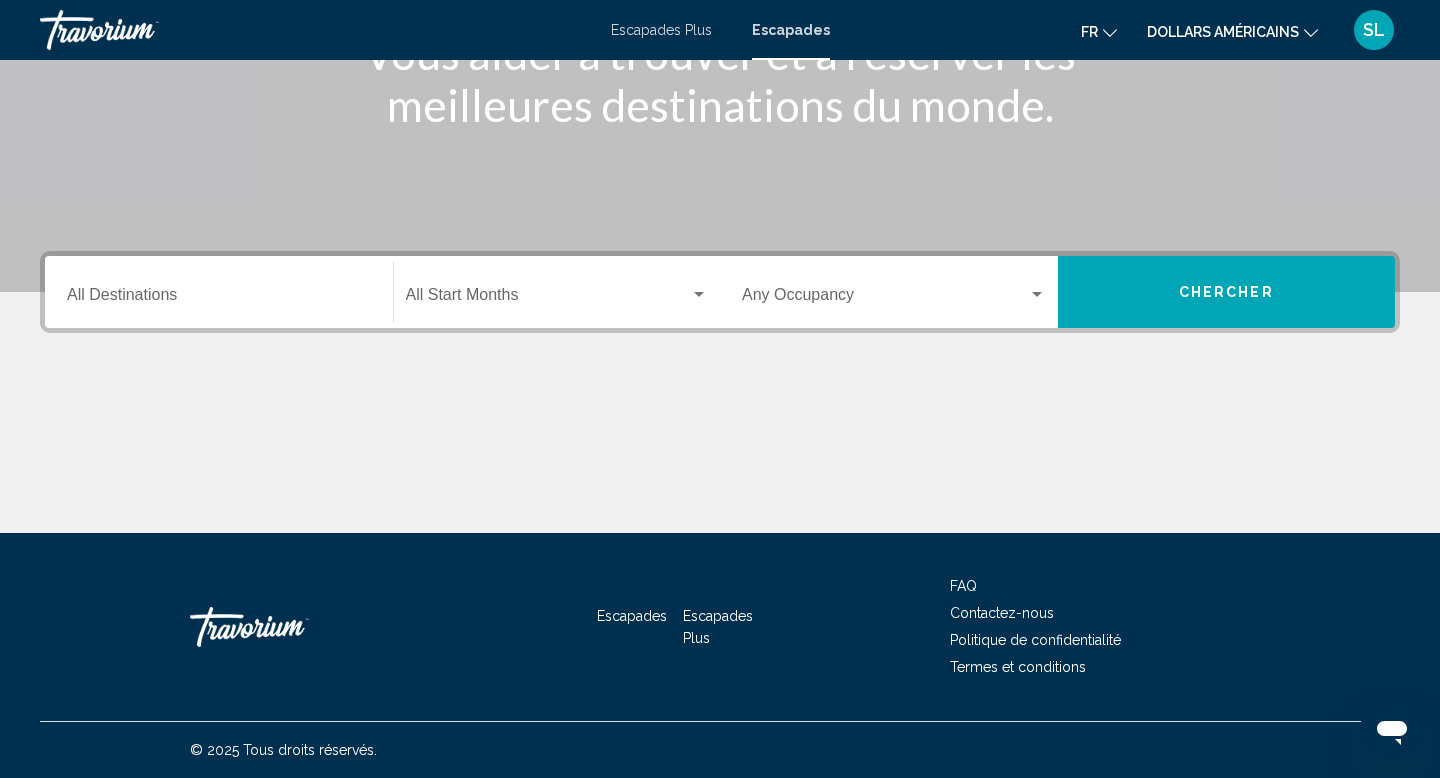 click on "Destination All Destinations" at bounding box center [219, 299] 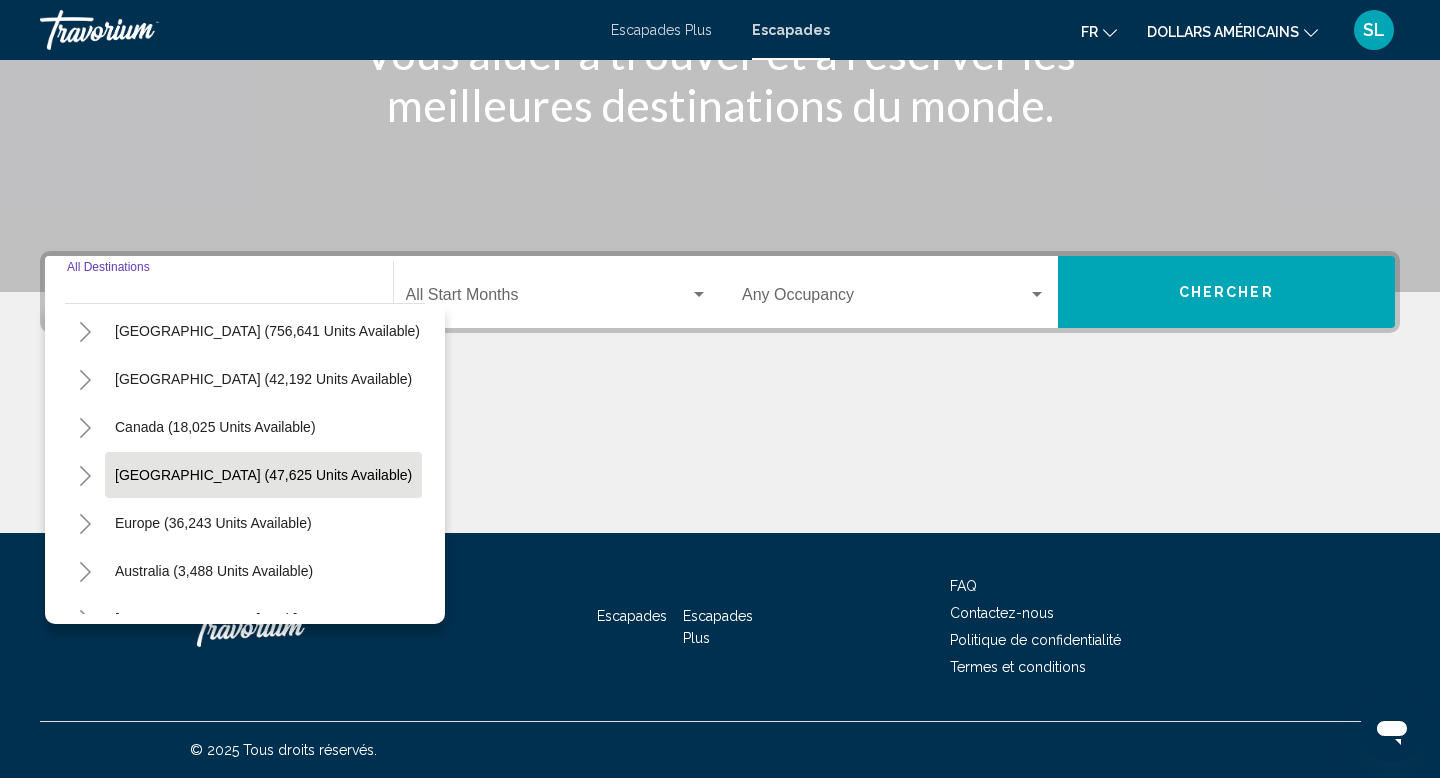scroll, scrollTop: 54, scrollLeft: 0, axis: vertical 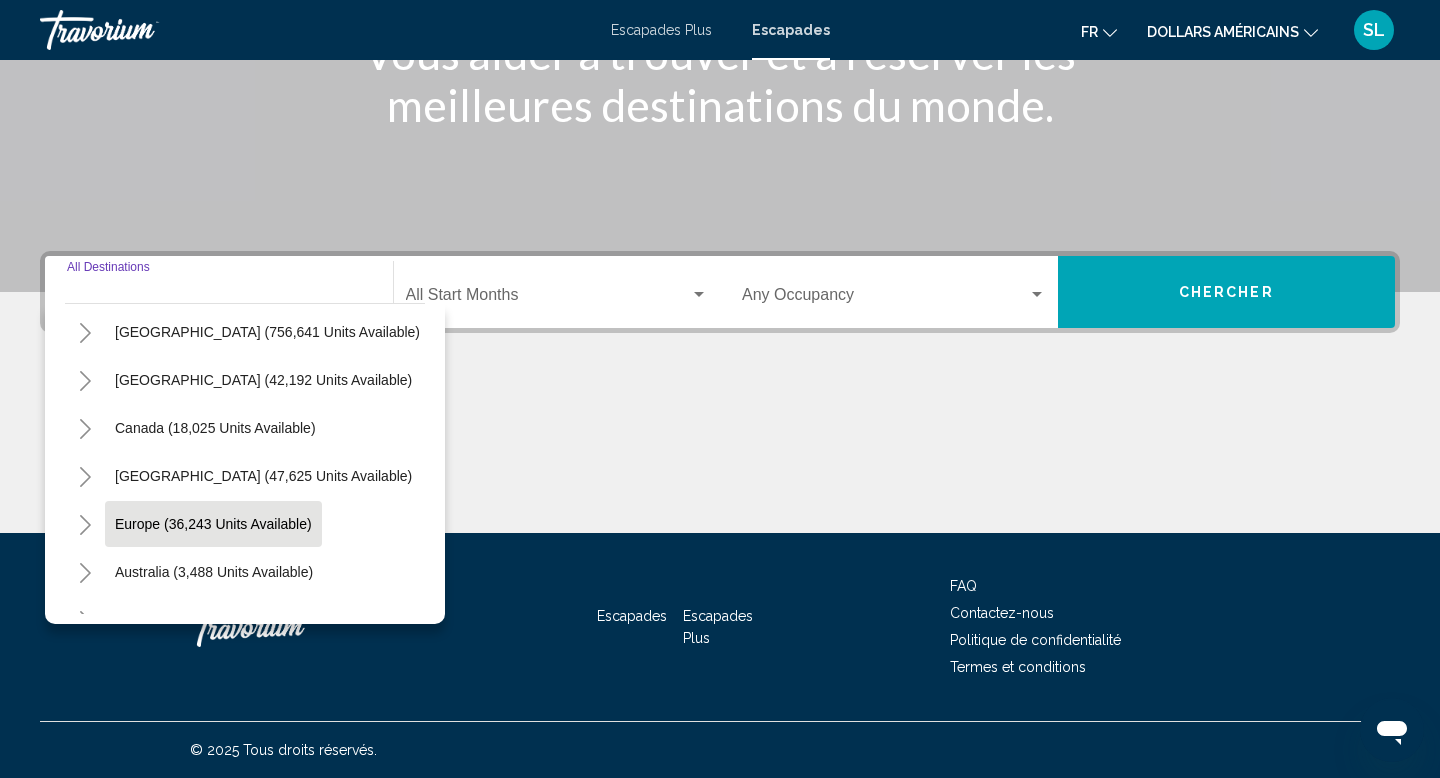 click on "Europe (36,243 units available)" at bounding box center [214, 572] 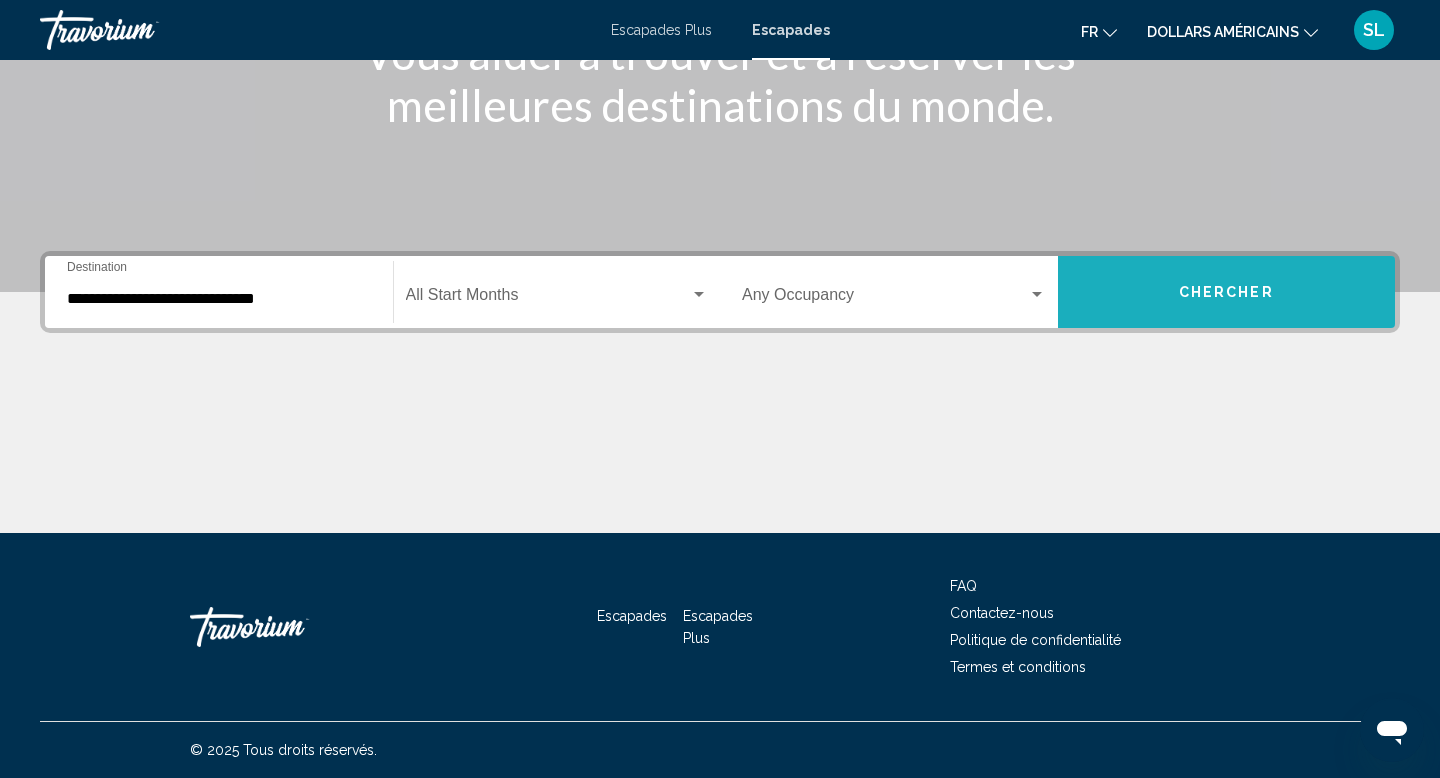 click on "Chercher" at bounding box center [1227, 292] 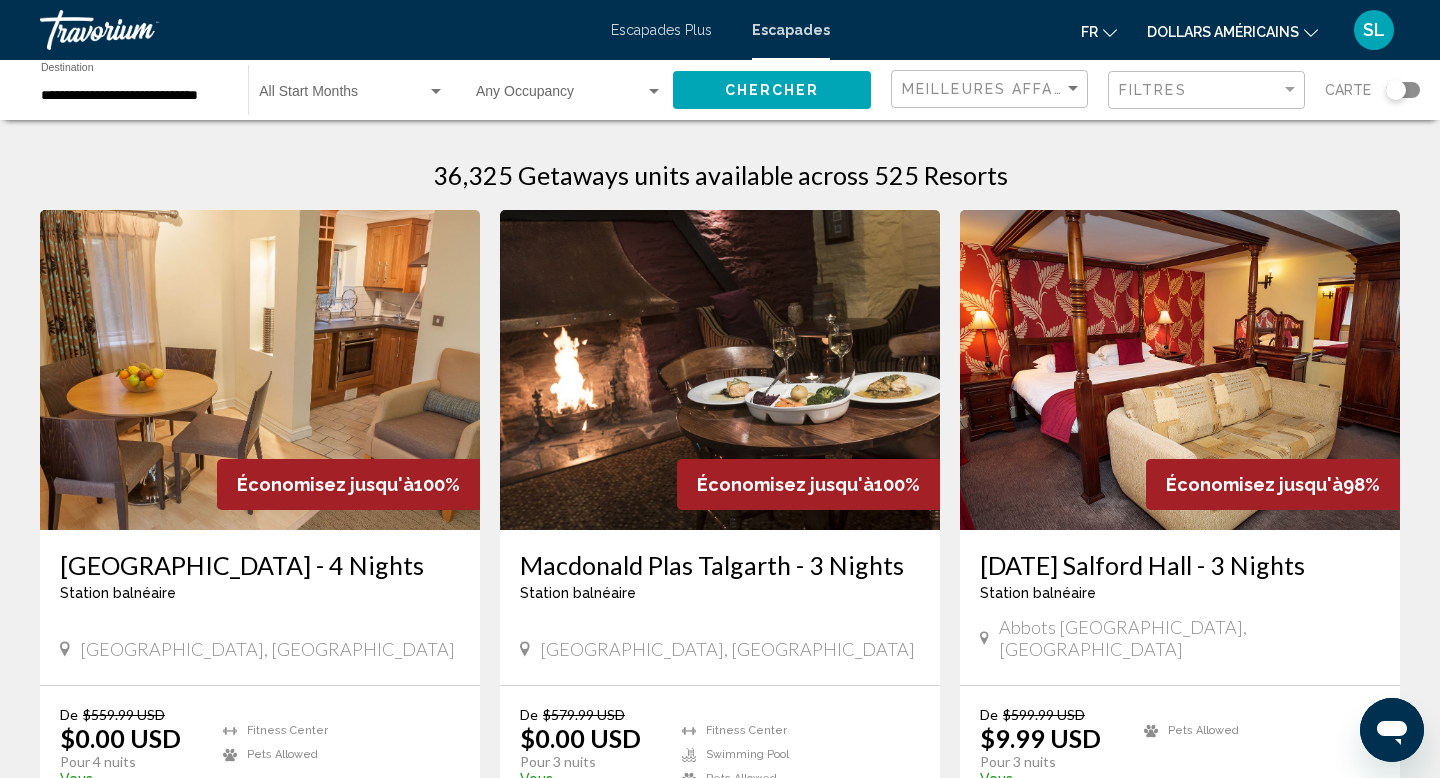 click on "**********" at bounding box center [134, 96] 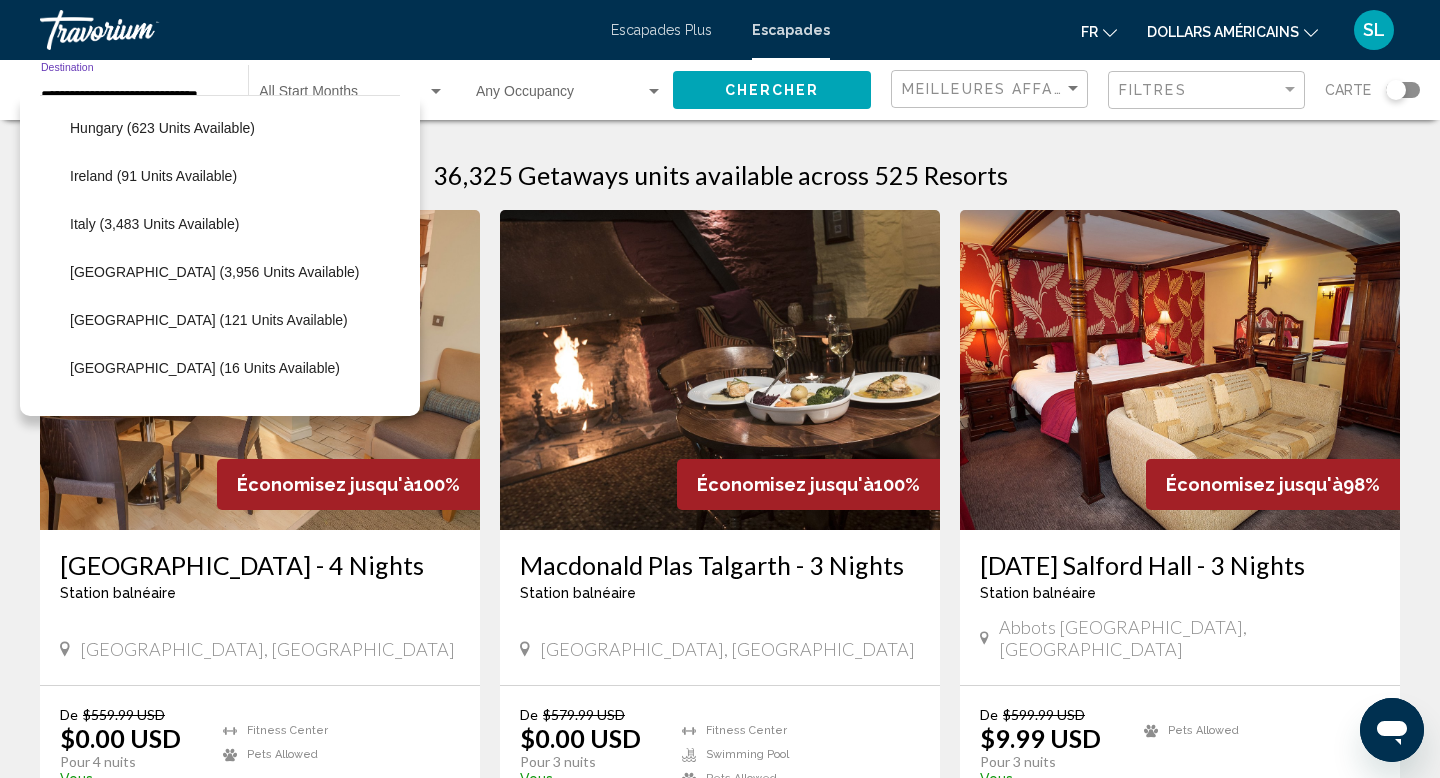 scroll, scrollTop: 746, scrollLeft: 0, axis: vertical 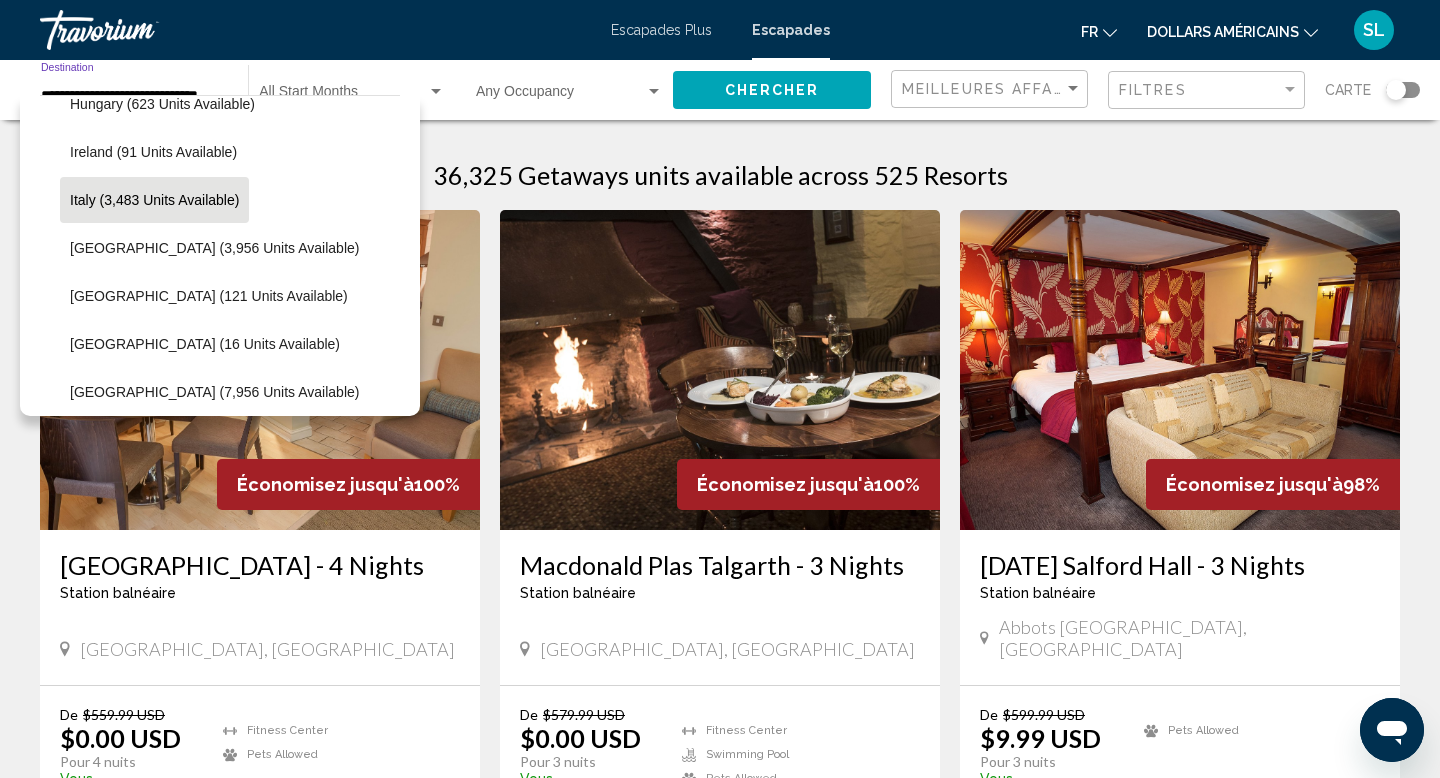 click on "Italy (3,483 units available)" 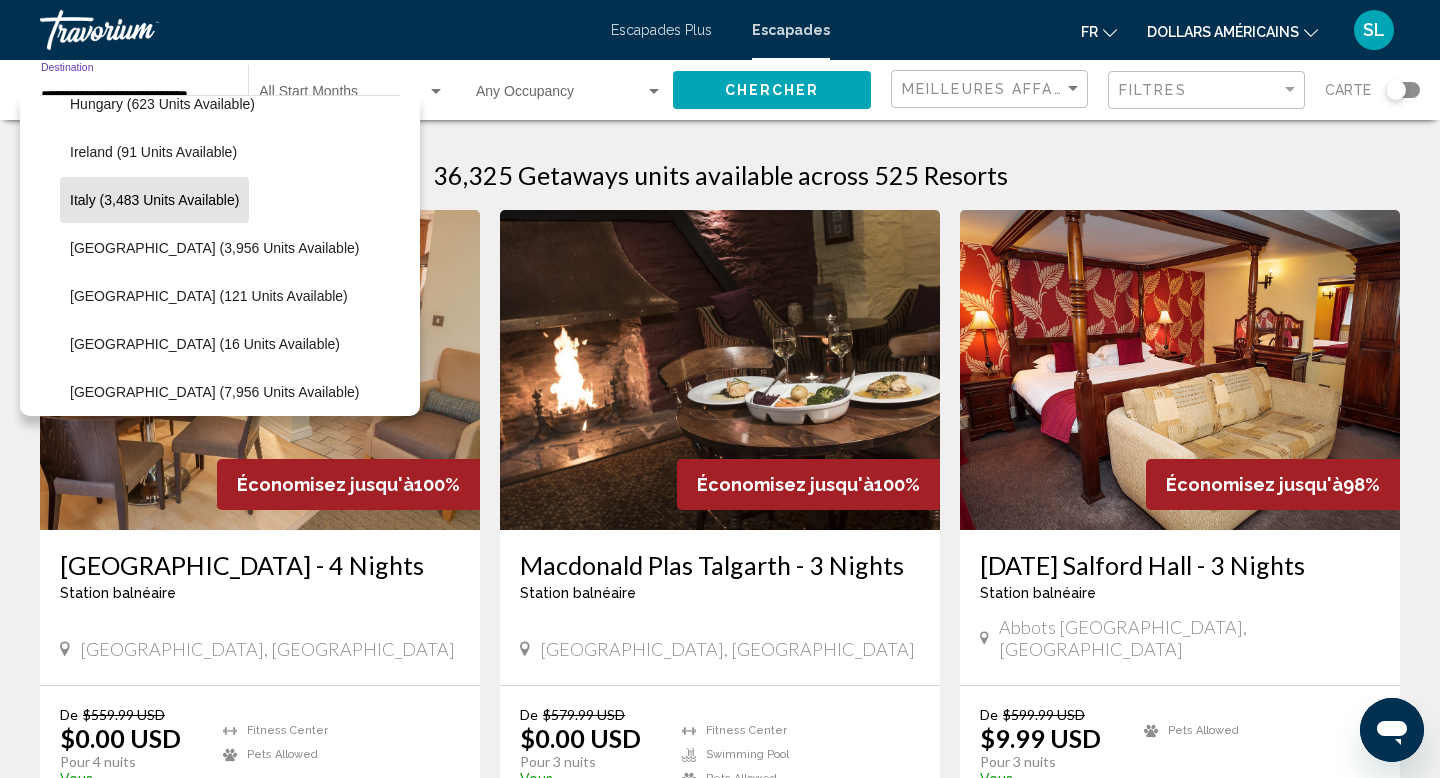 scroll, scrollTop: 0, scrollLeft: 0, axis: both 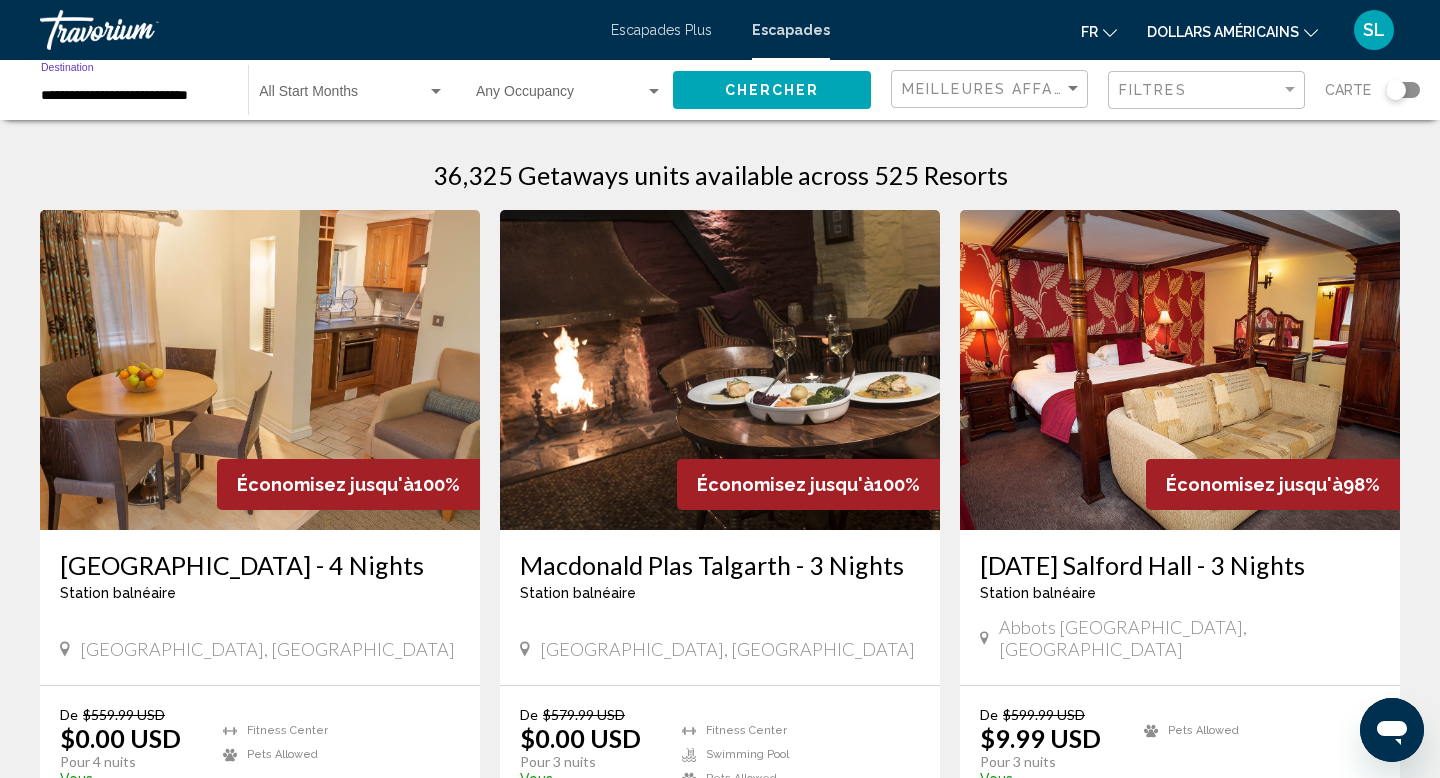 click on "Chercher" 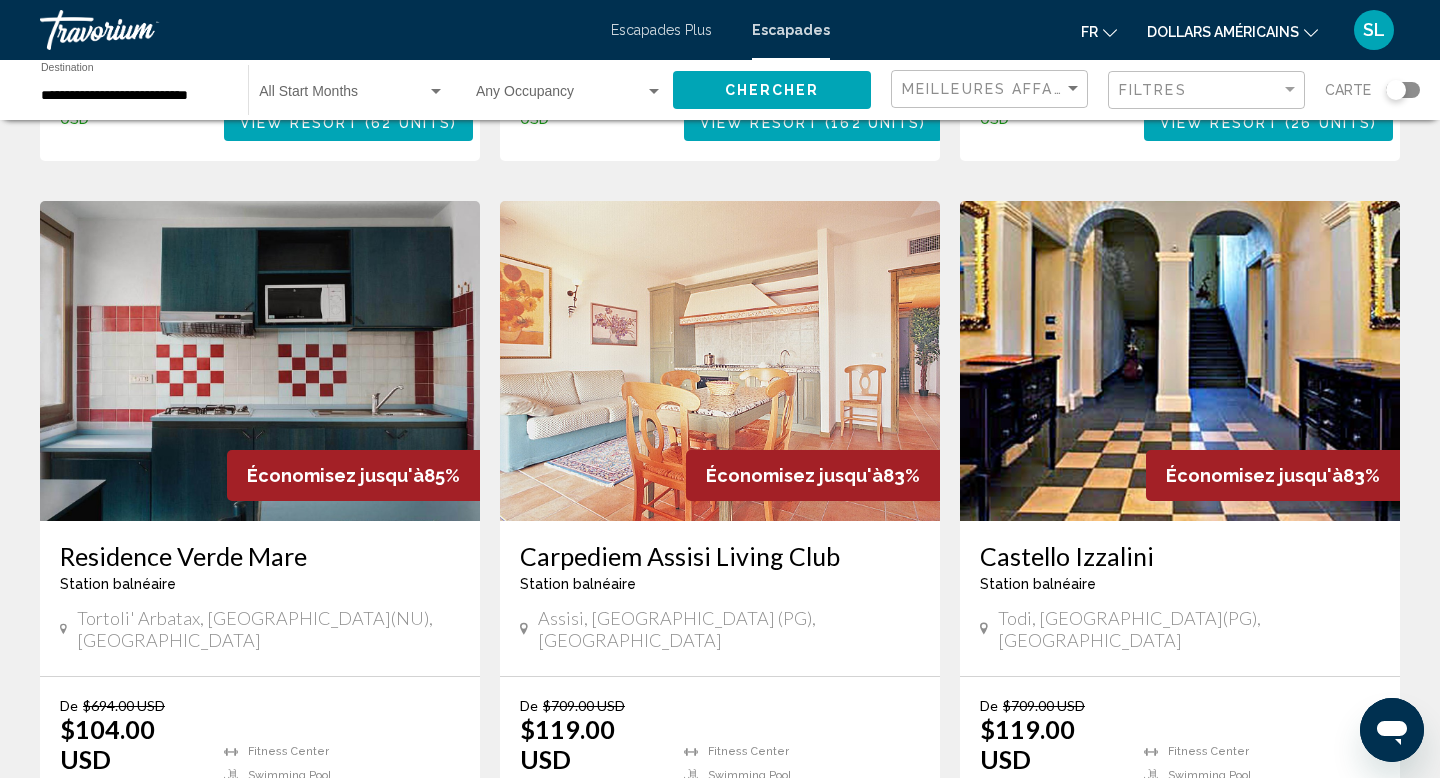 scroll, scrollTop: 0, scrollLeft: 0, axis: both 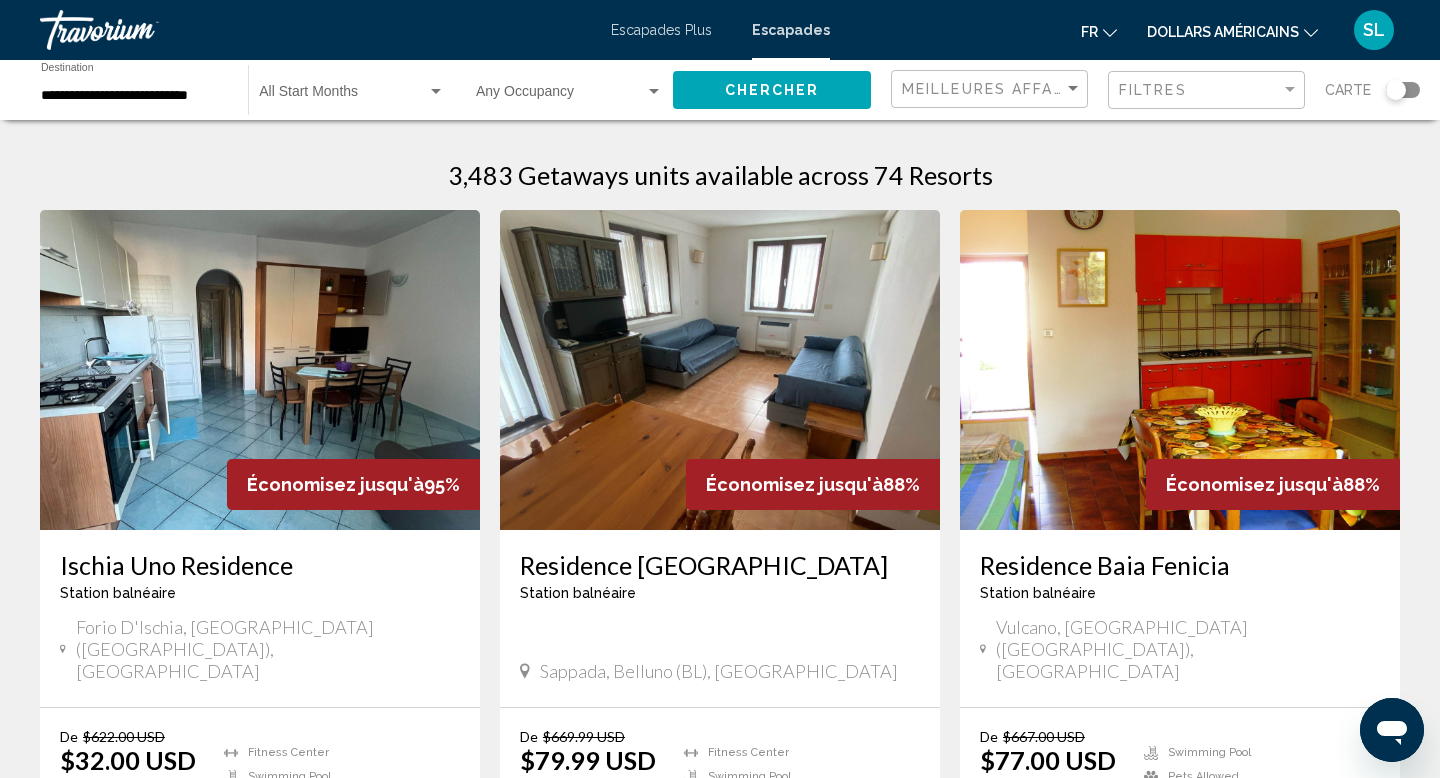 click on "**********" at bounding box center [134, 96] 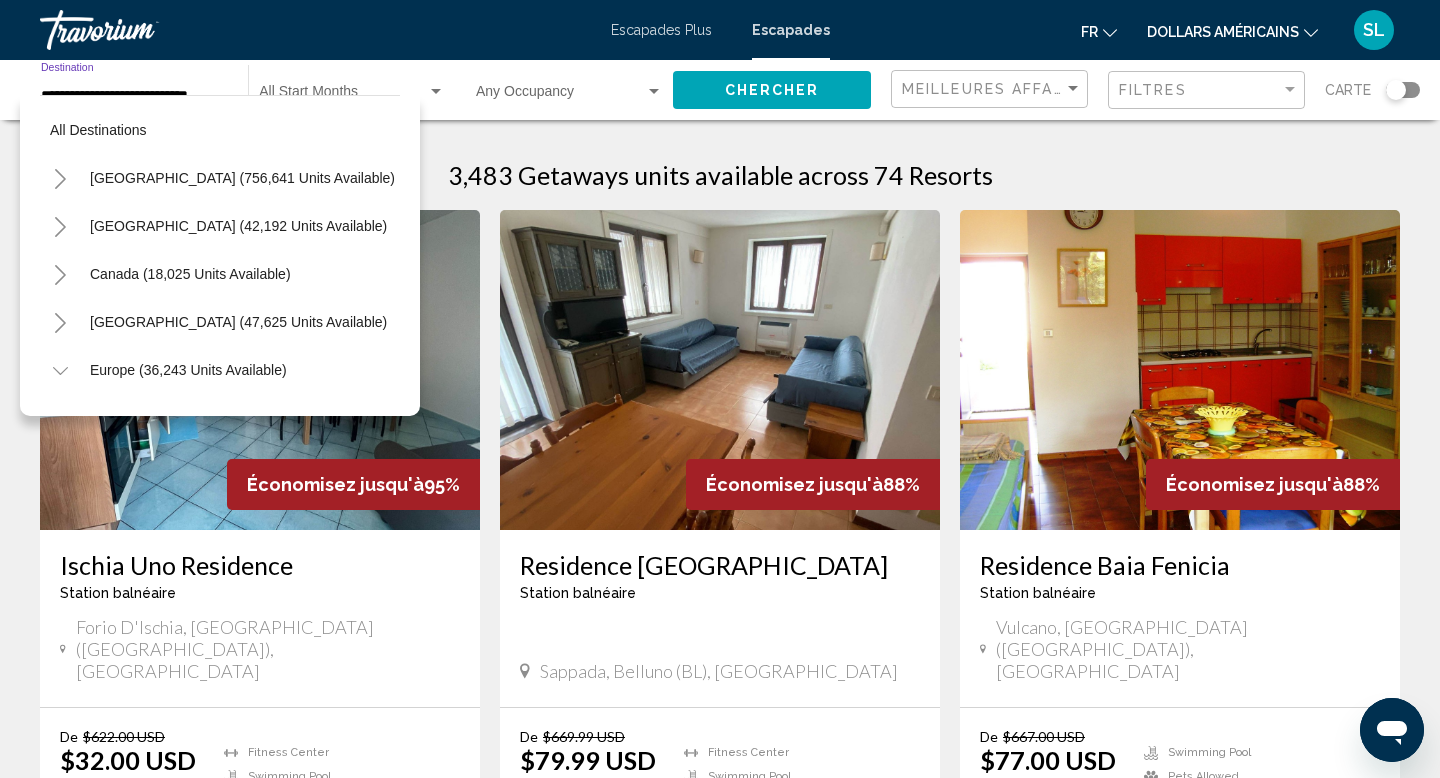 scroll, scrollTop: 695, scrollLeft: 0, axis: vertical 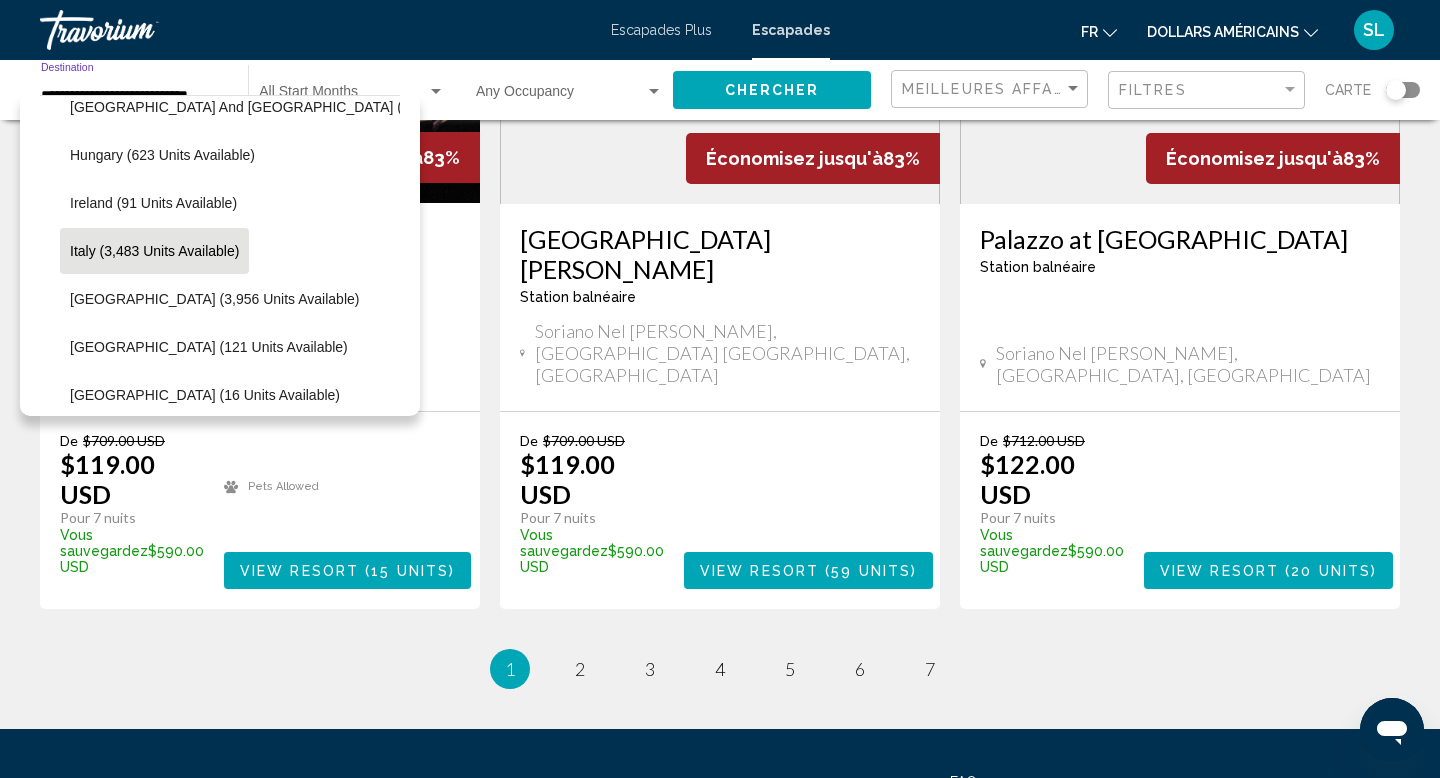 click 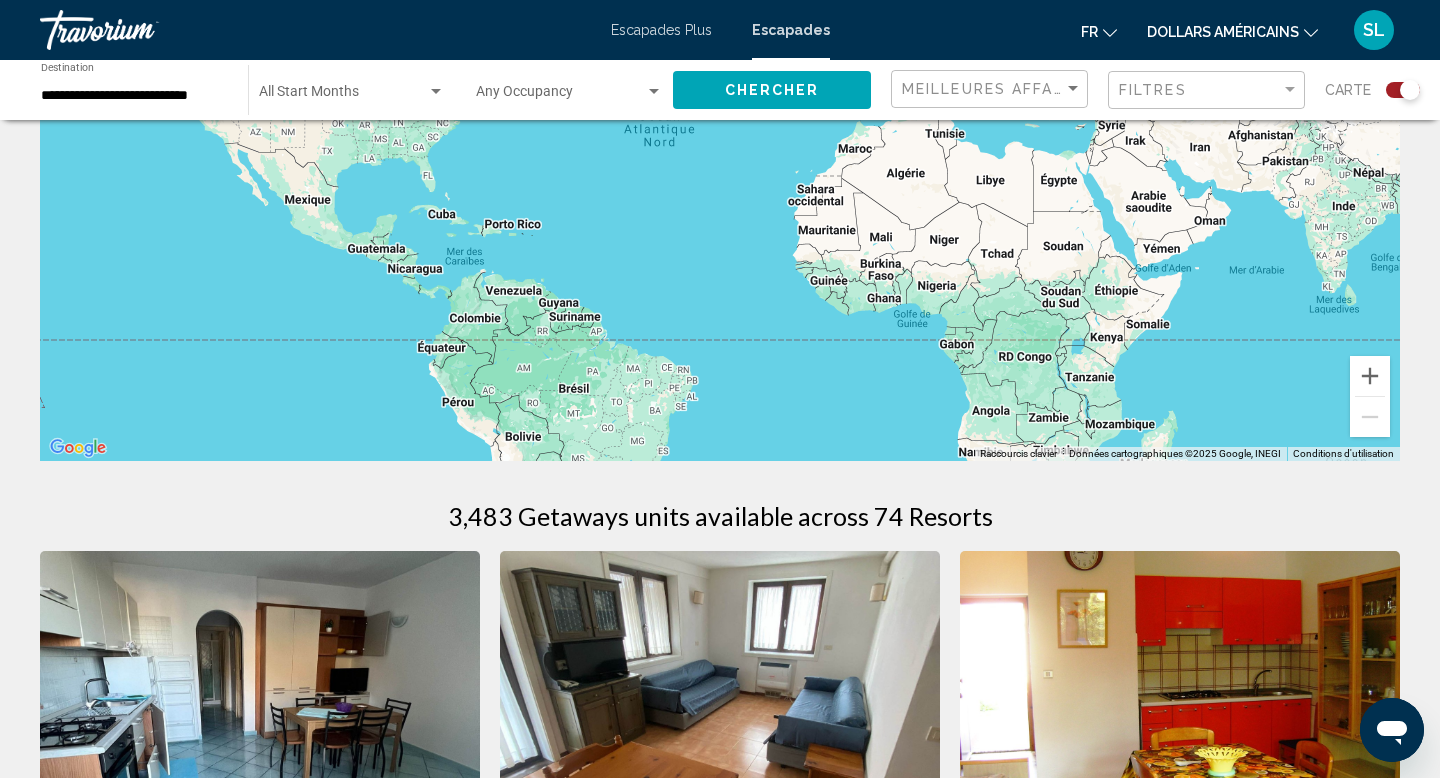 scroll, scrollTop: 0, scrollLeft: 0, axis: both 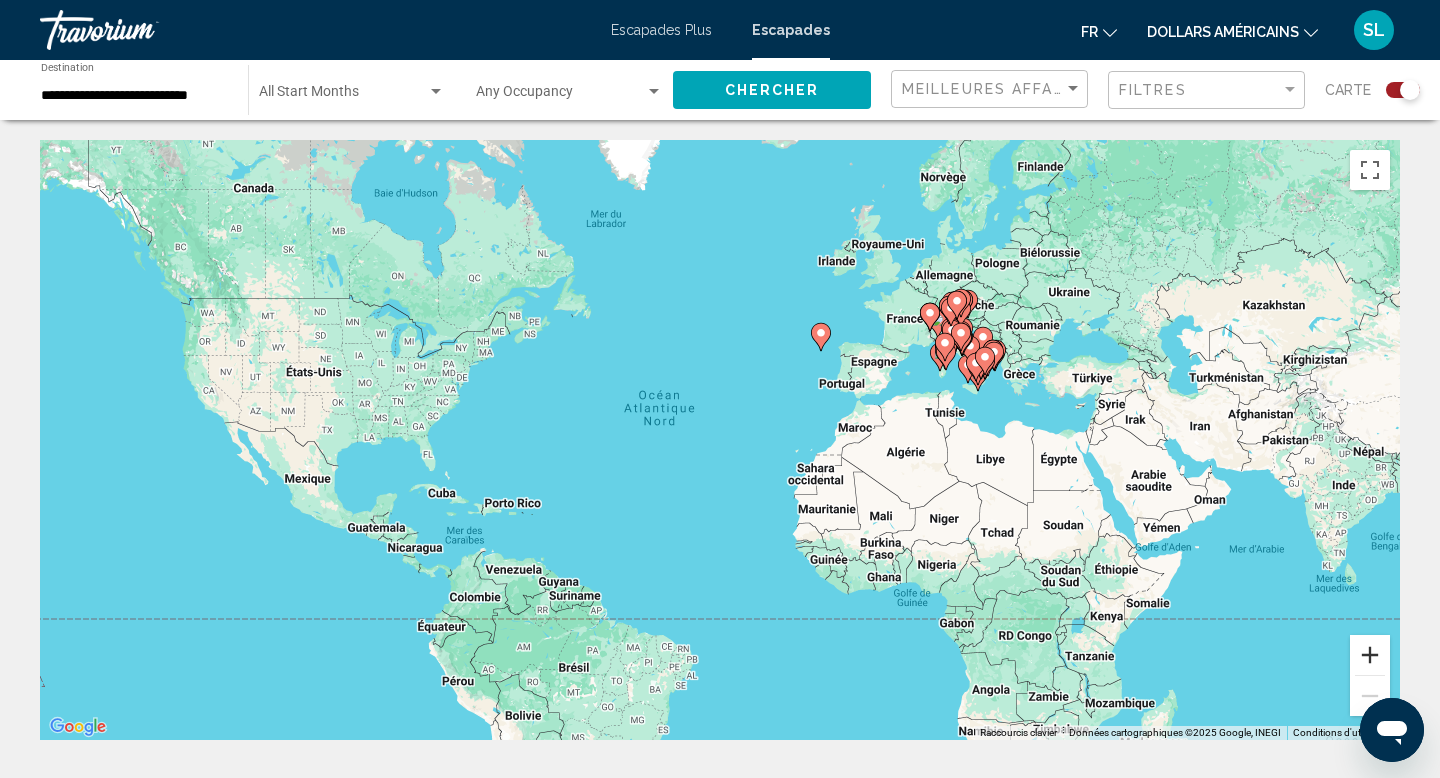 click at bounding box center (1370, 655) 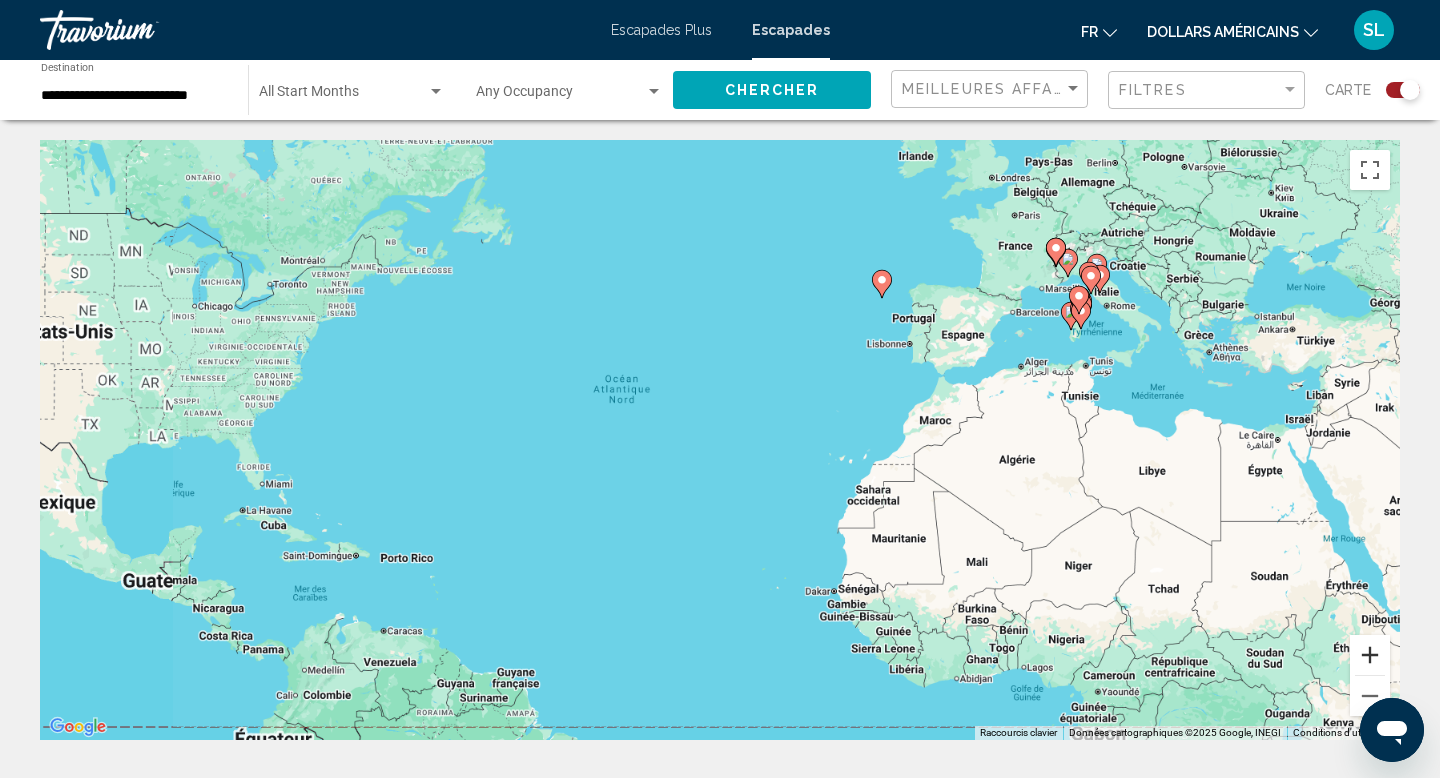 click at bounding box center (1370, 655) 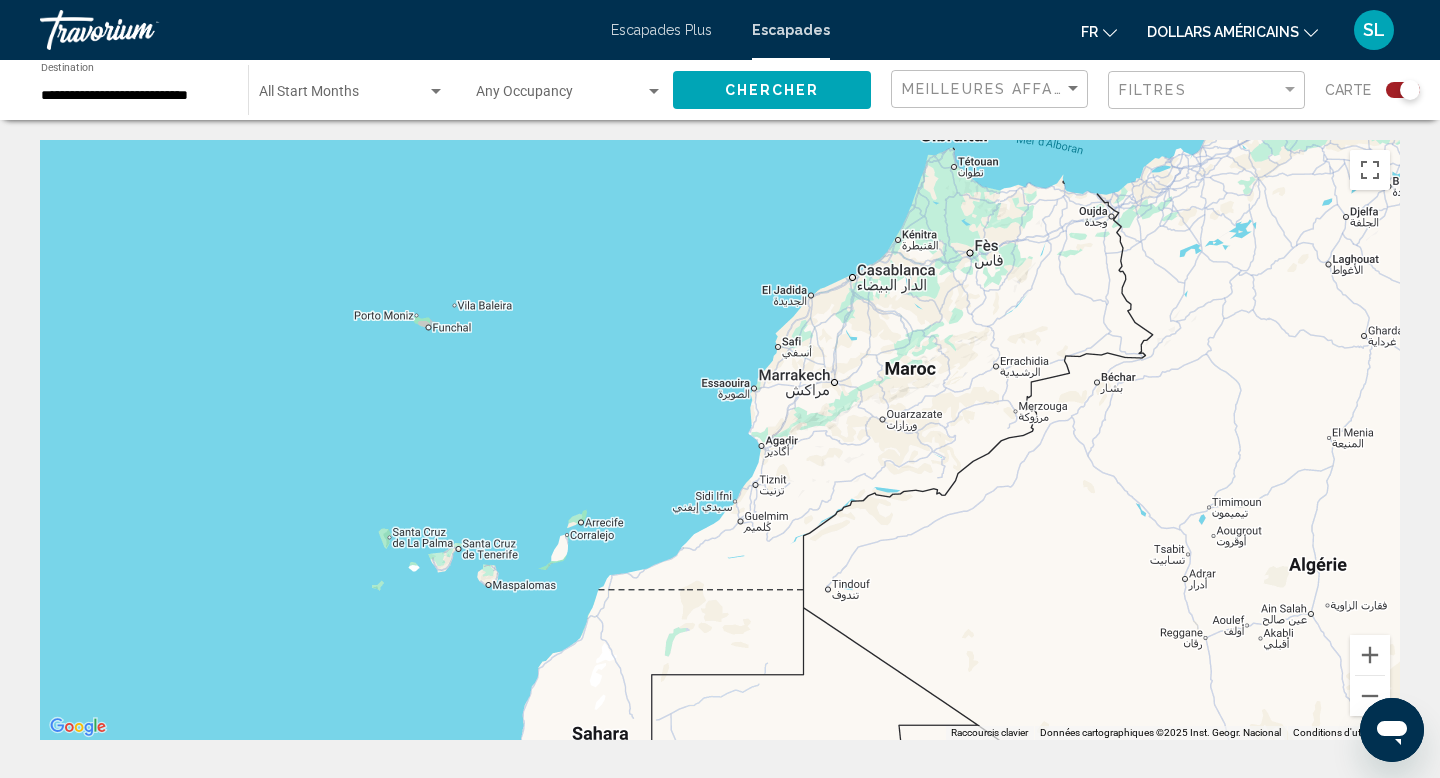 drag, startPoint x: 1242, startPoint y: 441, endPoint x: 228, endPoint y: 508, distance: 1016.2111 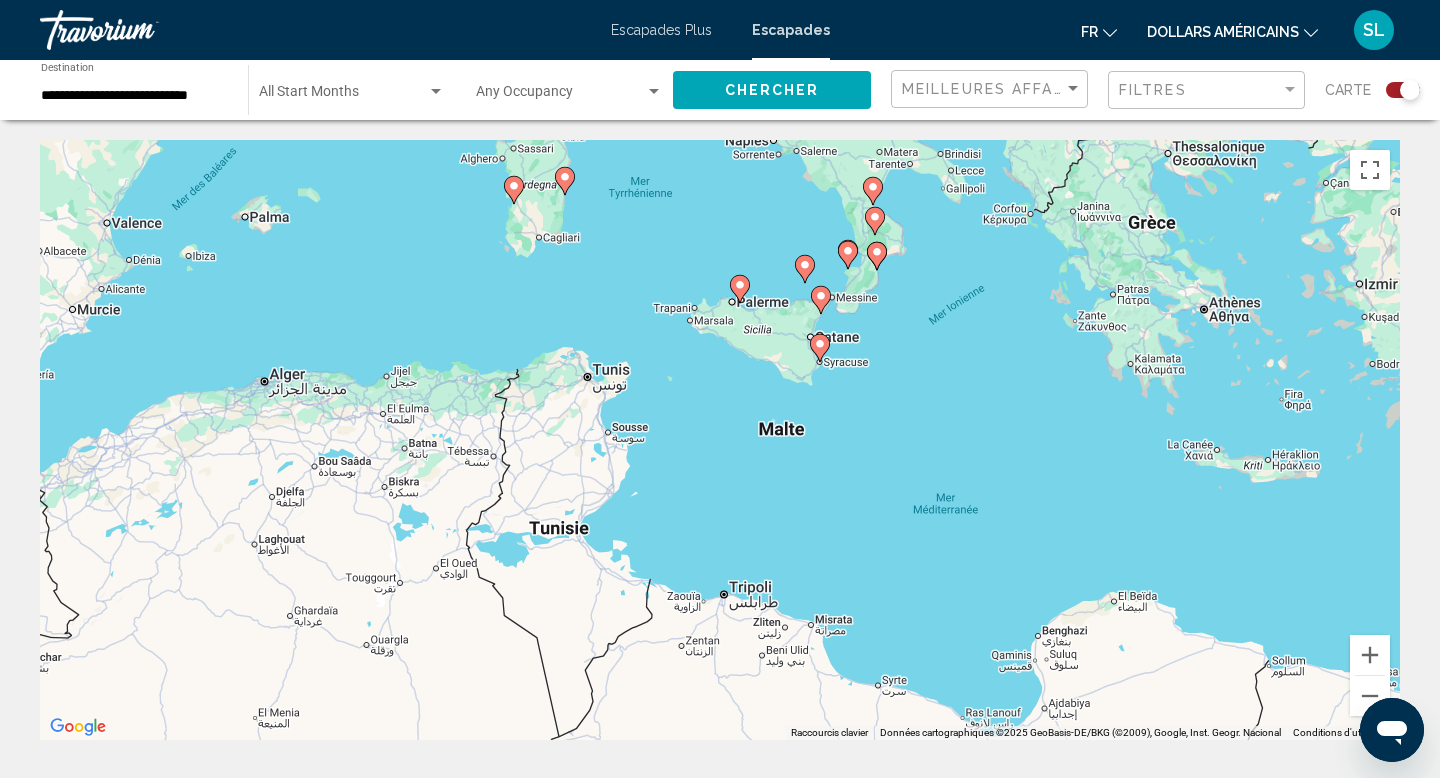 drag, startPoint x: 1030, startPoint y: 399, endPoint x: 252, endPoint y: 585, distance: 799.925 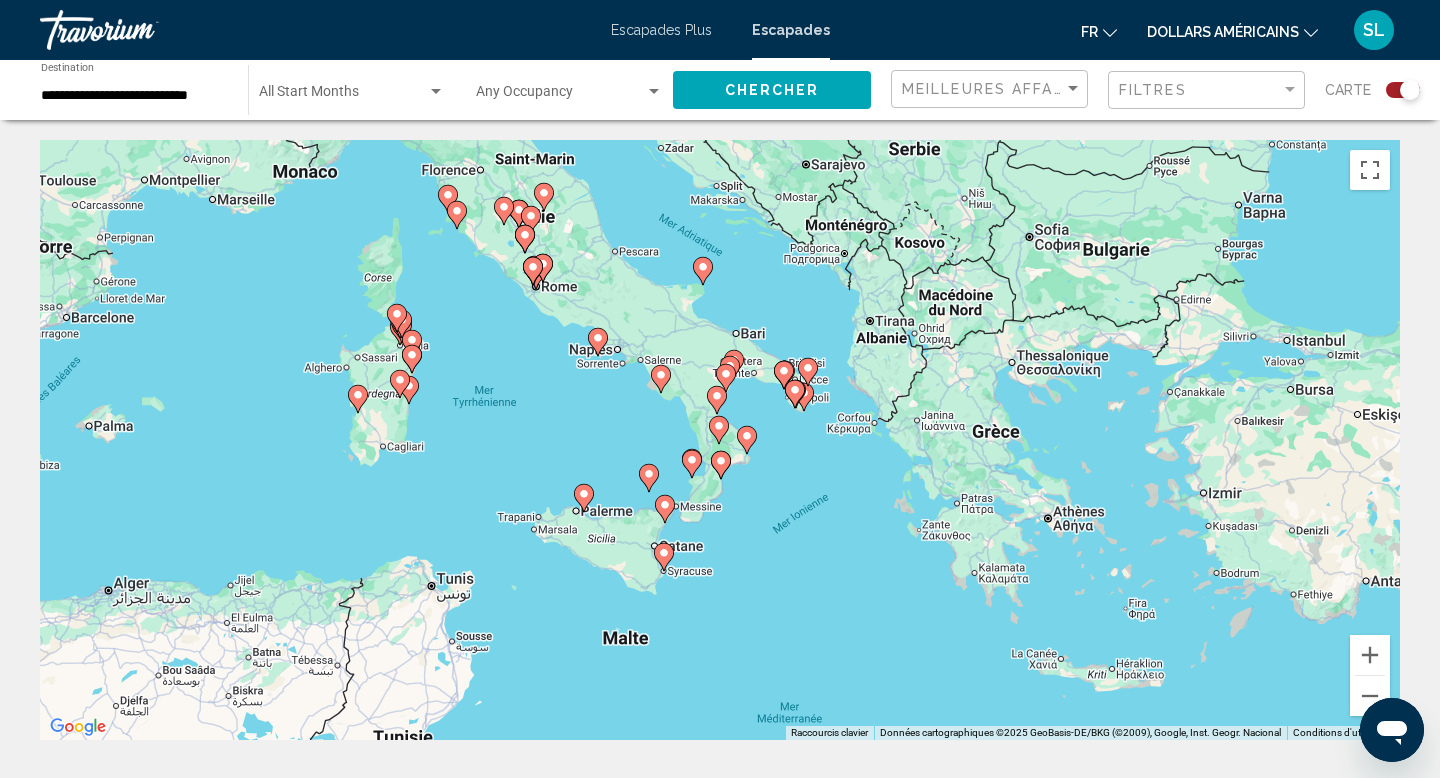 drag, startPoint x: 790, startPoint y: 449, endPoint x: 661, endPoint y: 645, distance: 234.64229 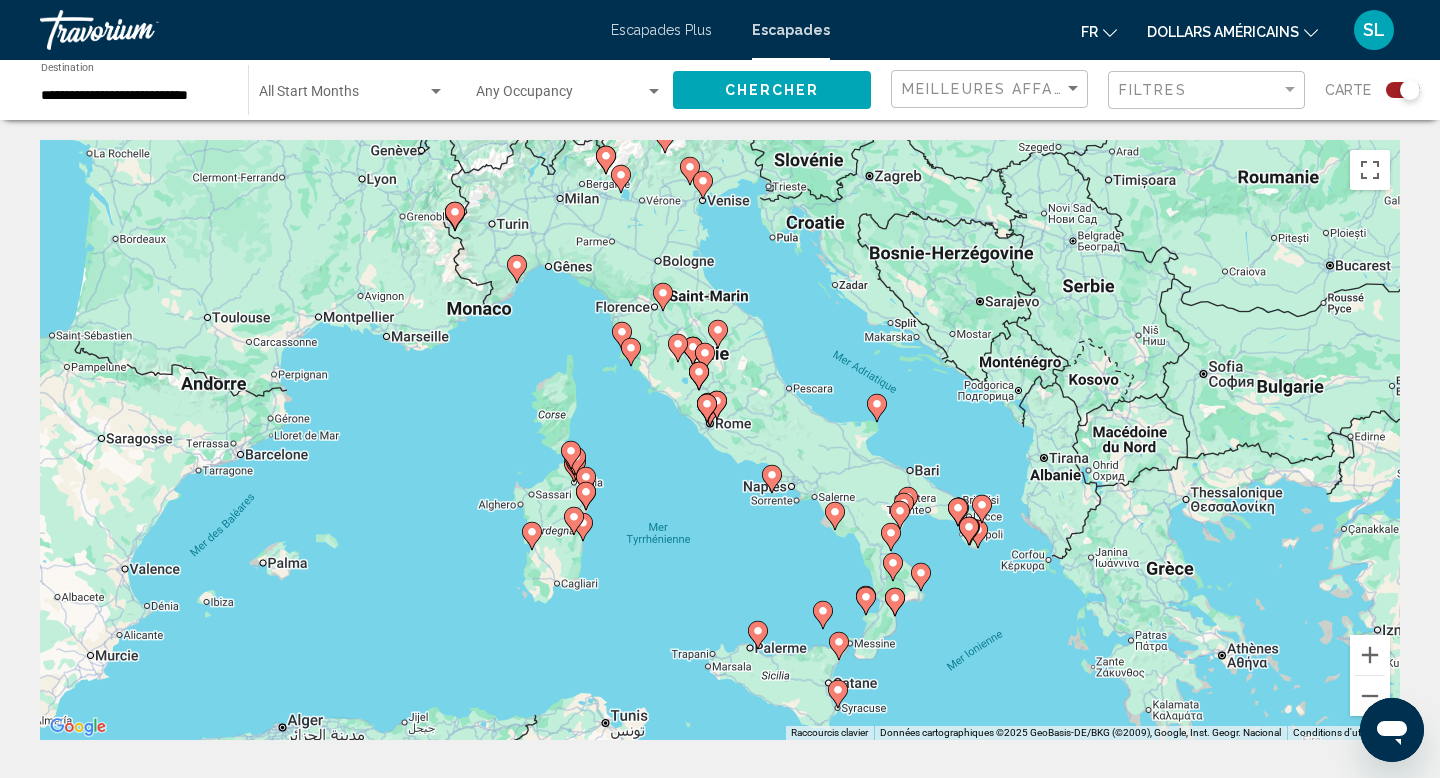 drag, startPoint x: 859, startPoint y: 458, endPoint x: 1035, endPoint y: 600, distance: 226.14156 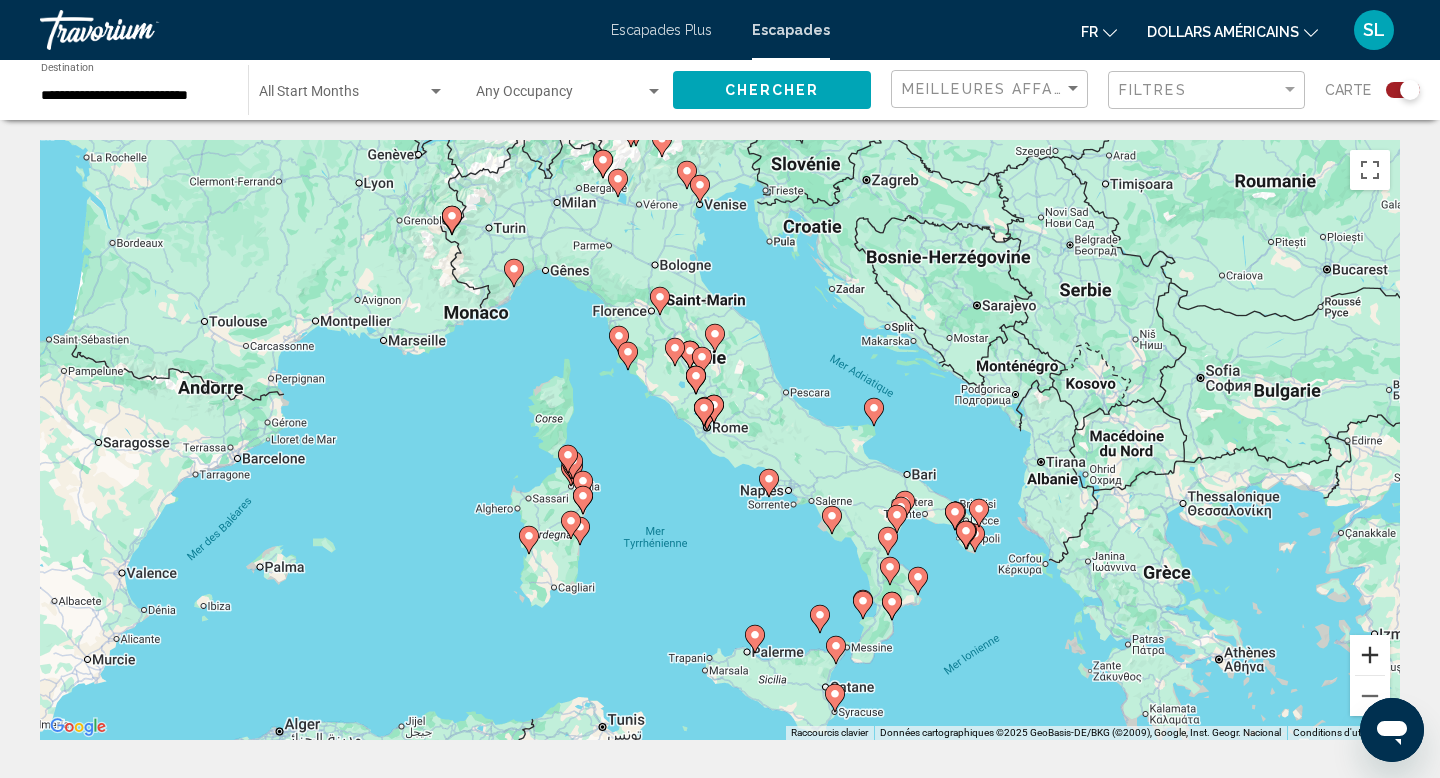 click at bounding box center (1370, 655) 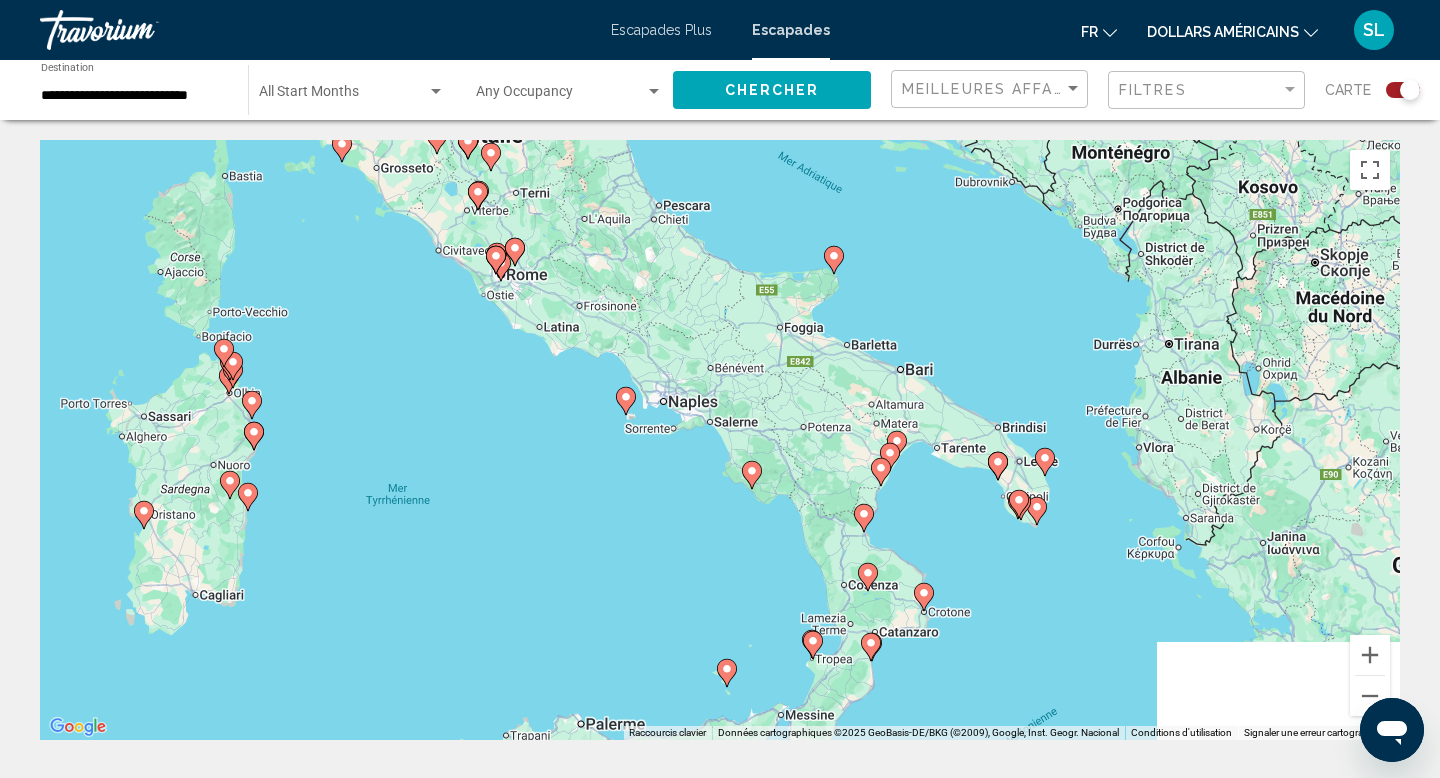 drag, startPoint x: 1155, startPoint y: 513, endPoint x: 883, endPoint y: 307, distance: 341.20377 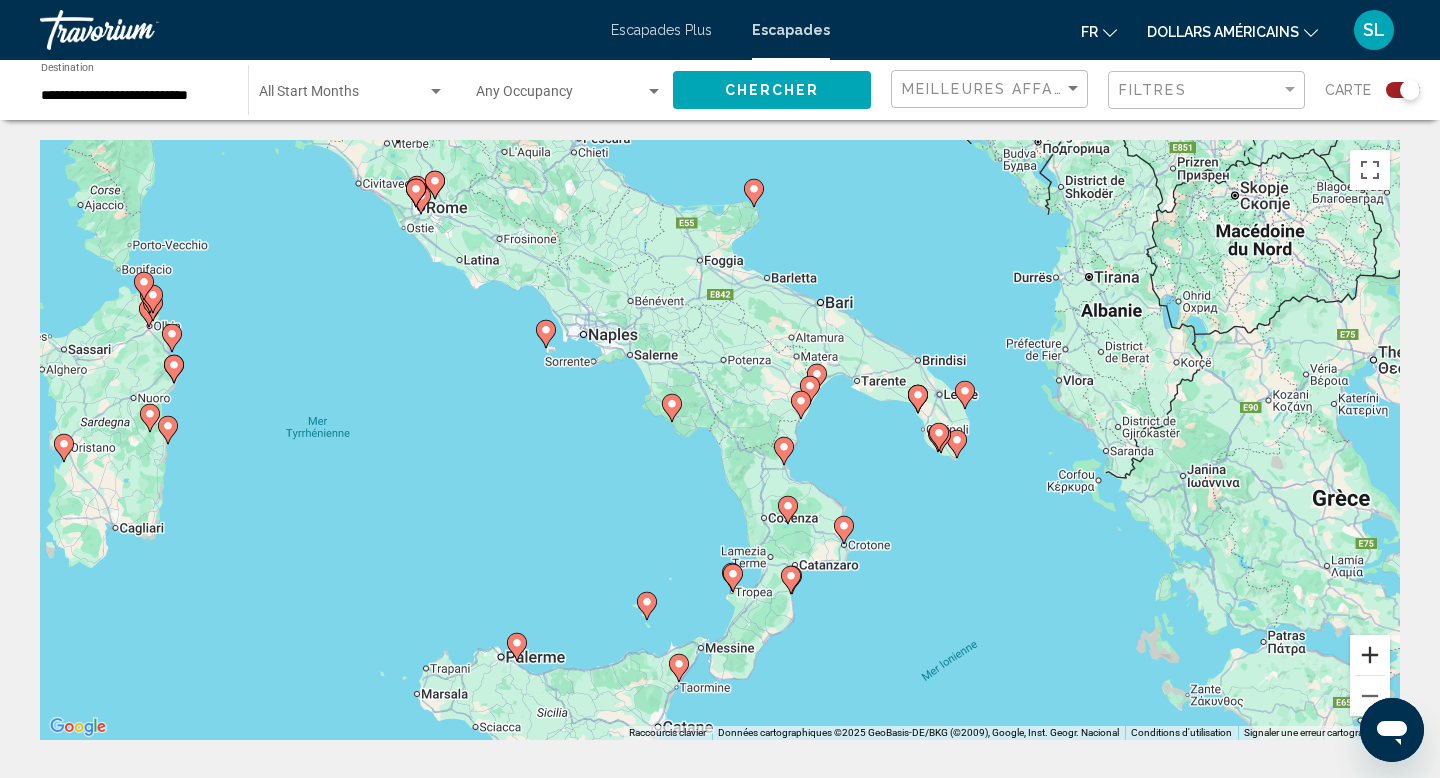 click at bounding box center [1370, 655] 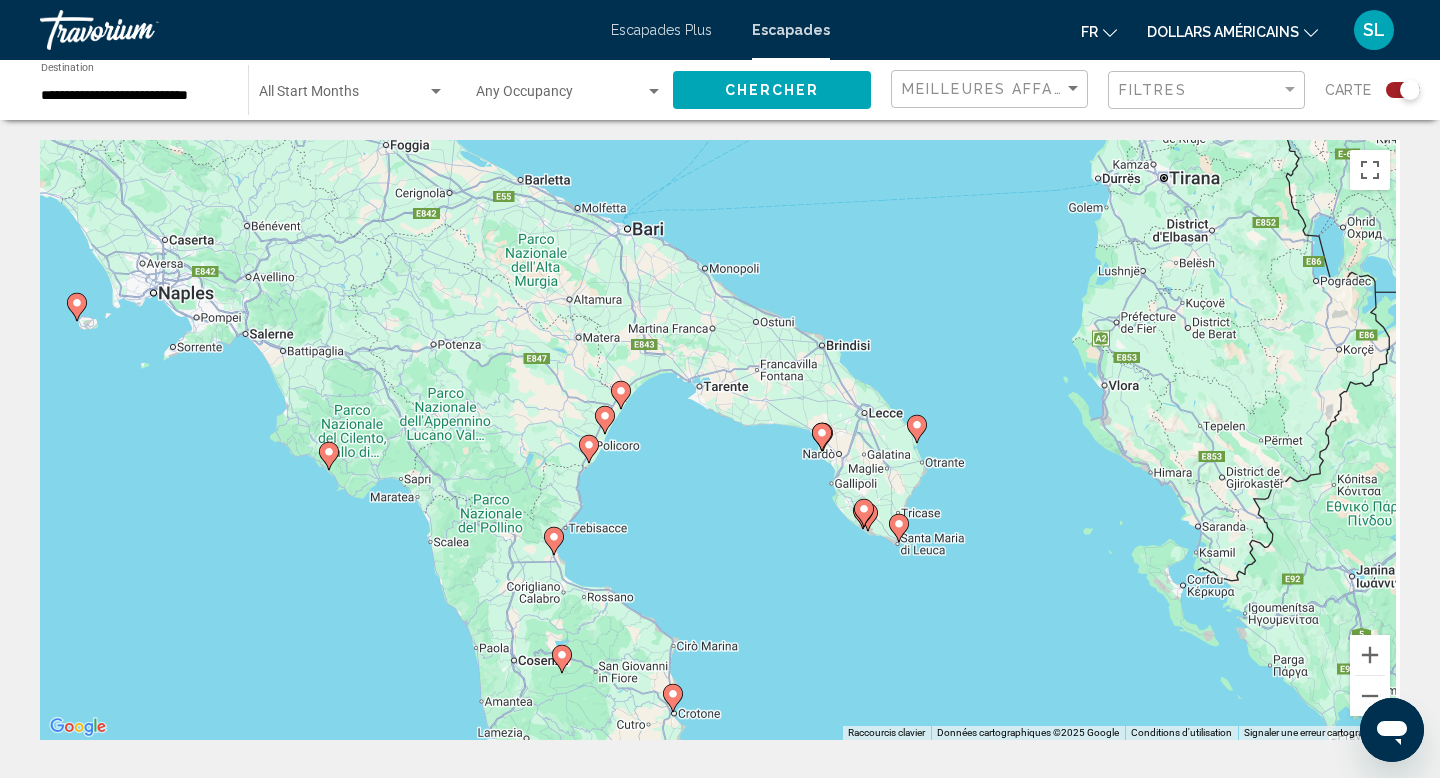 drag, startPoint x: 1070, startPoint y: 472, endPoint x: 771, endPoint y: 539, distance: 306.41476 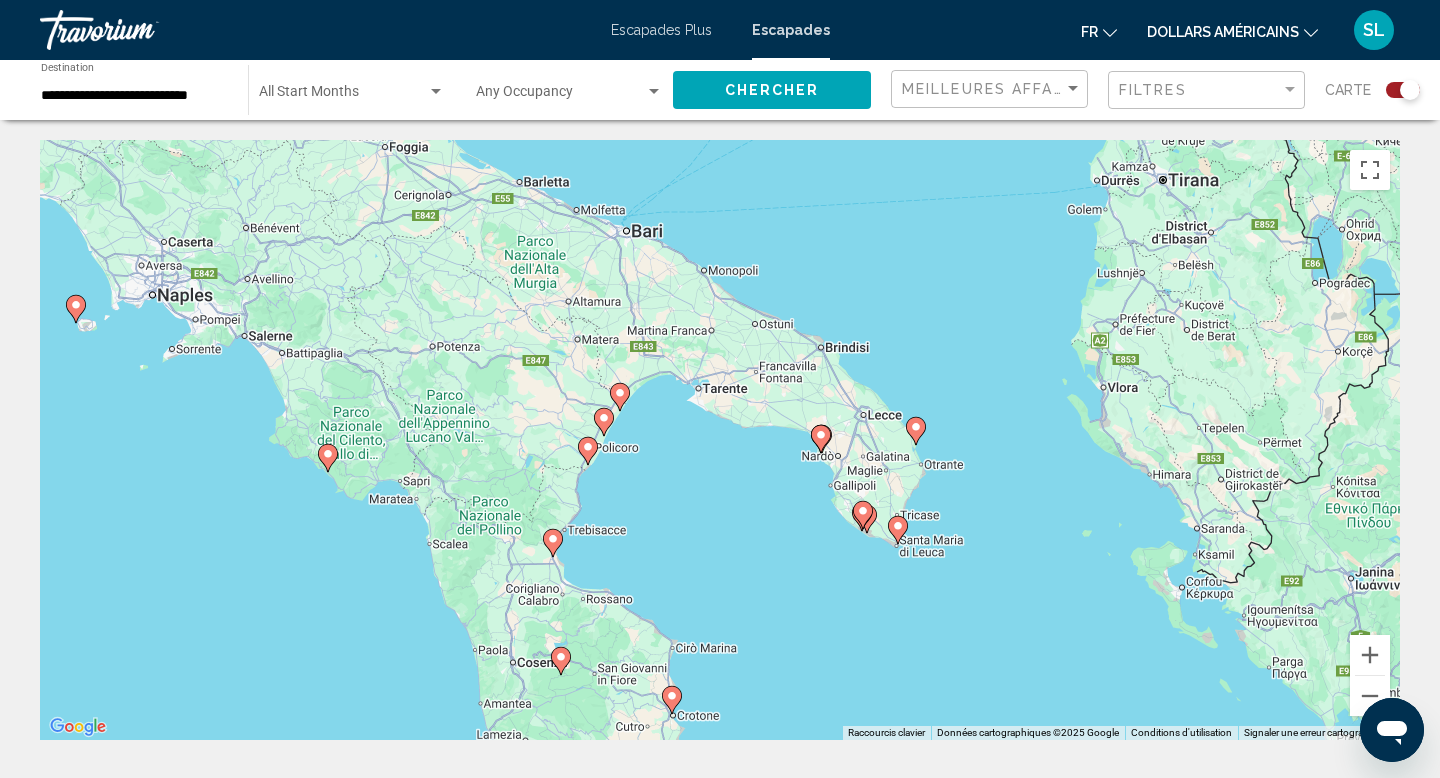 click 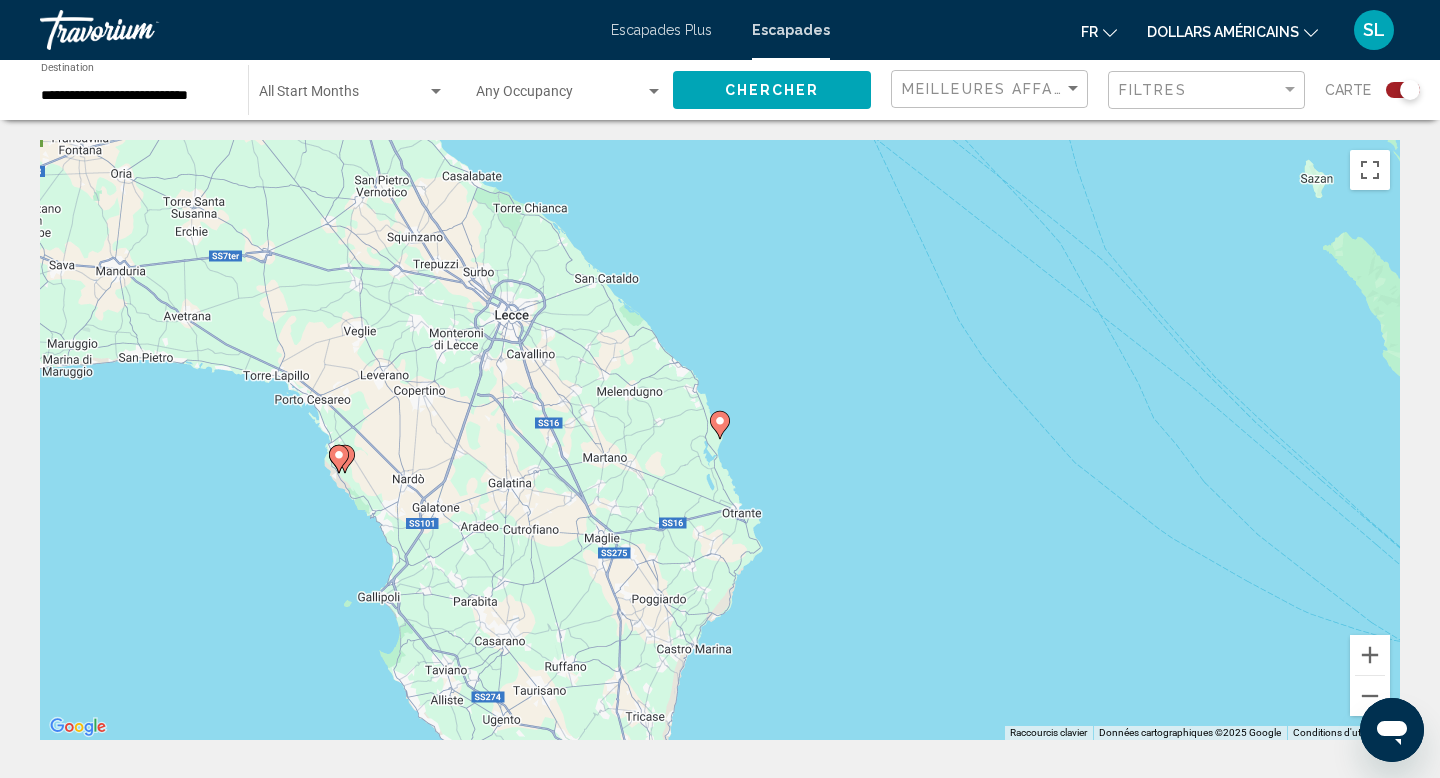 click 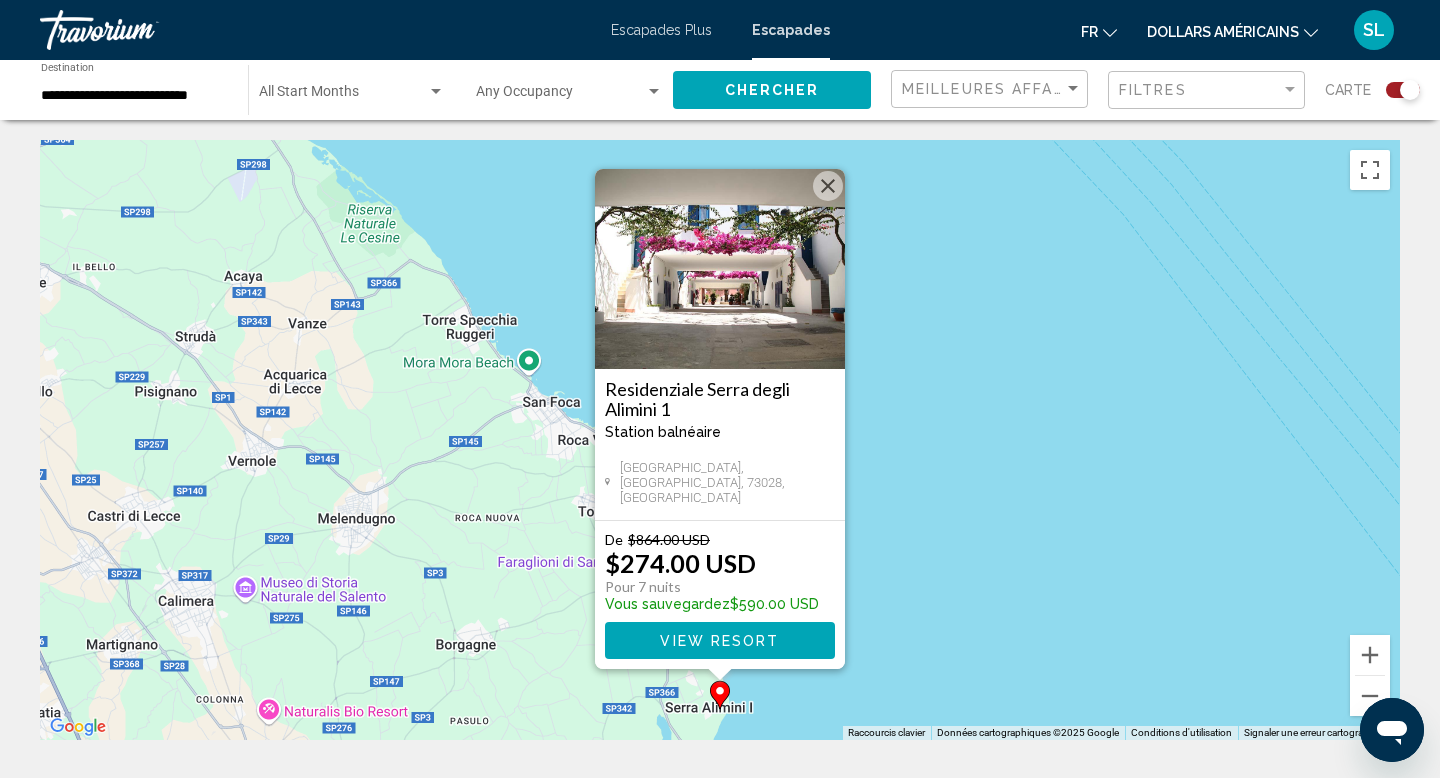 click on "View Resort" at bounding box center (719, 641) 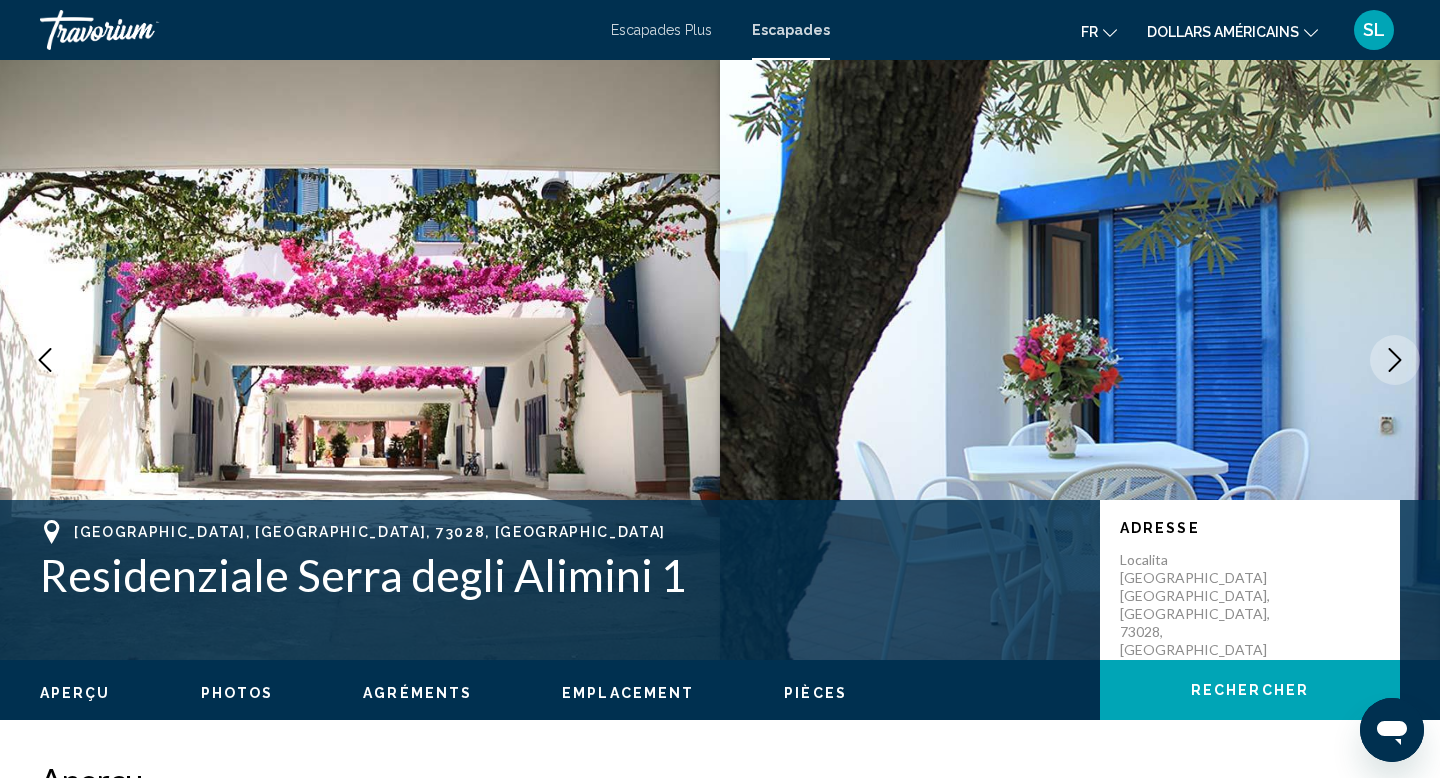 scroll, scrollTop: 20, scrollLeft: 0, axis: vertical 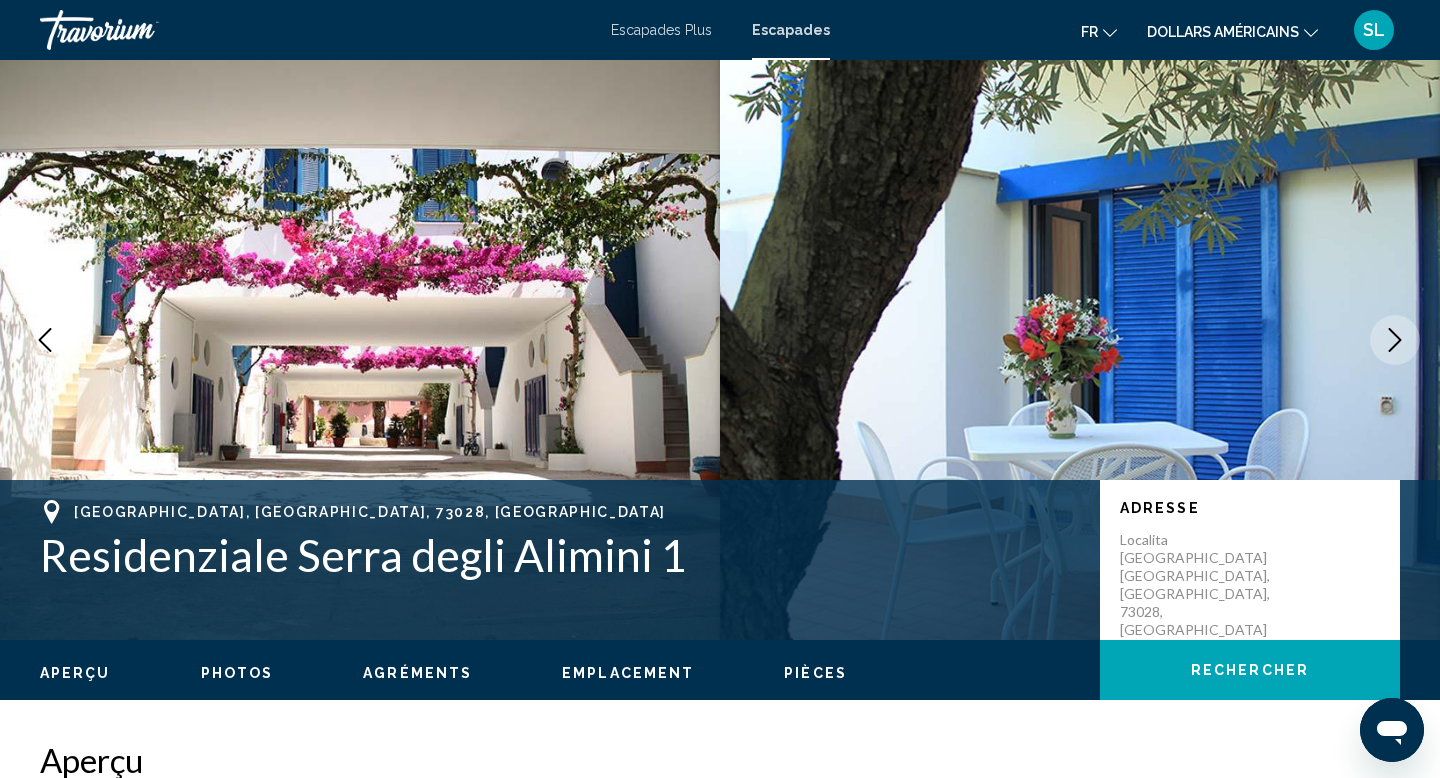 click 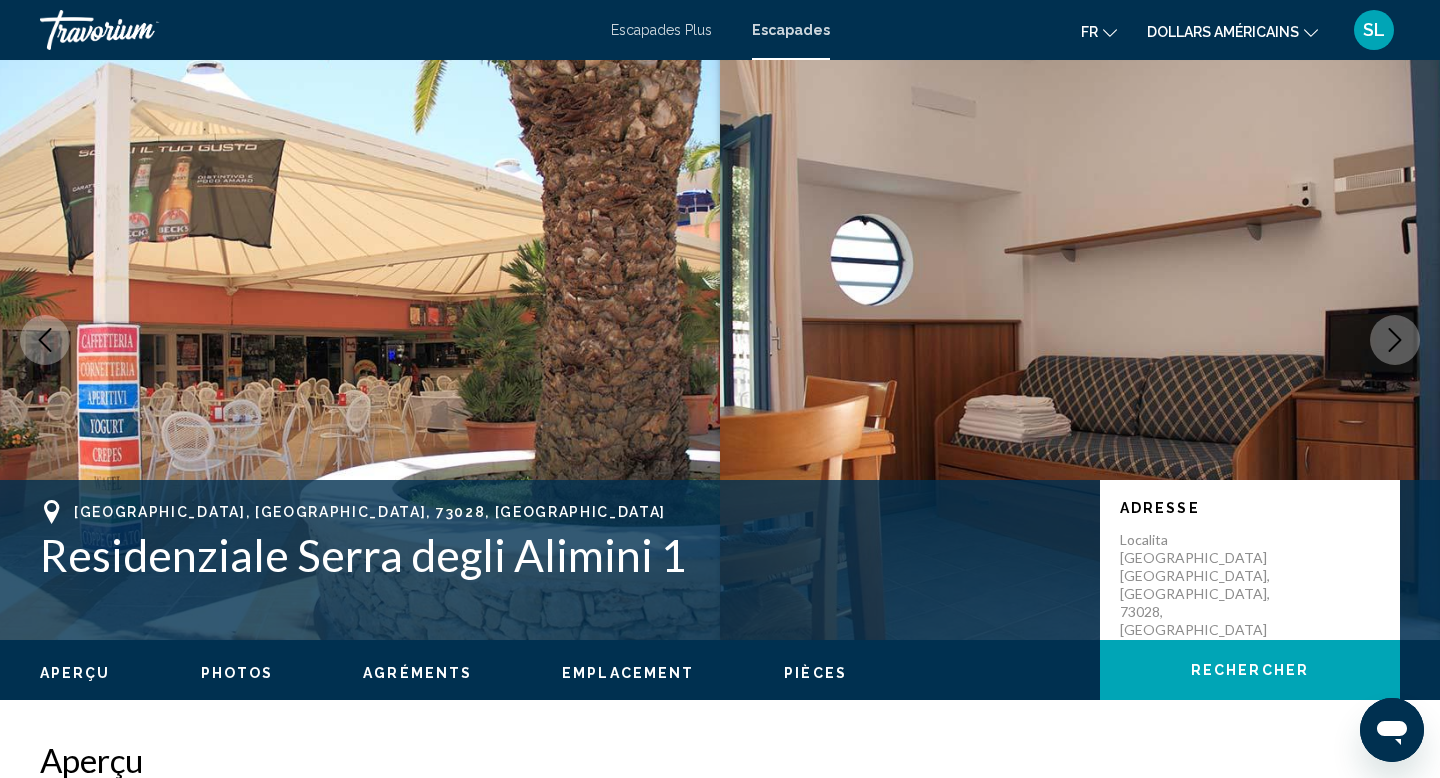 click 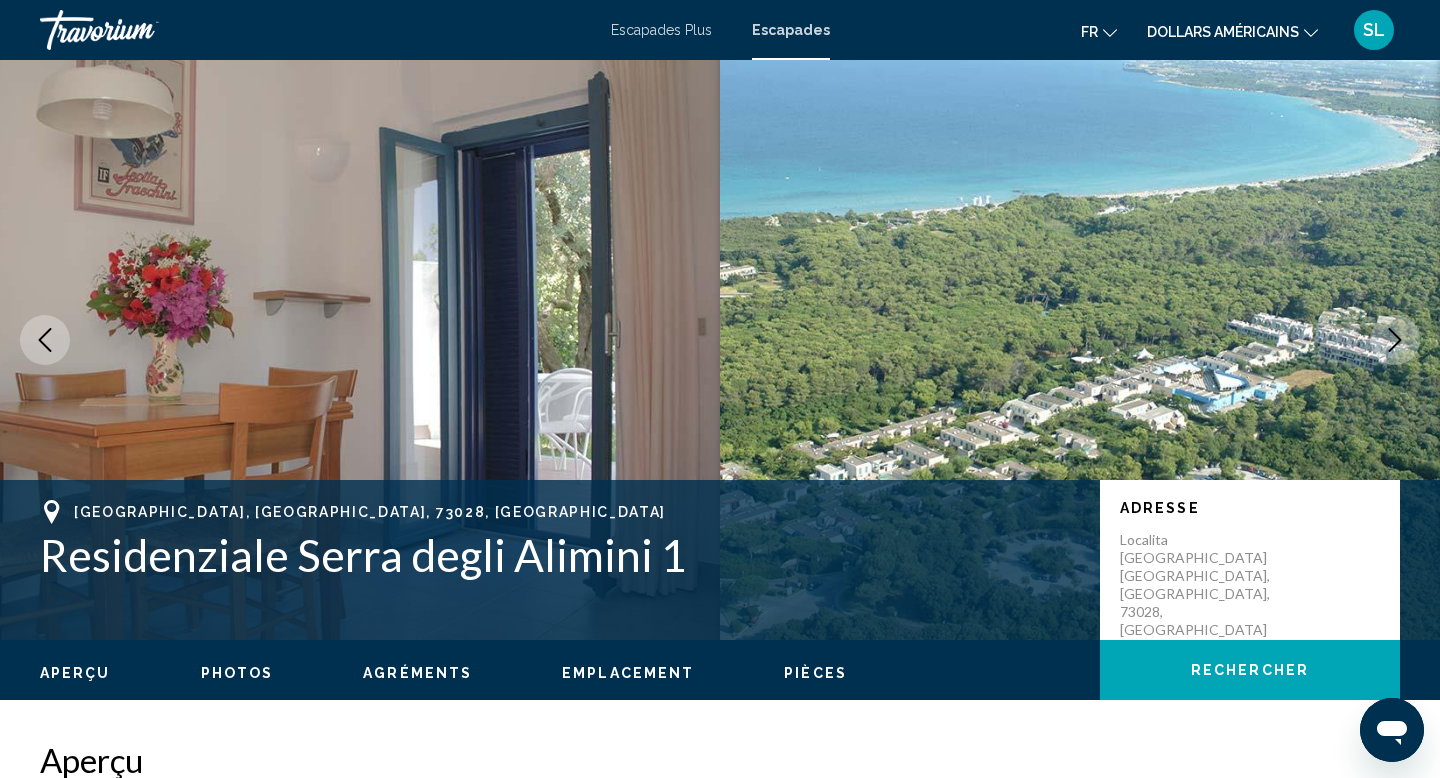 click 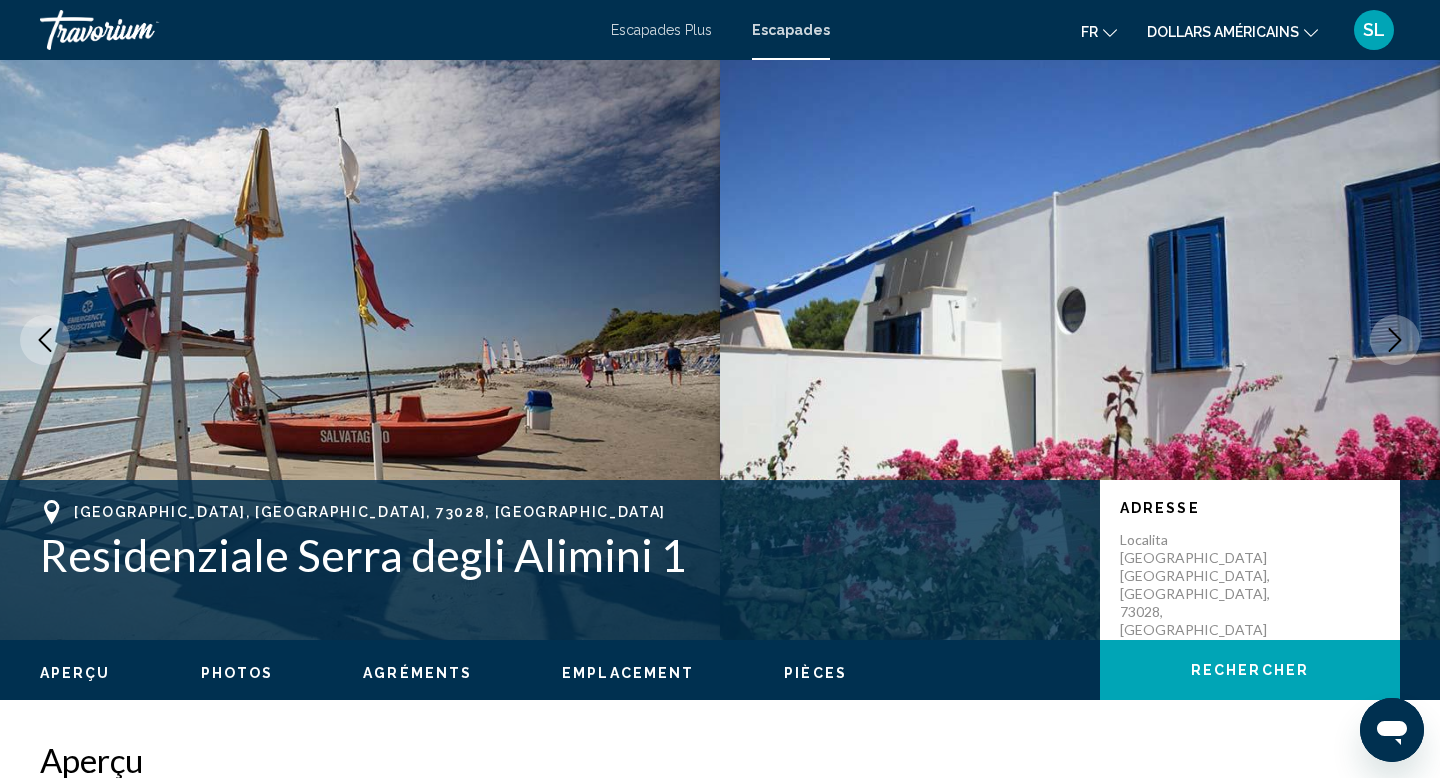click 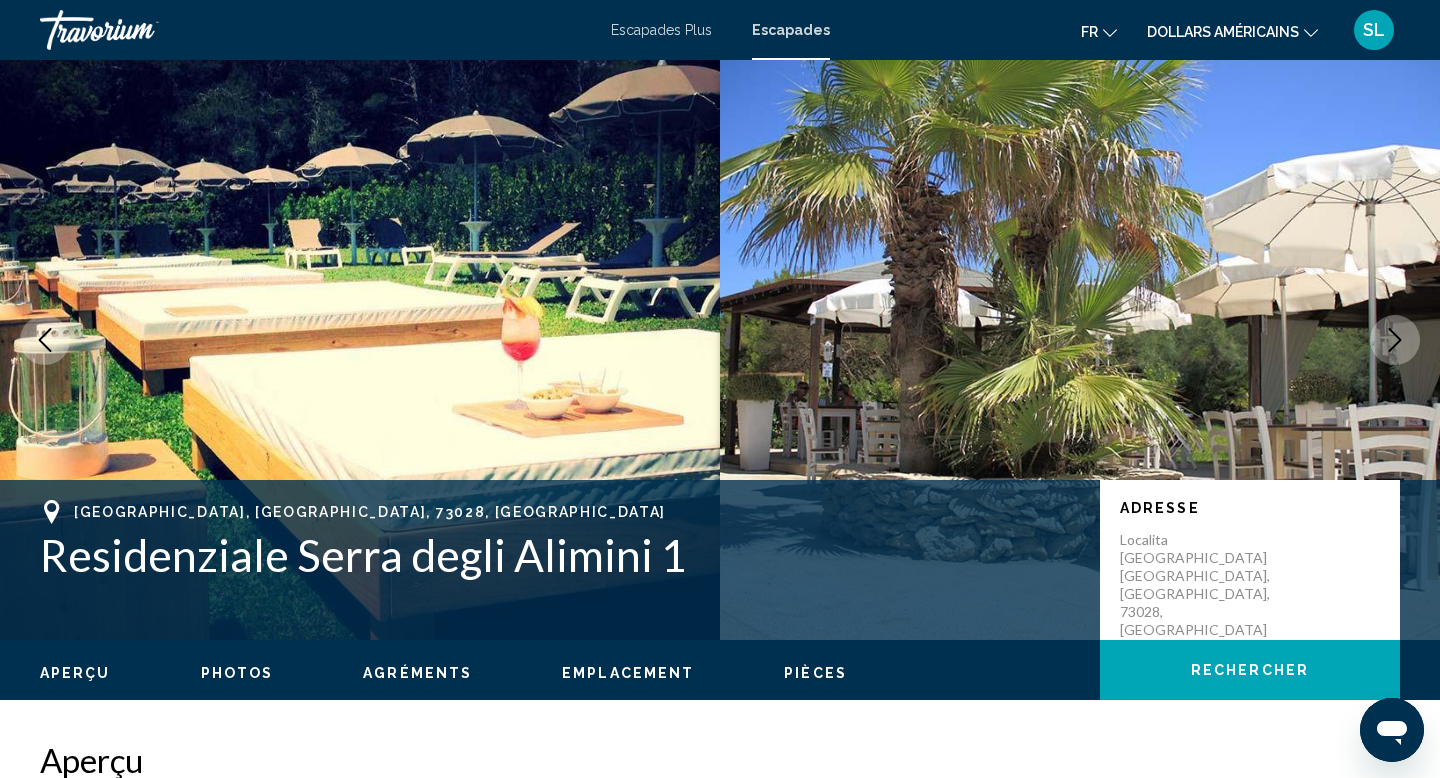 click 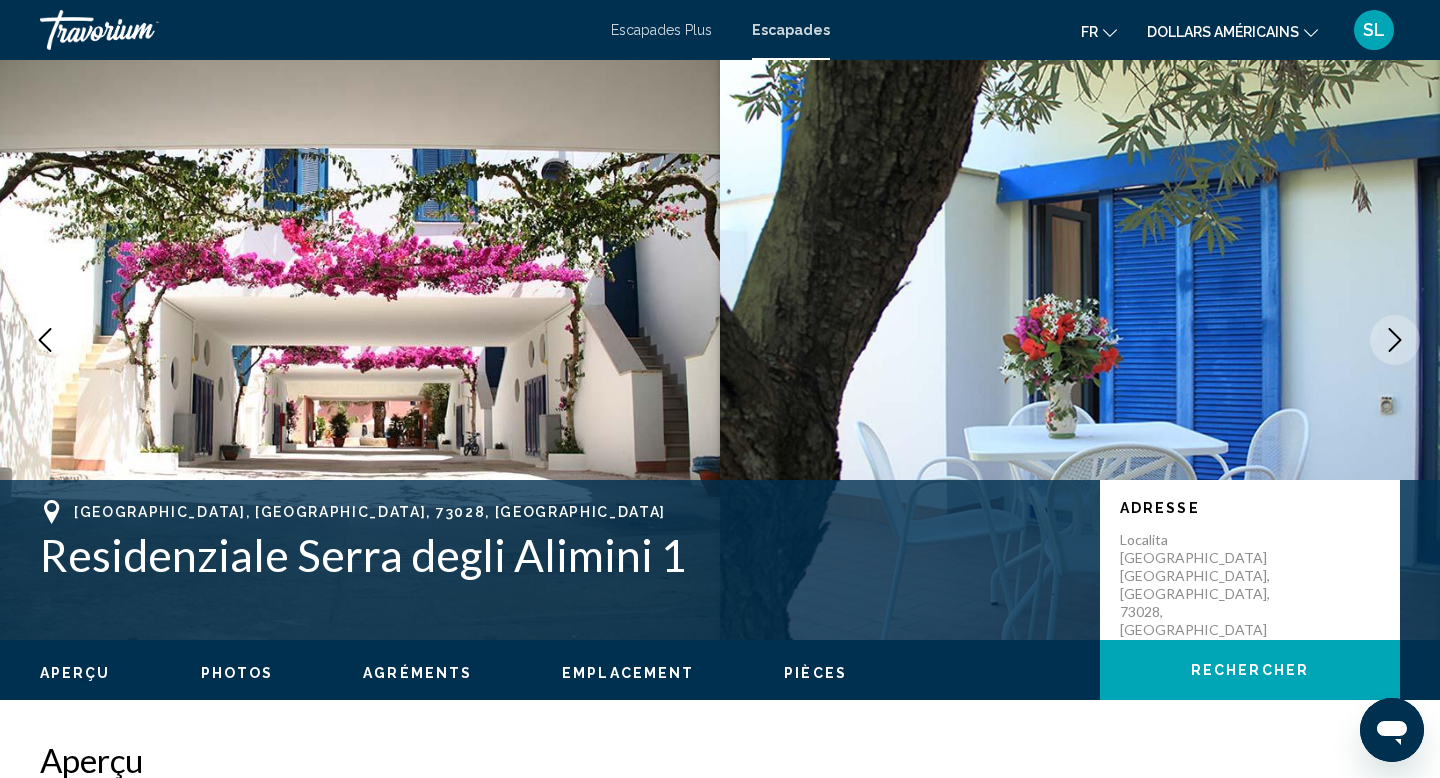 click 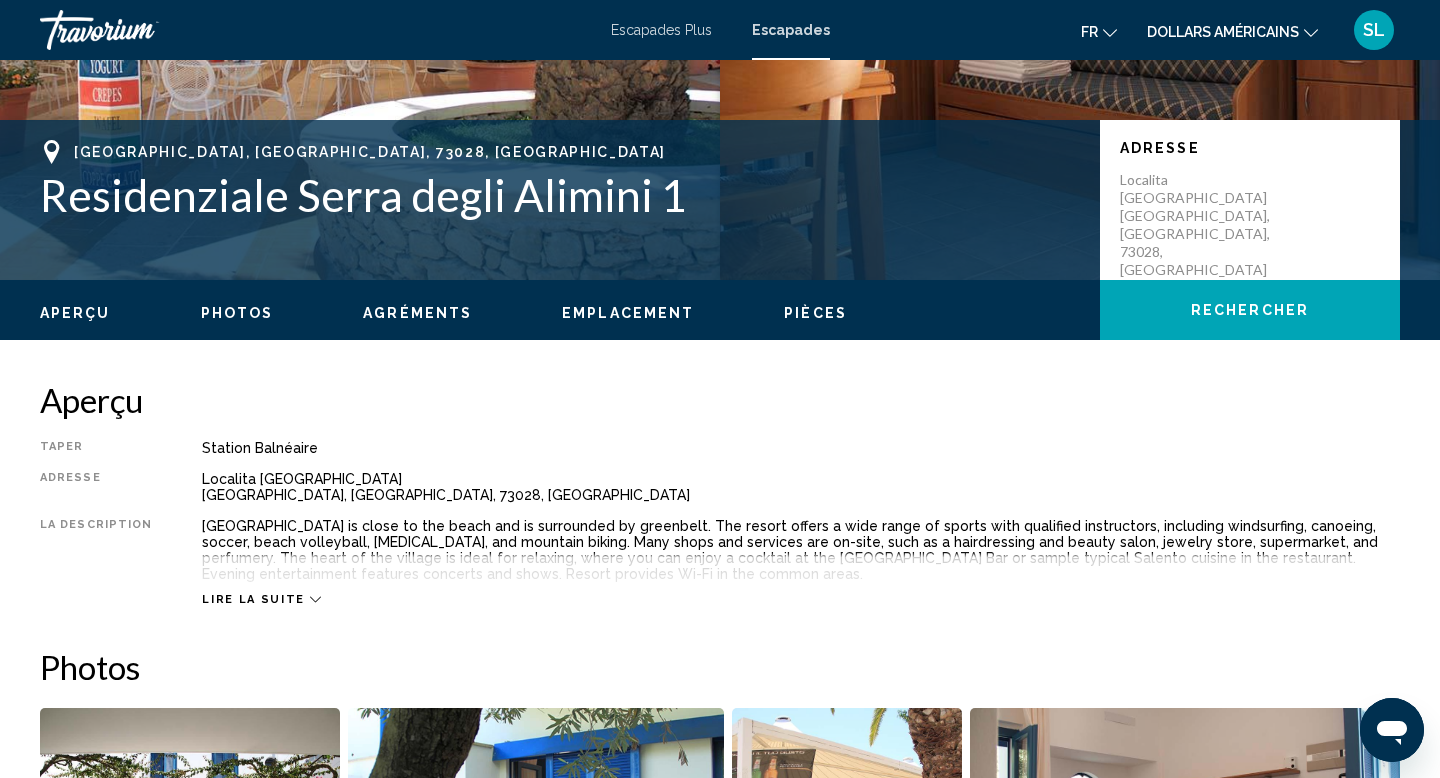 scroll, scrollTop: 415, scrollLeft: 0, axis: vertical 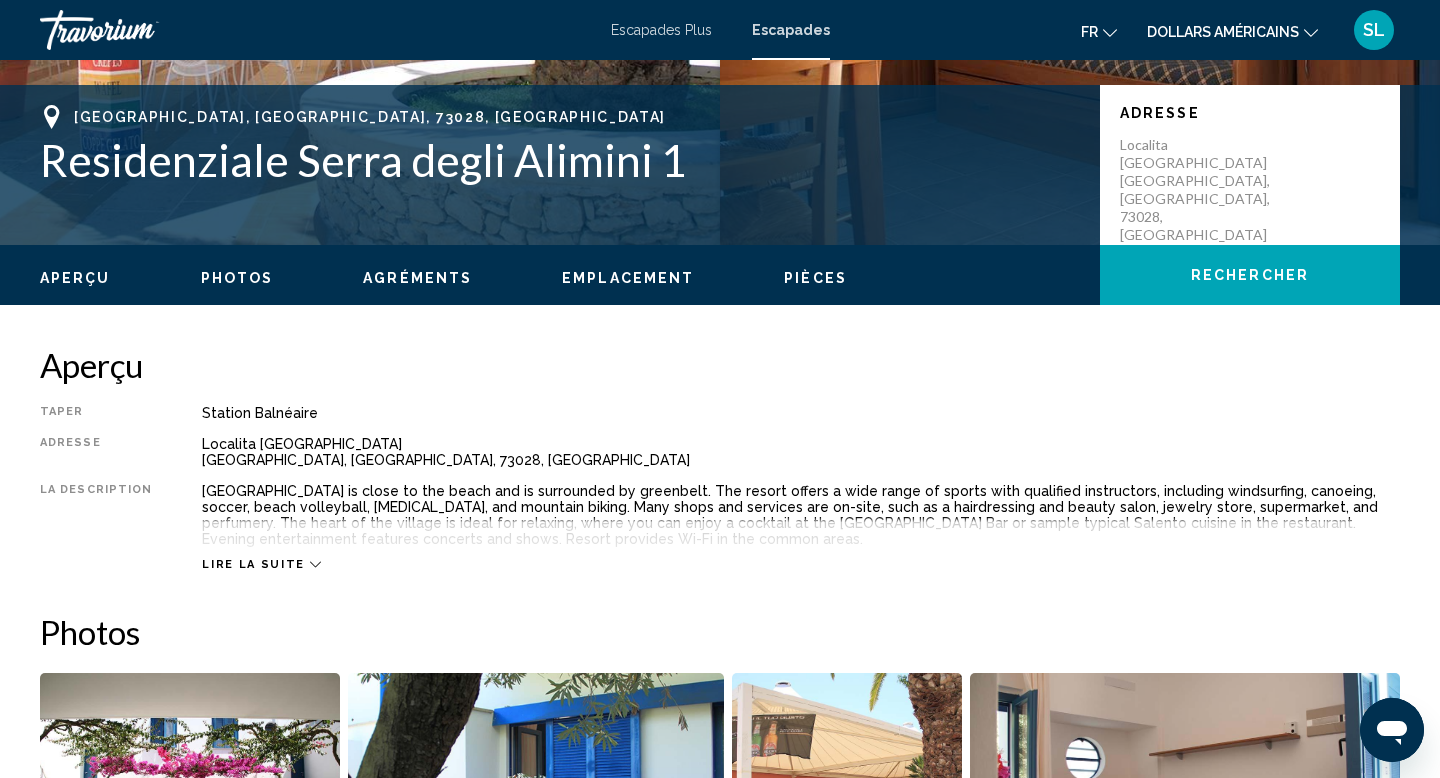 click on "Lire la suite" at bounding box center (253, 564) 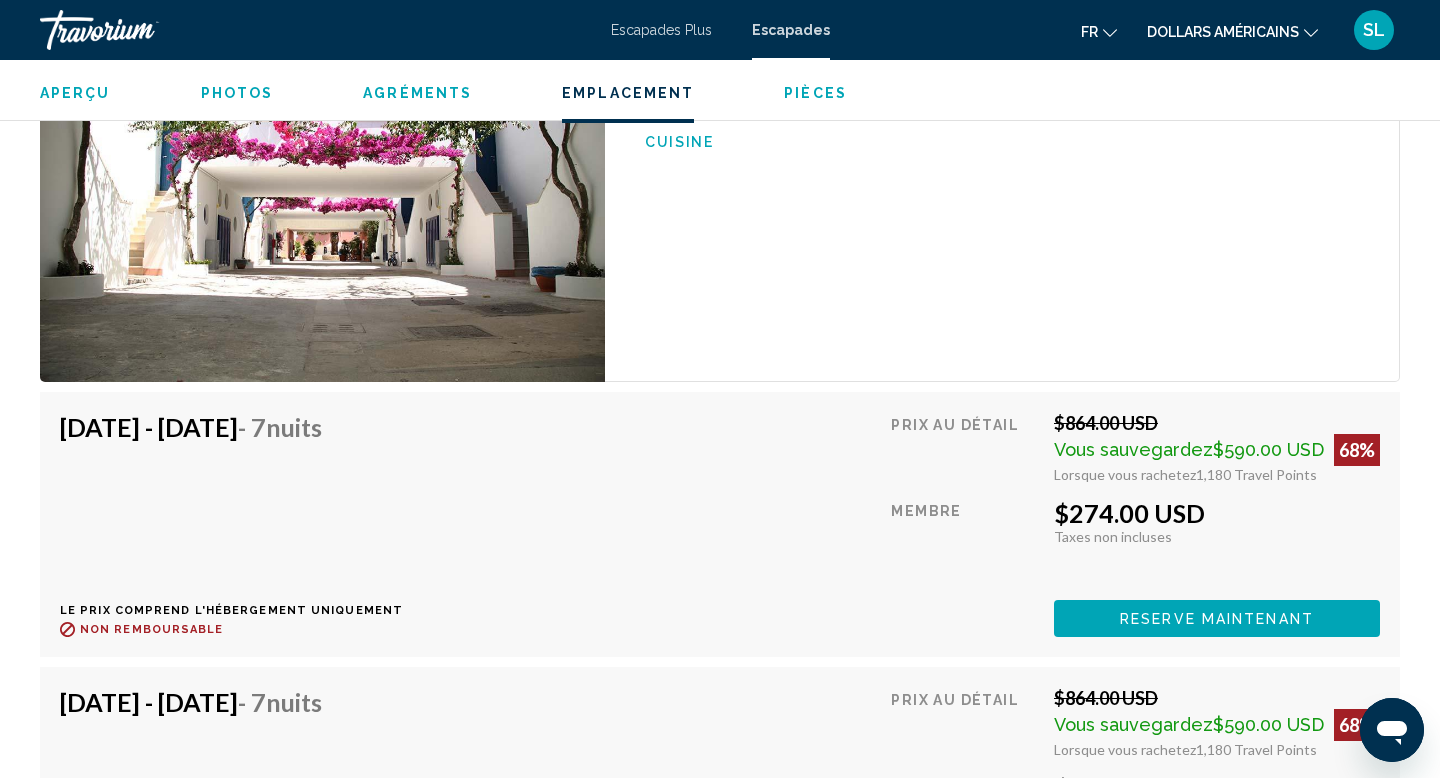 scroll, scrollTop: 3213, scrollLeft: 0, axis: vertical 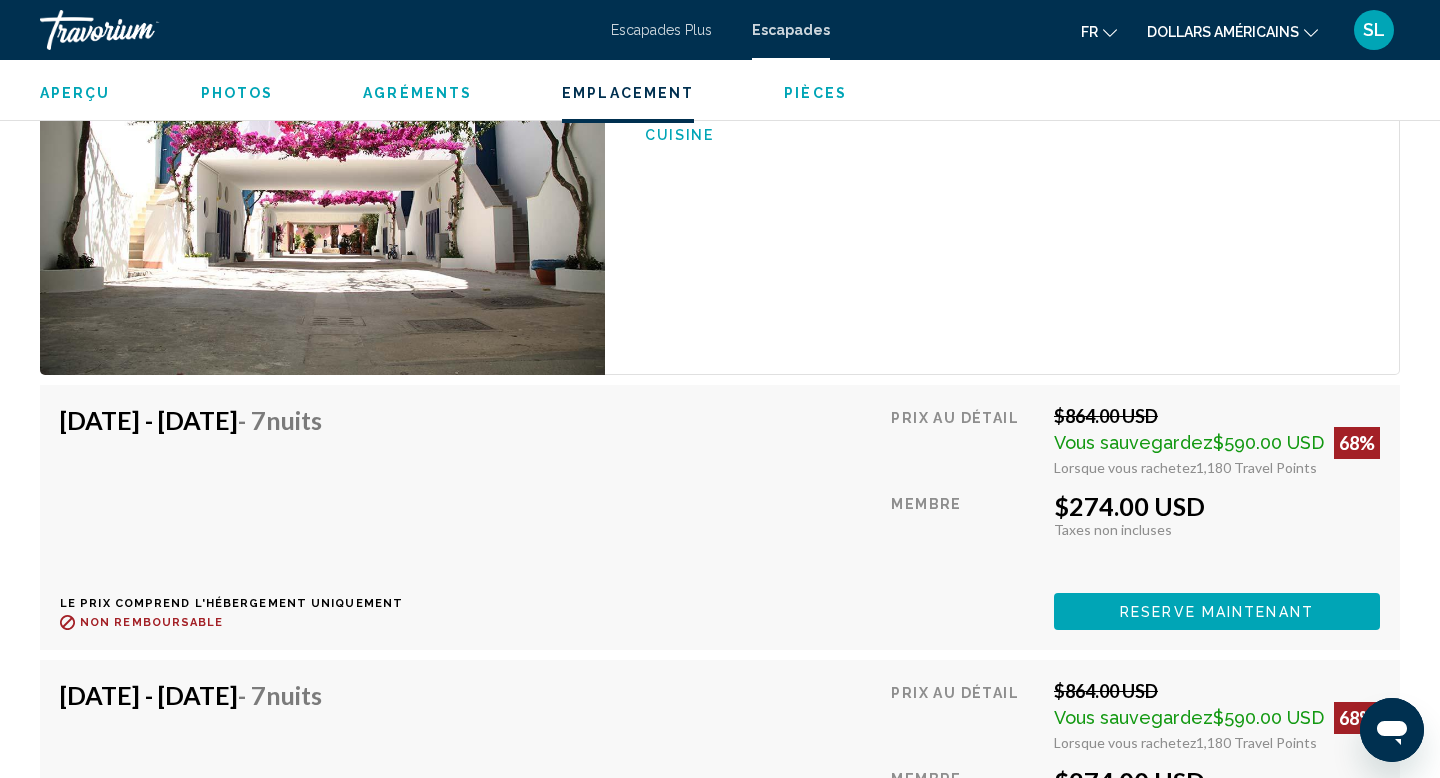 drag, startPoint x: 1107, startPoint y: 475, endPoint x: 1202, endPoint y: 479, distance: 95.084175 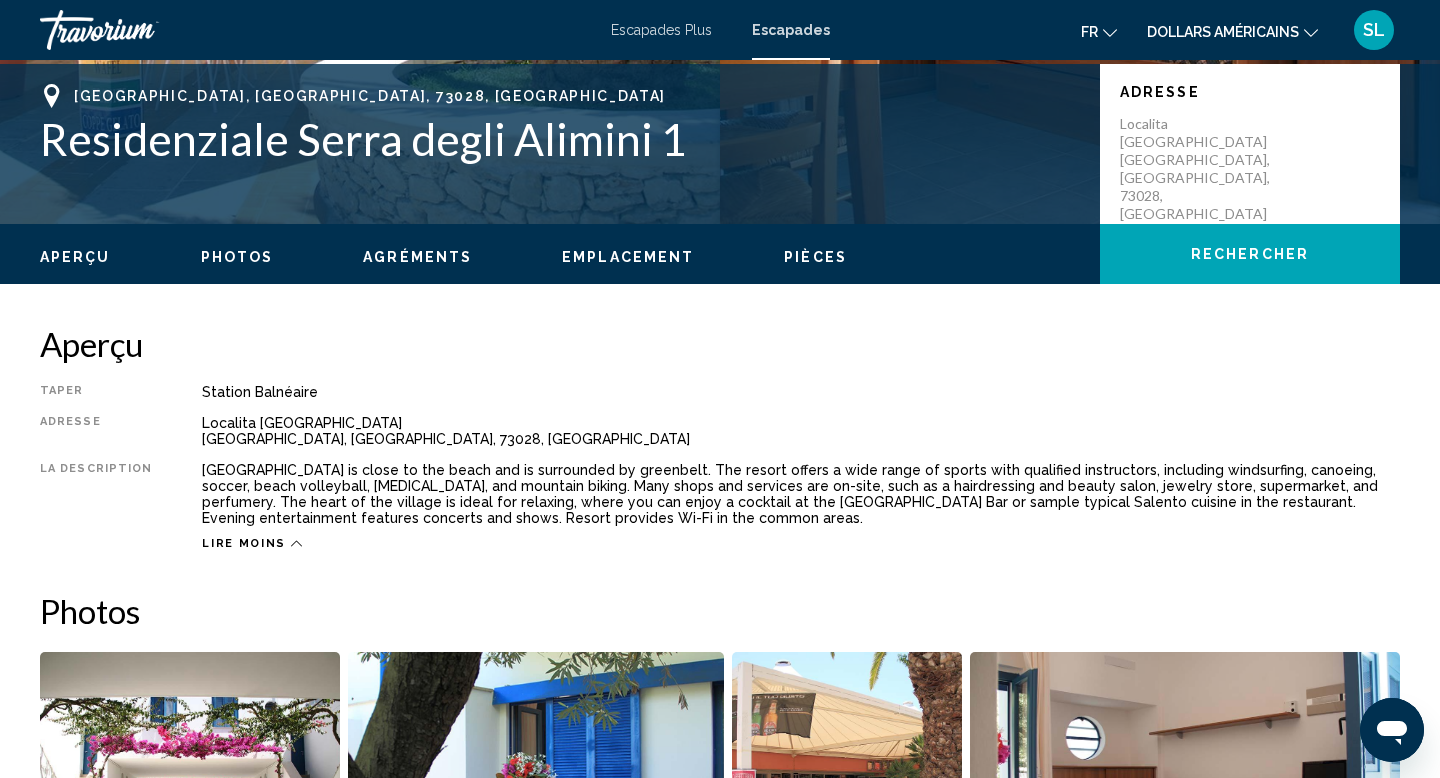 scroll, scrollTop: 412, scrollLeft: 0, axis: vertical 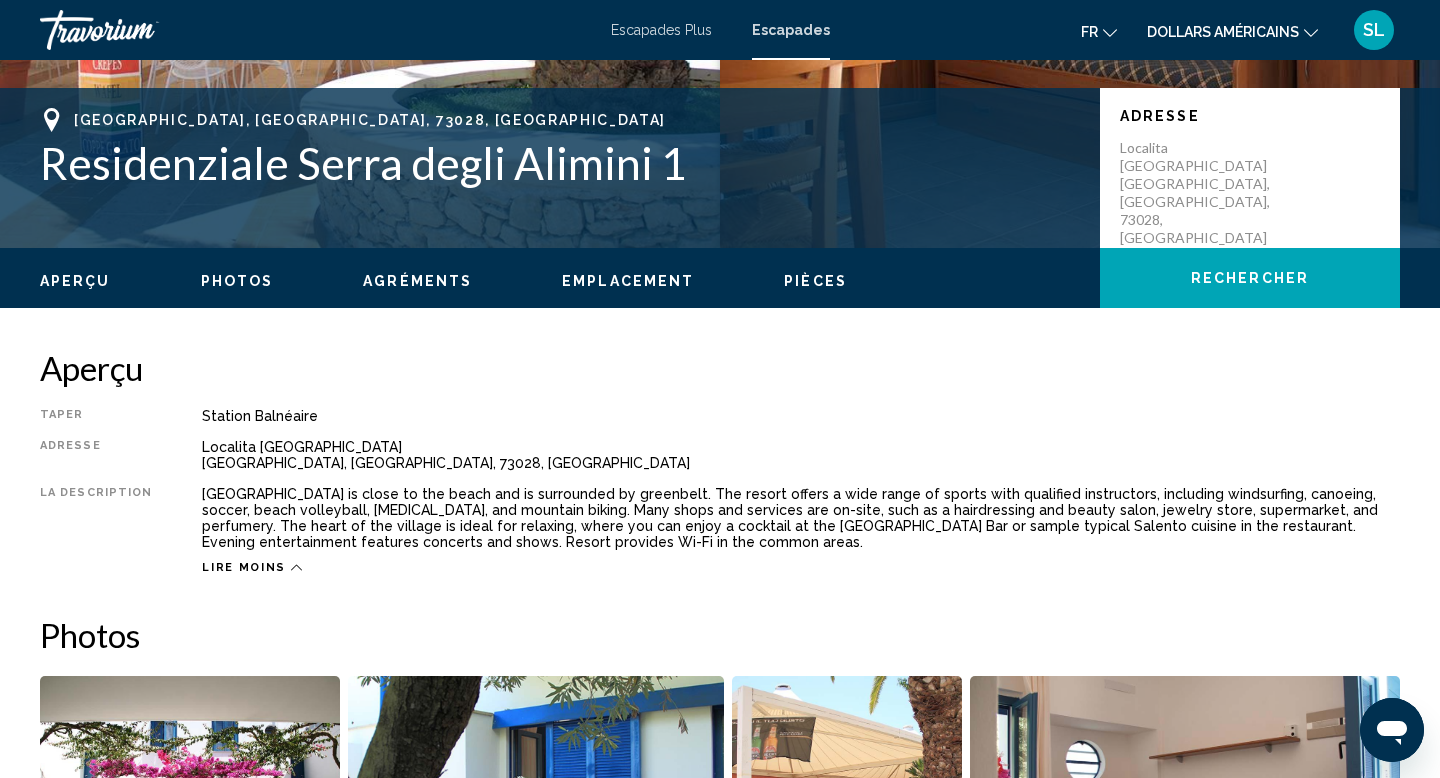 click on "dollars américains" 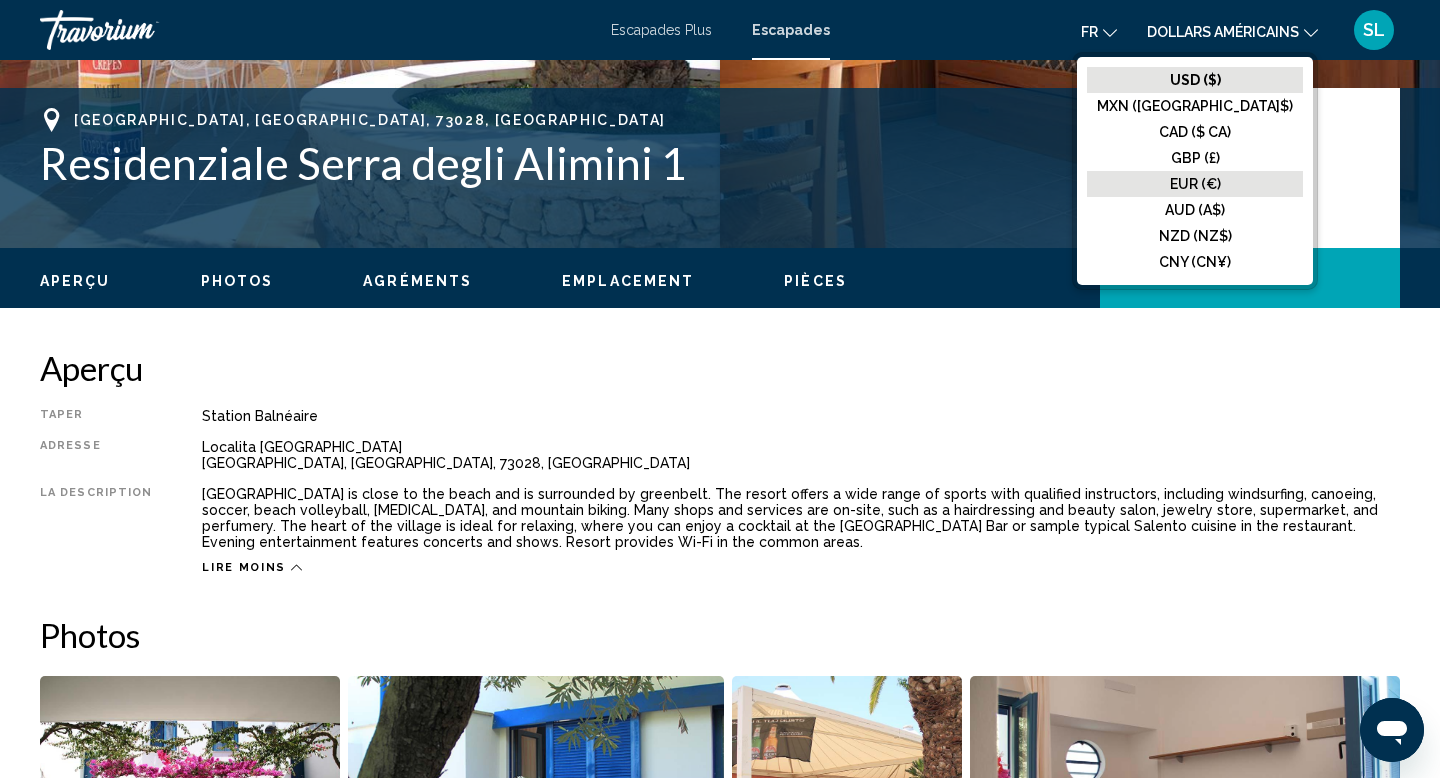 click on "EUR (€)" 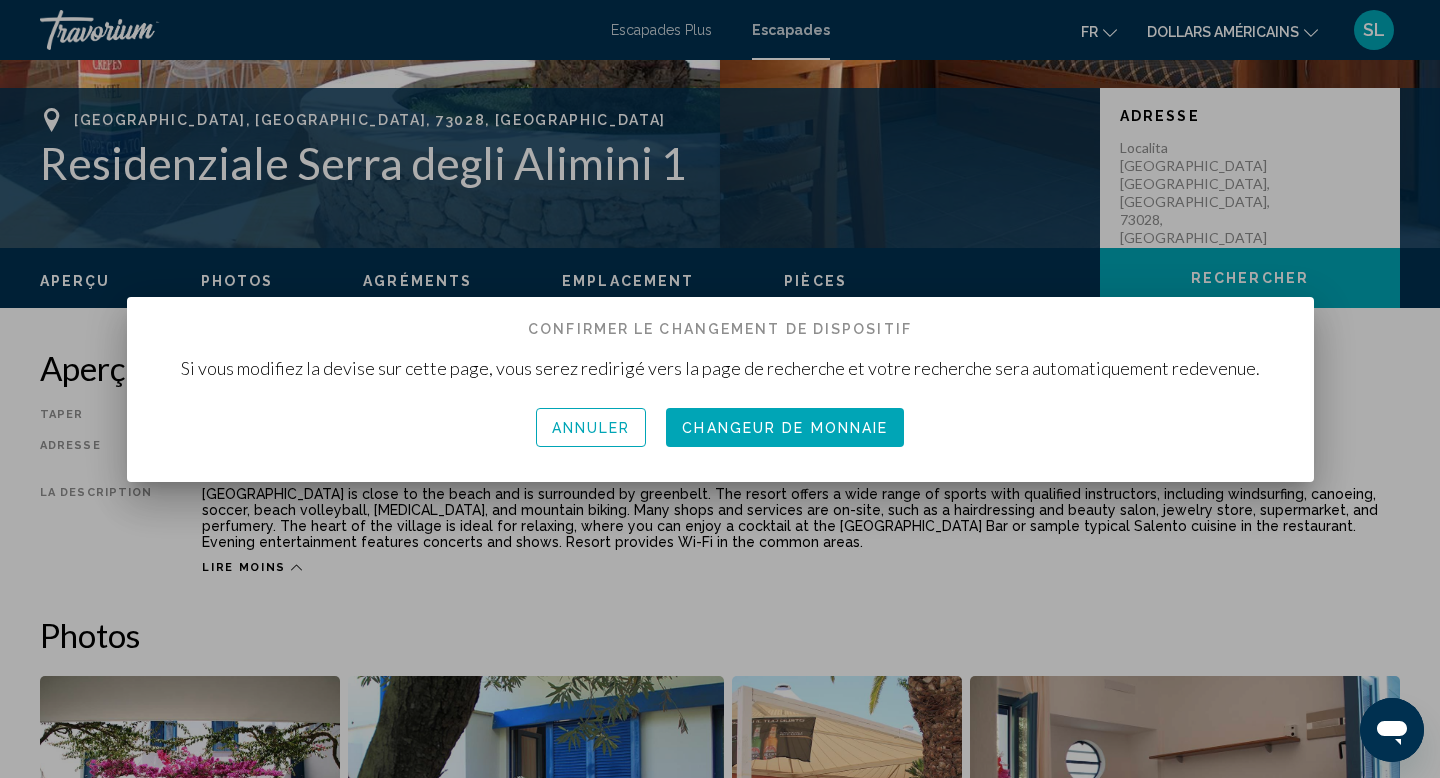 click on "Changeur de monnaie" at bounding box center [785, 429] 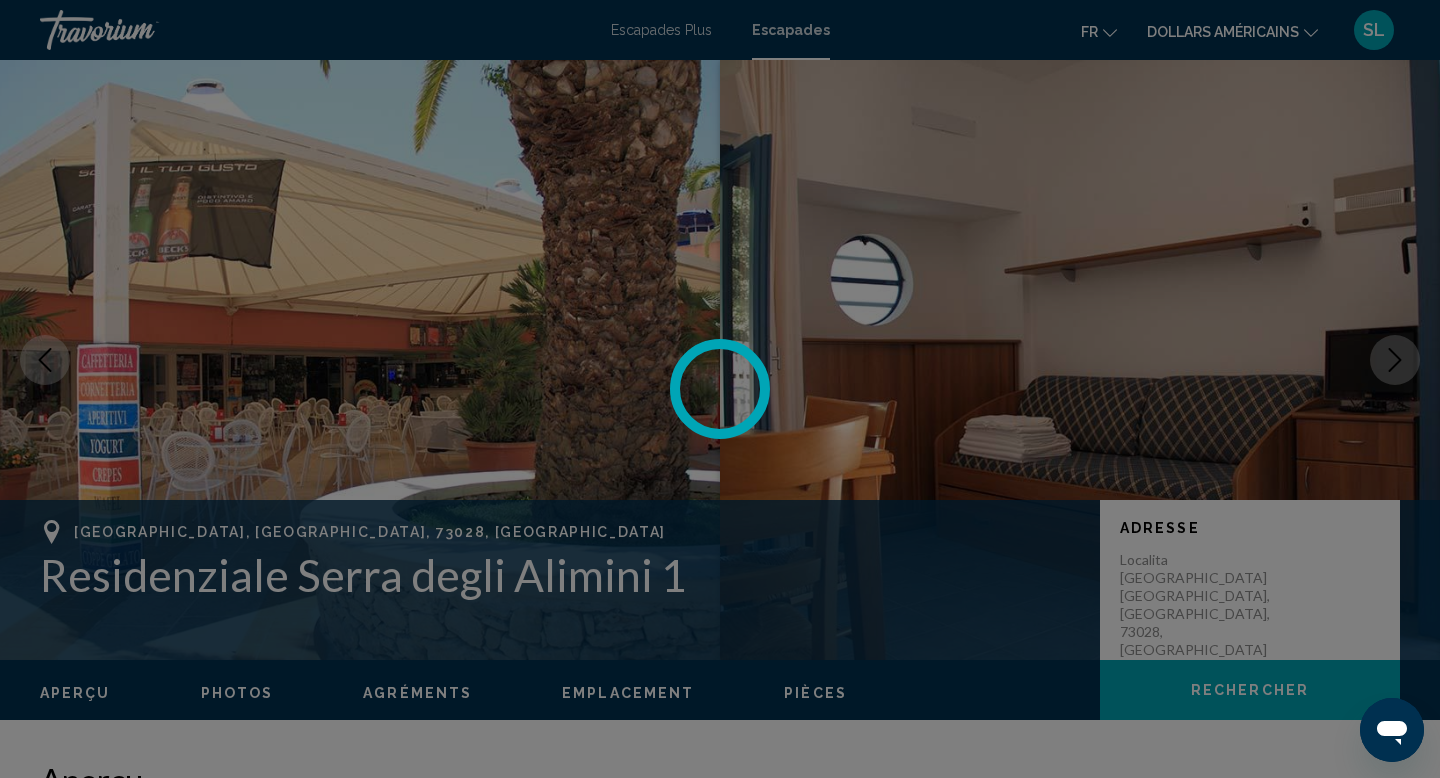 scroll, scrollTop: 412, scrollLeft: 0, axis: vertical 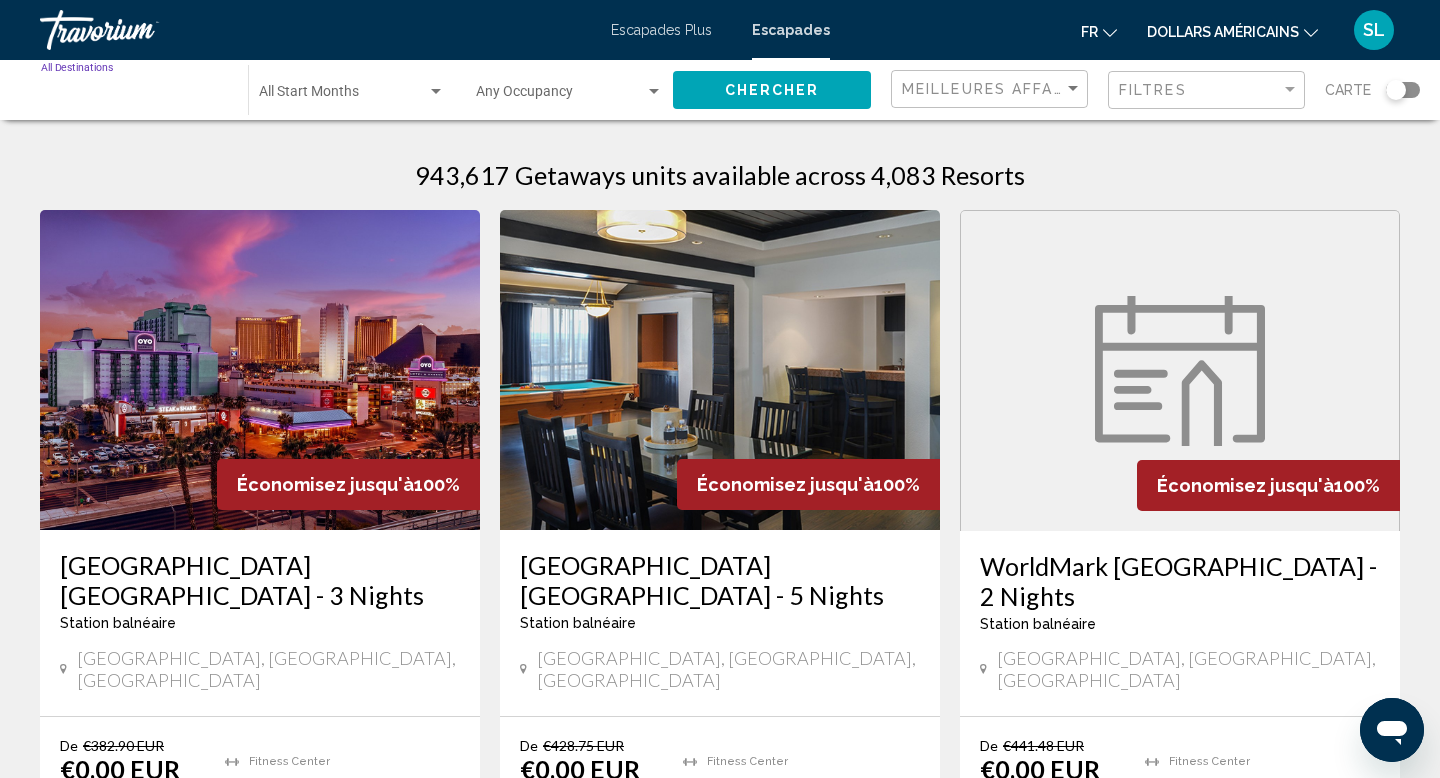 click on "Destination All Destinations" at bounding box center (134, 96) 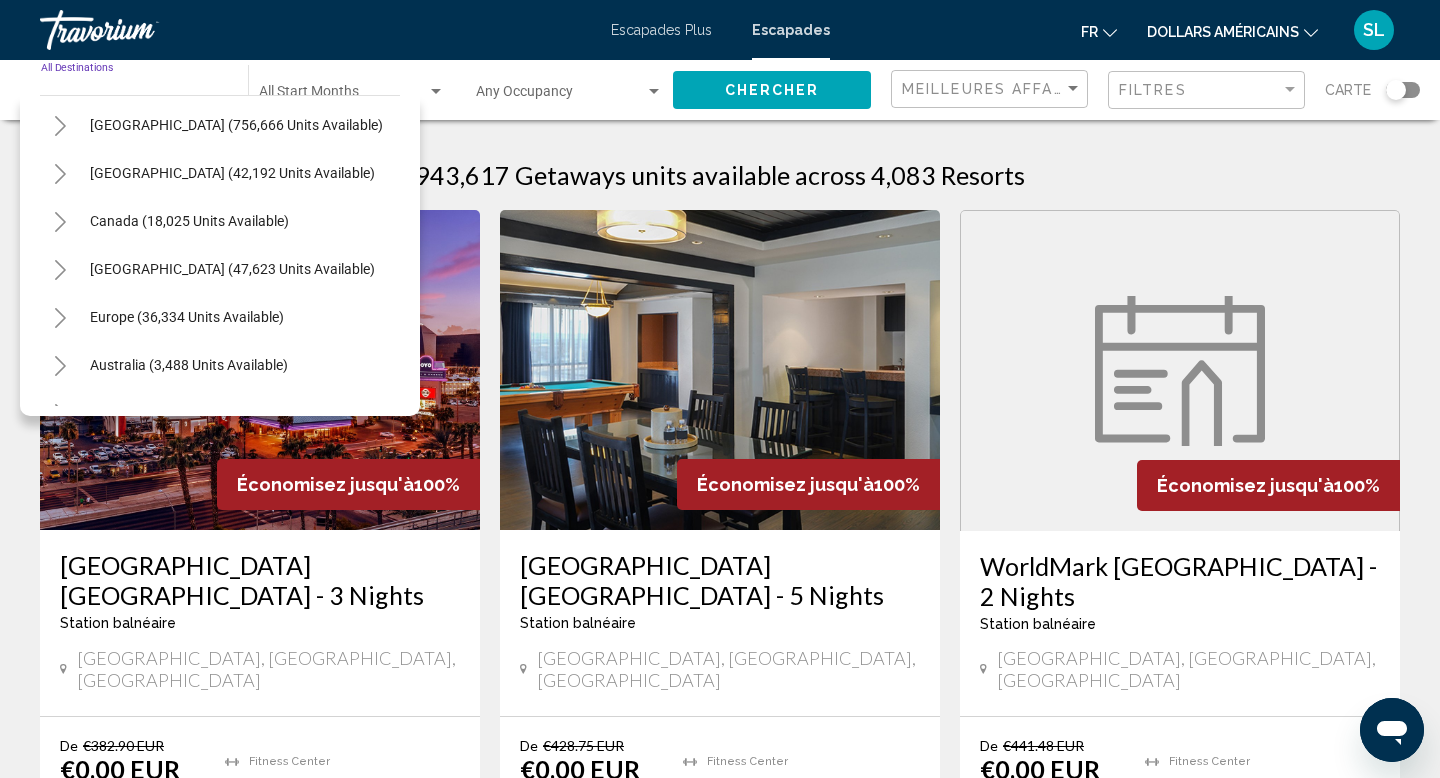 click 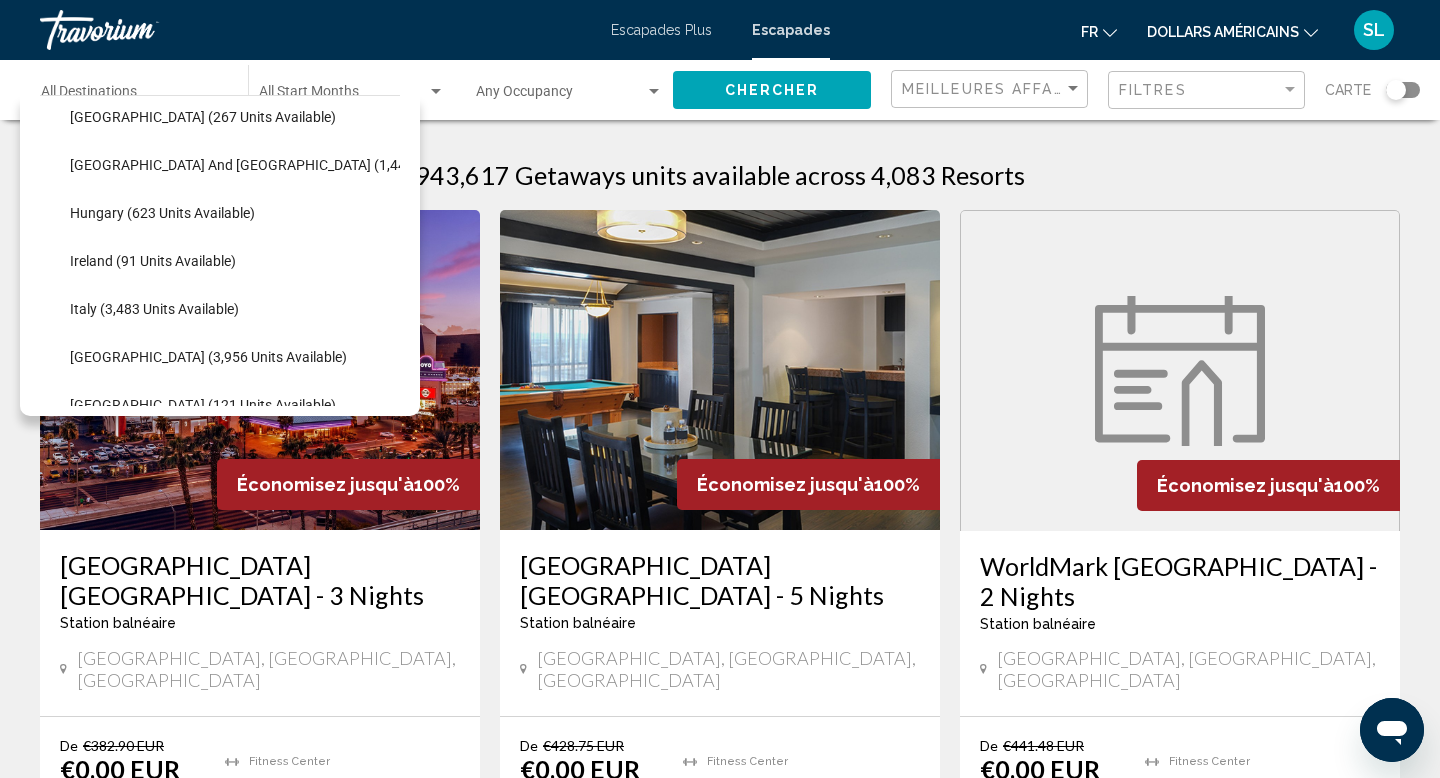scroll, scrollTop: 650, scrollLeft: 0, axis: vertical 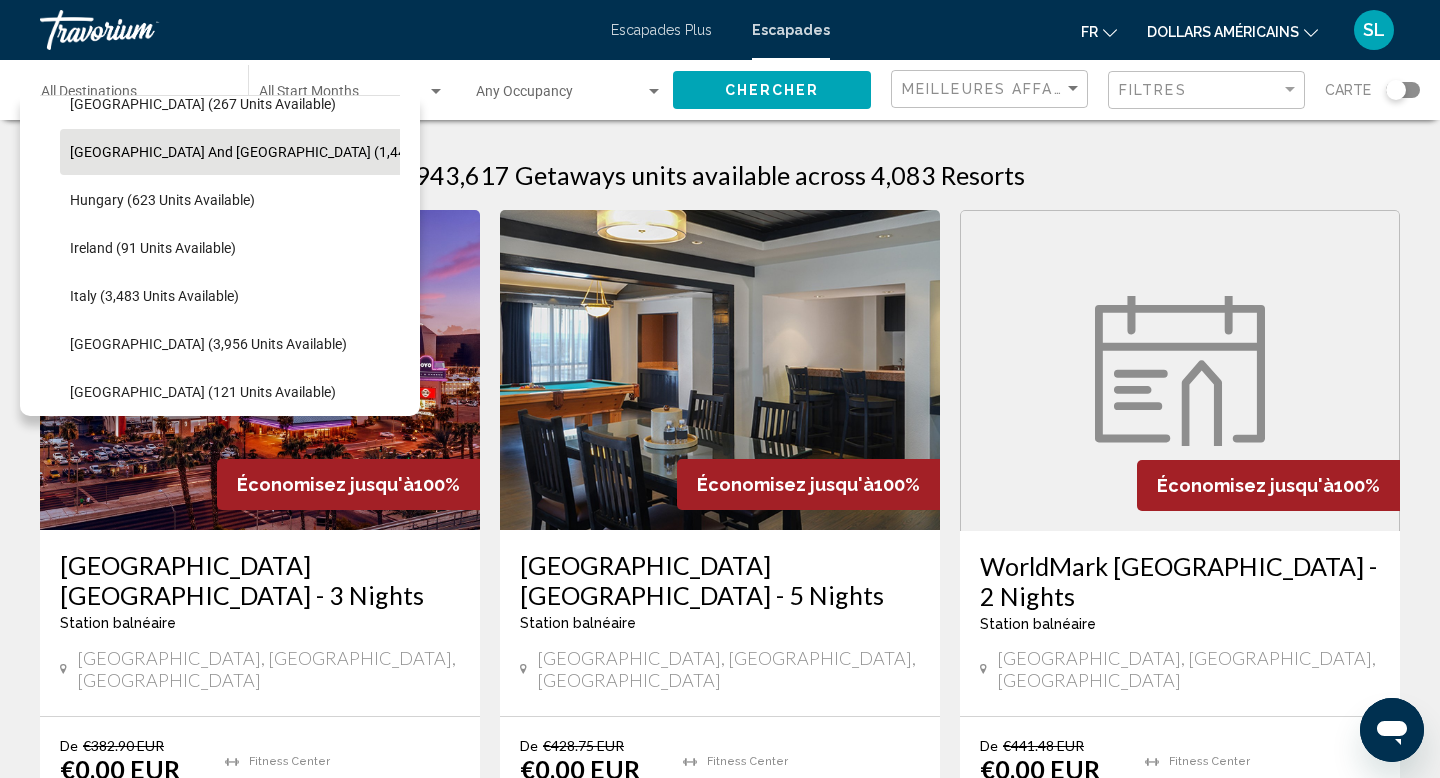 click on "[GEOGRAPHIC_DATA] and [GEOGRAPHIC_DATA] (1,445 units available)" 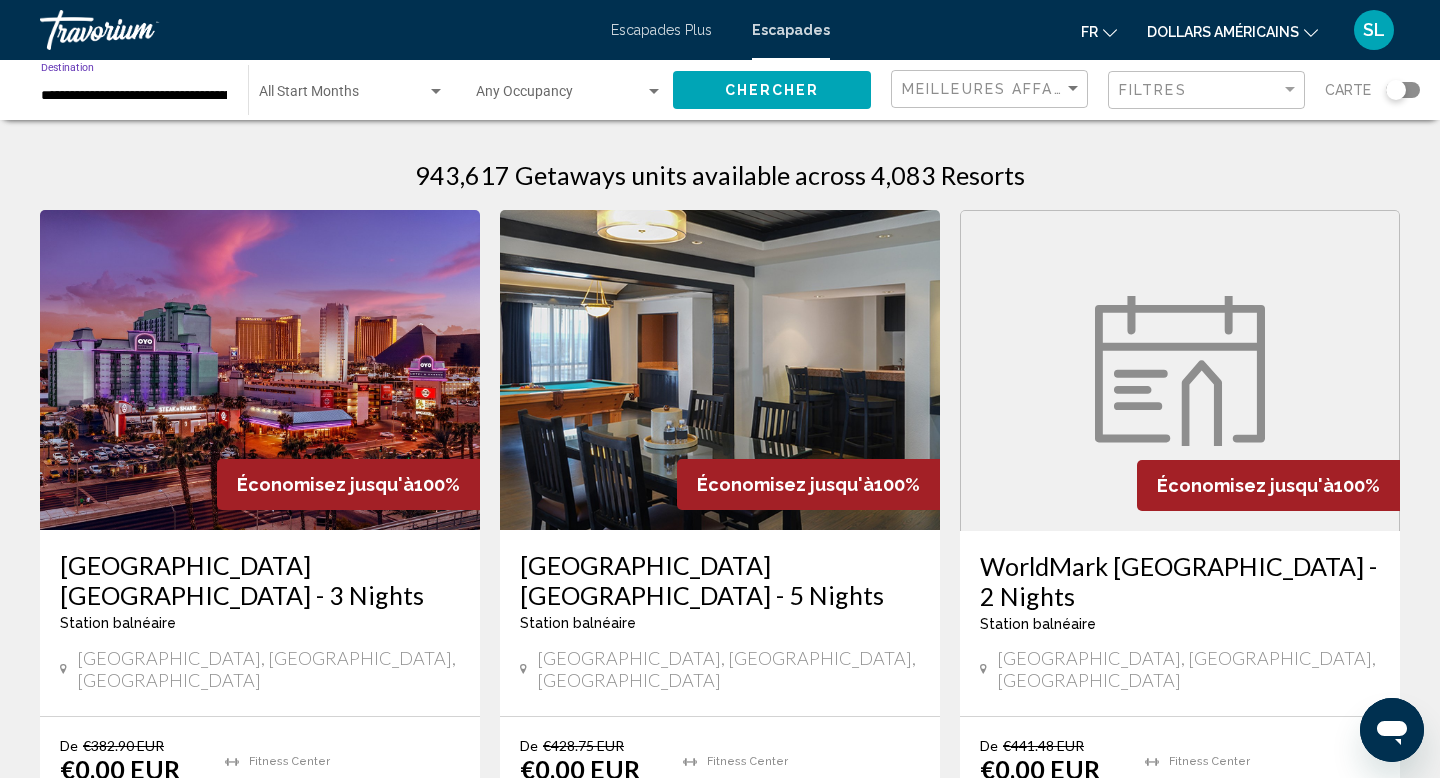 click on "Start Month All Start Months" 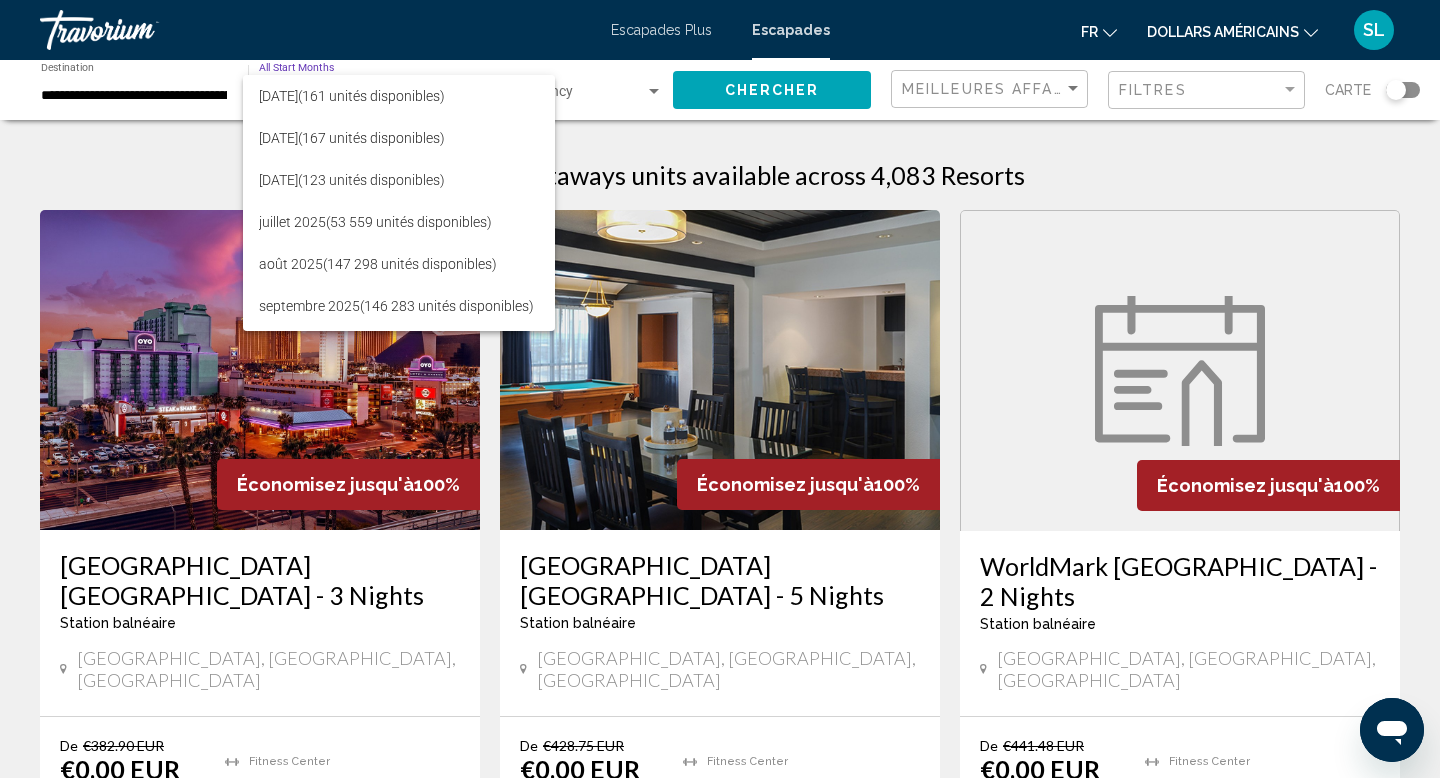 scroll, scrollTop: 145, scrollLeft: 0, axis: vertical 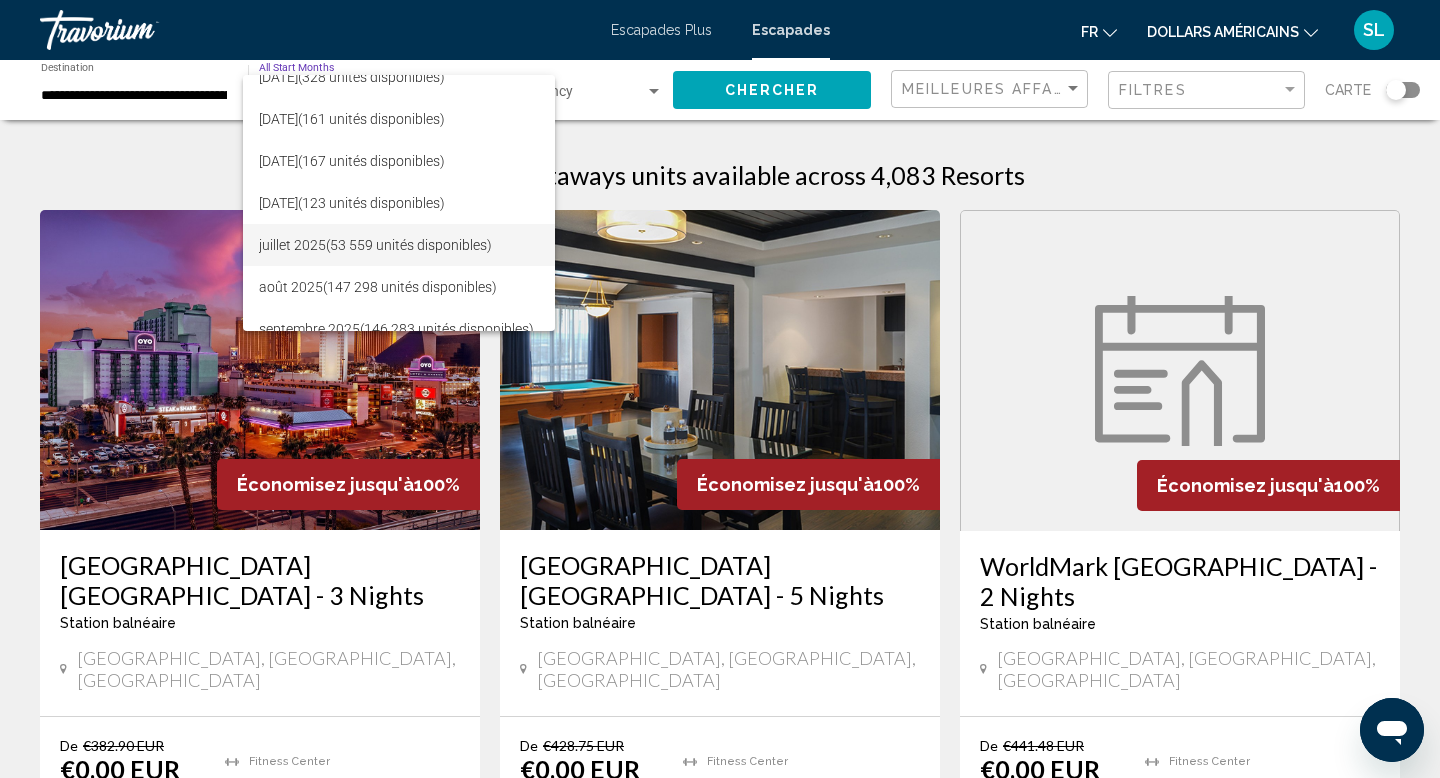 click on "(53 559 unités disponibles)" at bounding box center (409, 245) 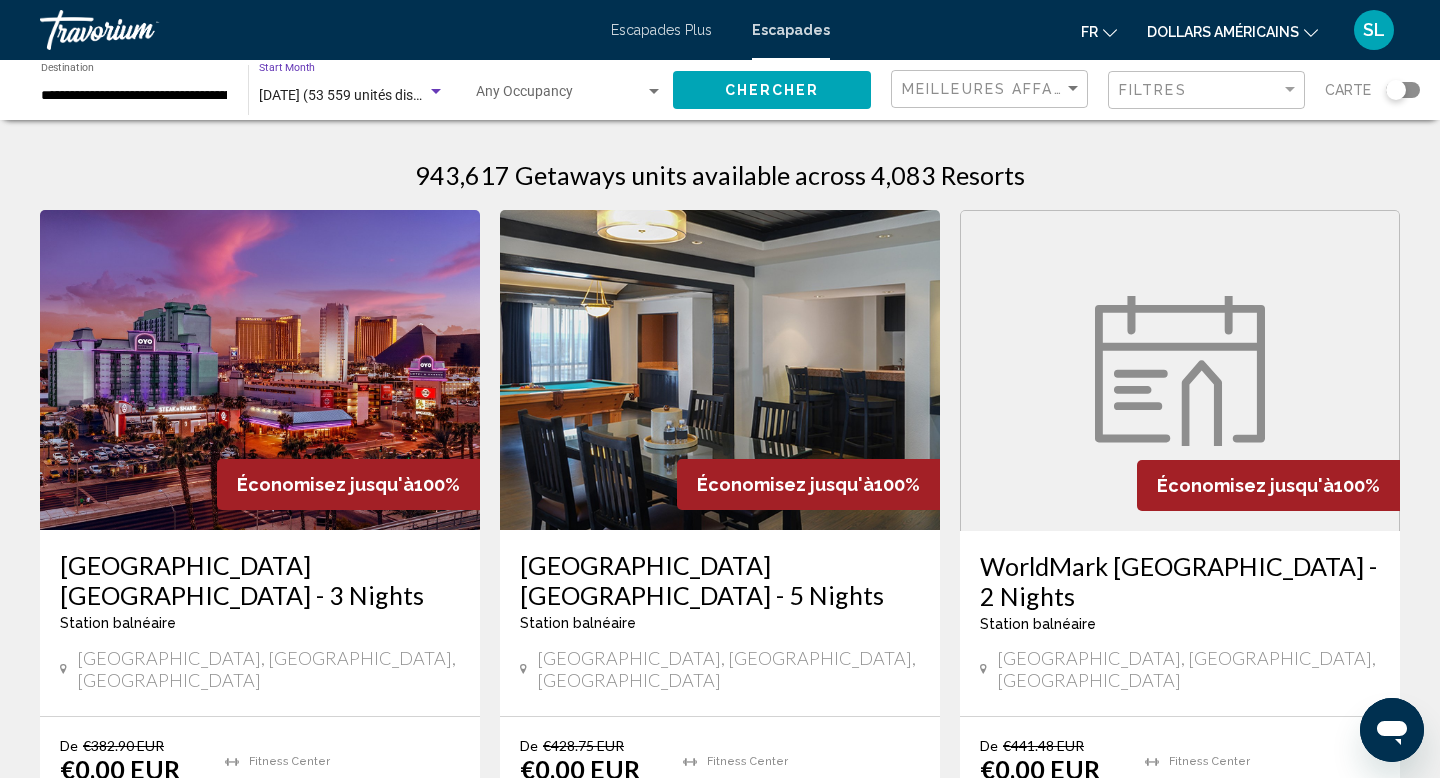 click on "Chercher" 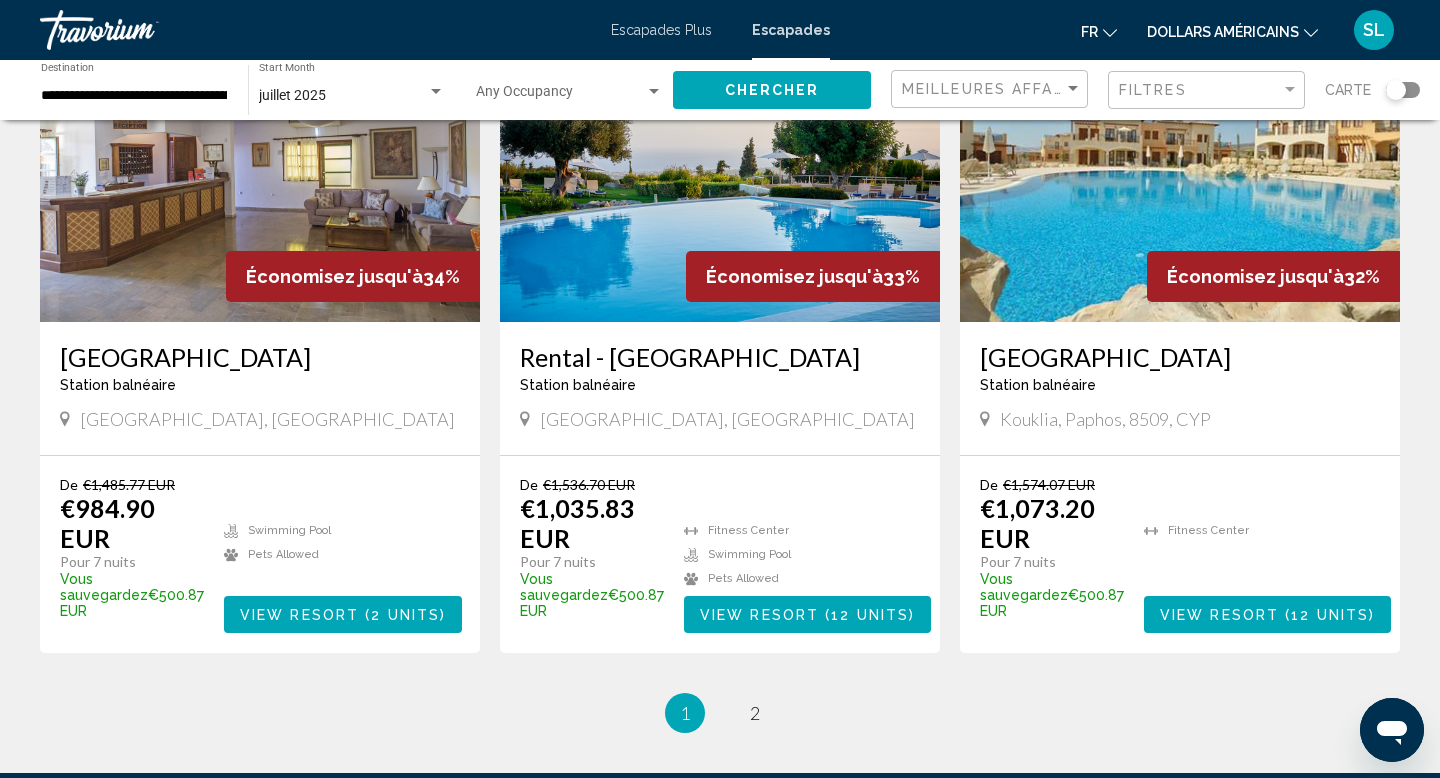 scroll, scrollTop: 2348, scrollLeft: 0, axis: vertical 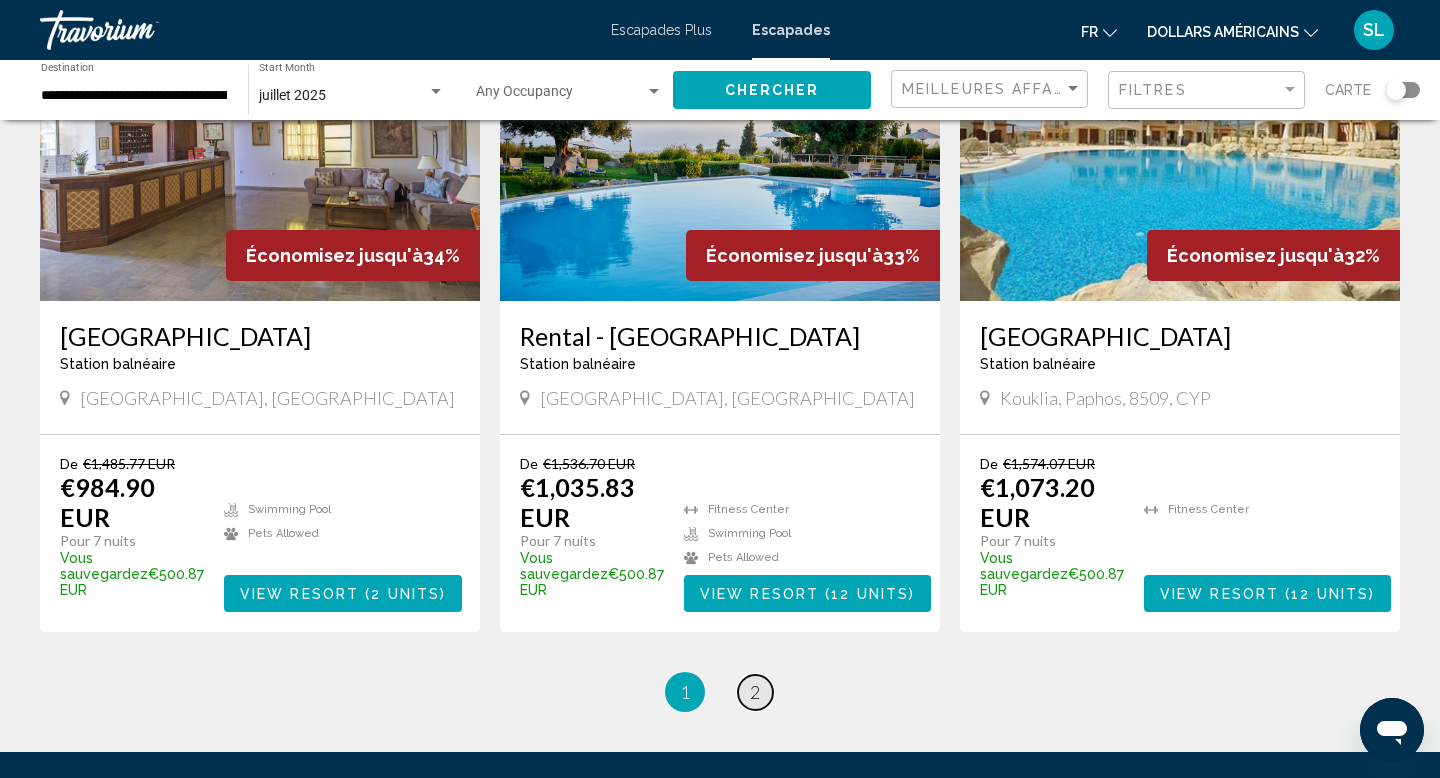 click on "2" at bounding box center (755, 692) 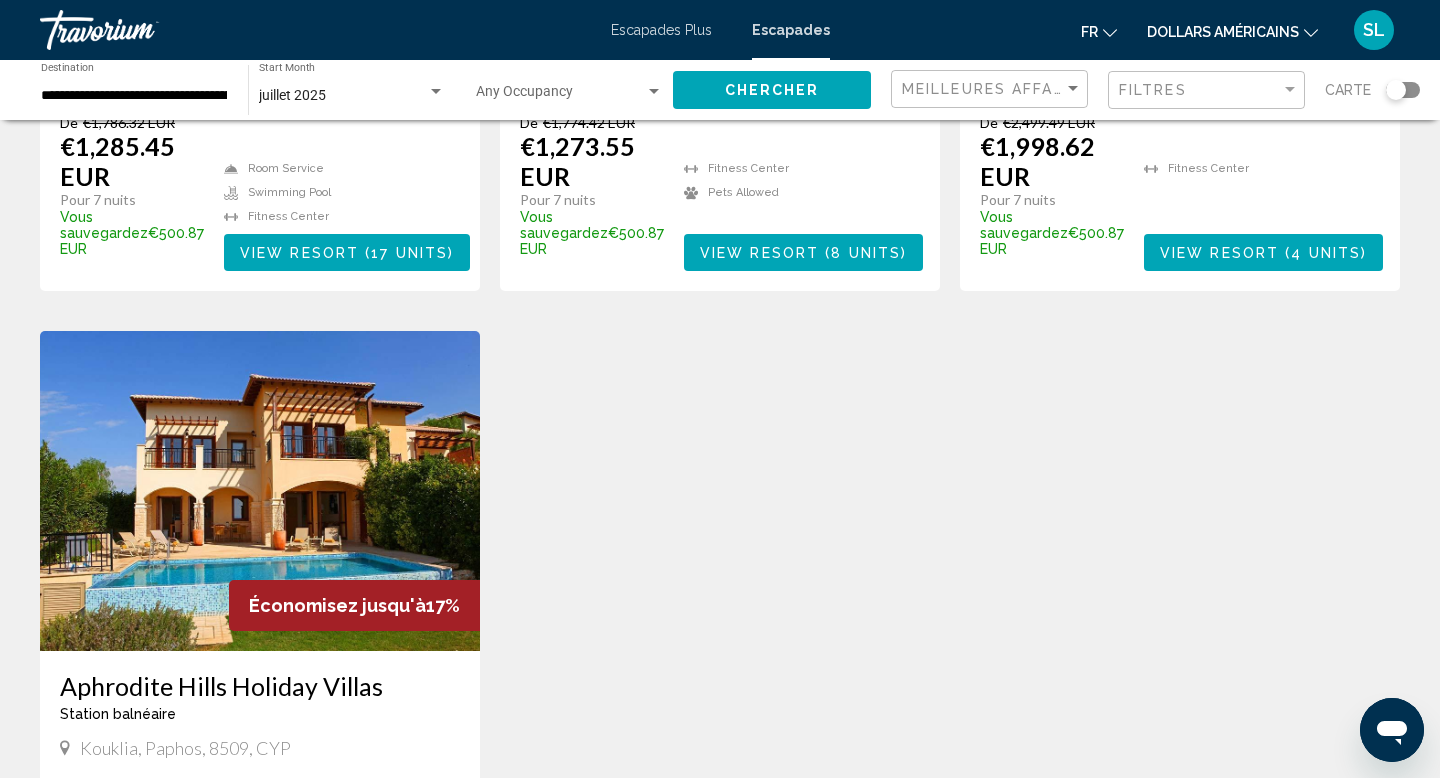 scroll, scrollTop: 1137, scrollLeft: 0, axis: vertical 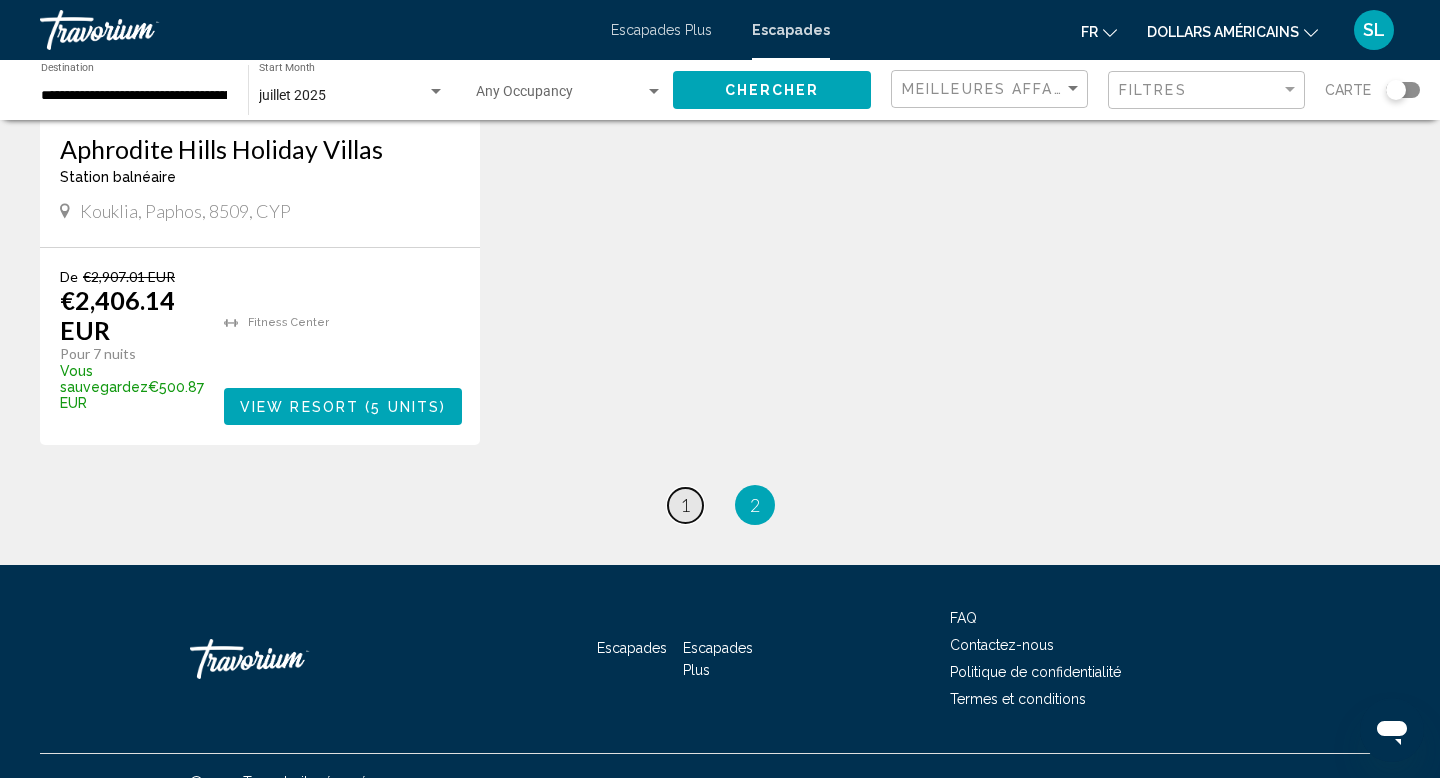 click on "page  1" at bounding box center [685, 505] 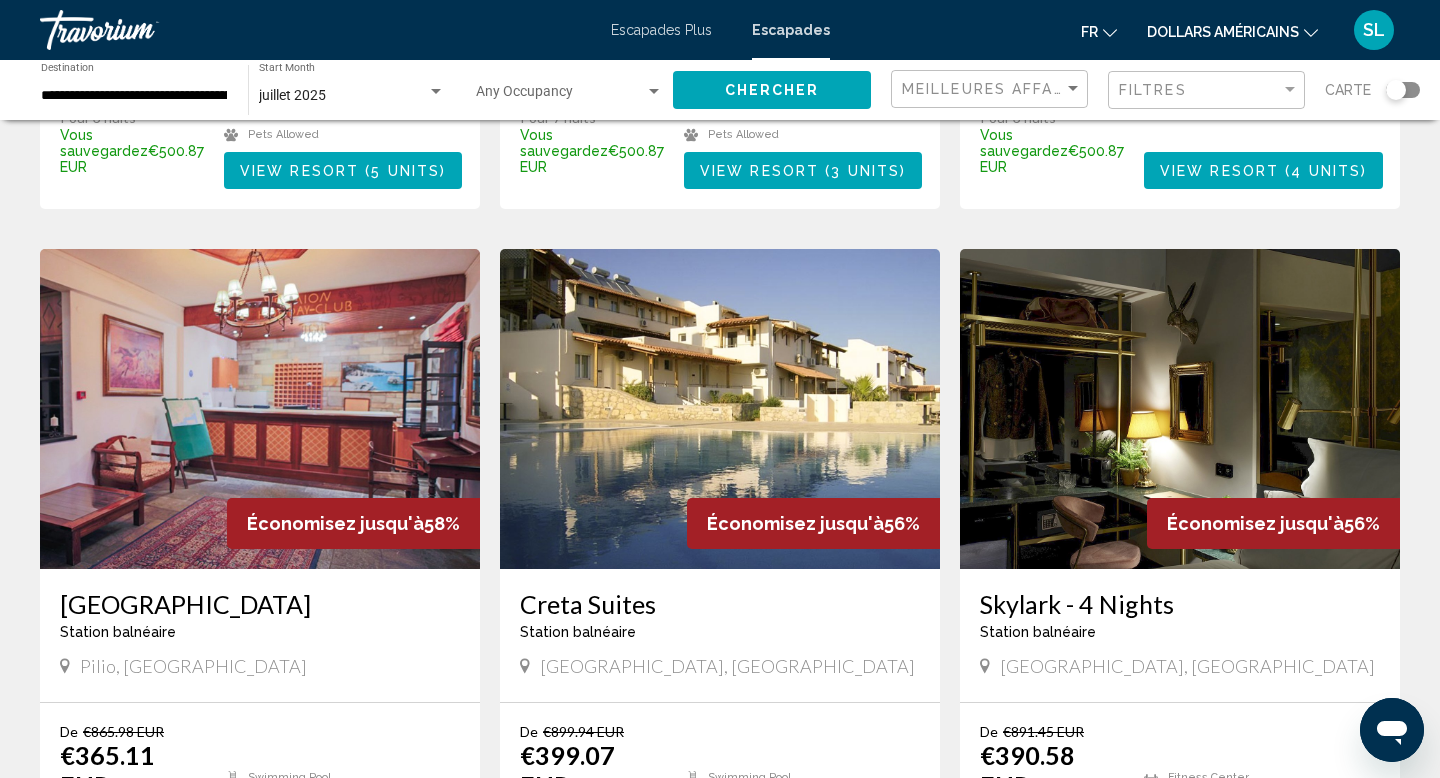 scroll, scrollTop: 806, scrollLeft: 0, axis: vertical 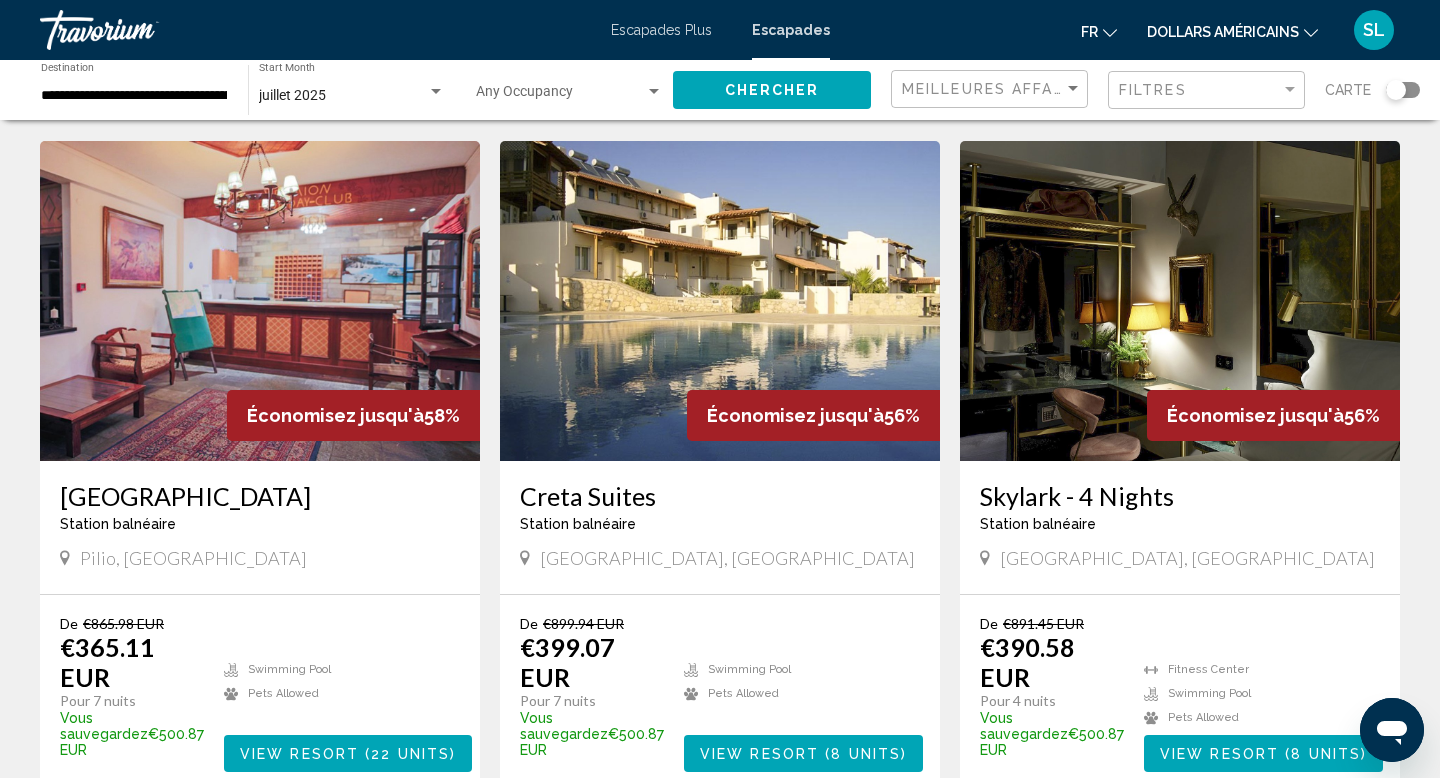 click at bounding box center [720, 301] 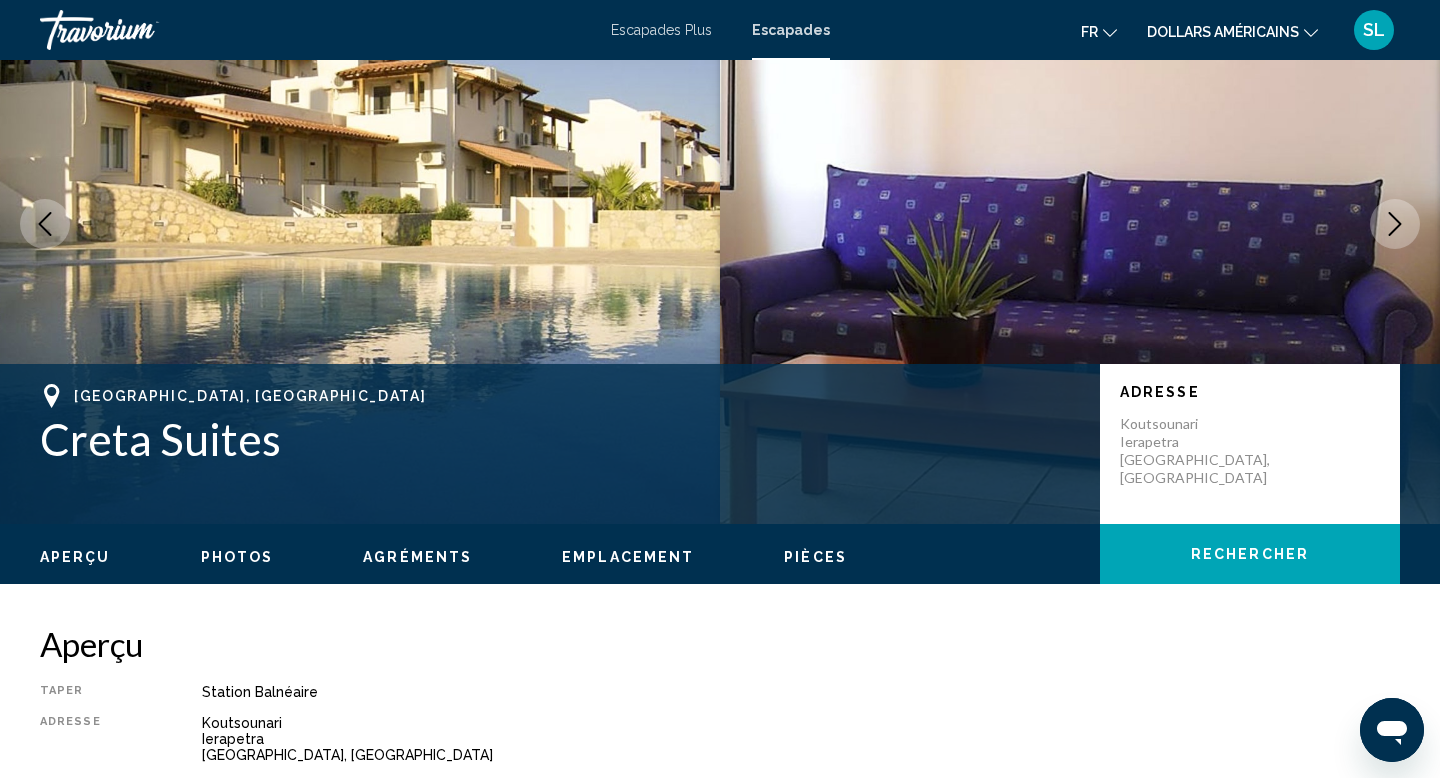 scroll, scrollTop: 187, scrollLeft: 0, axis: vertical 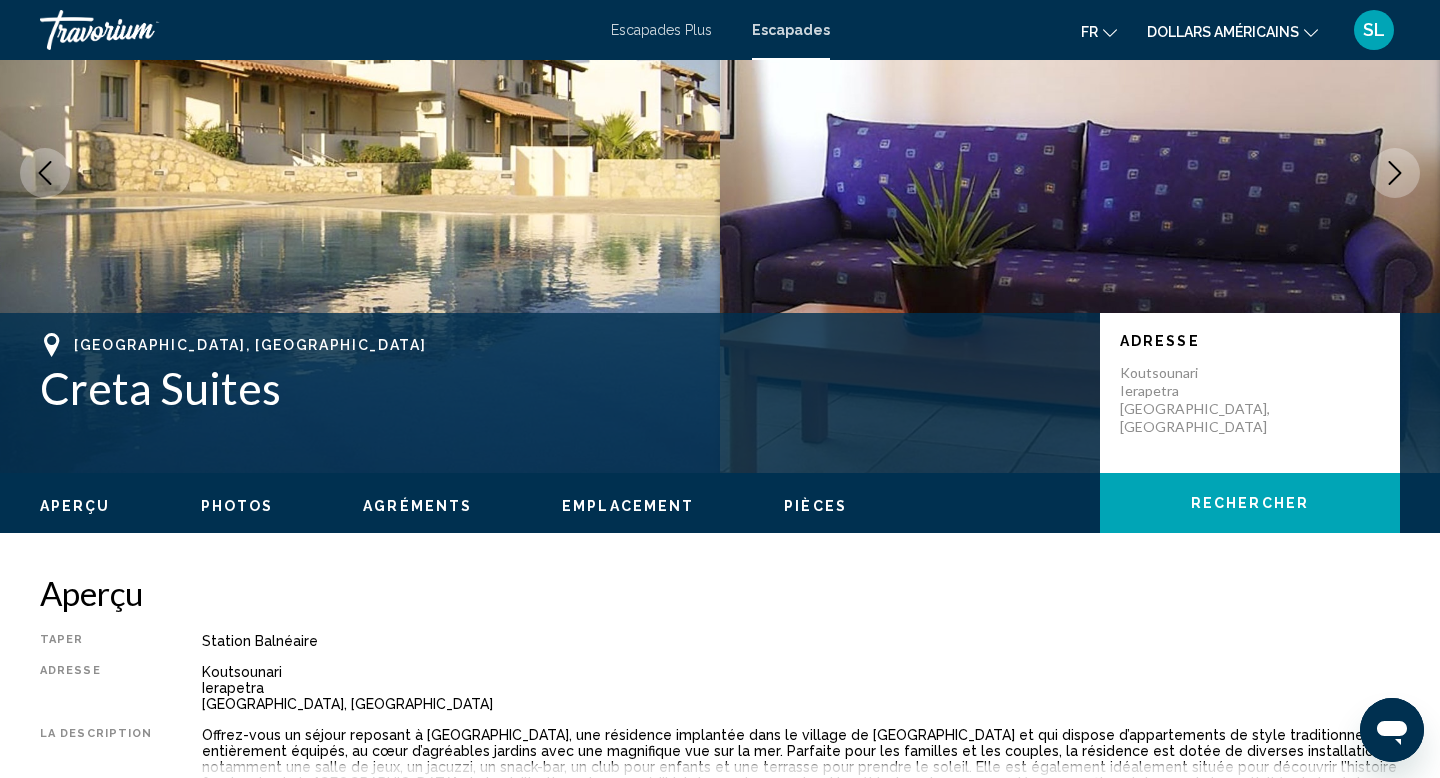 click 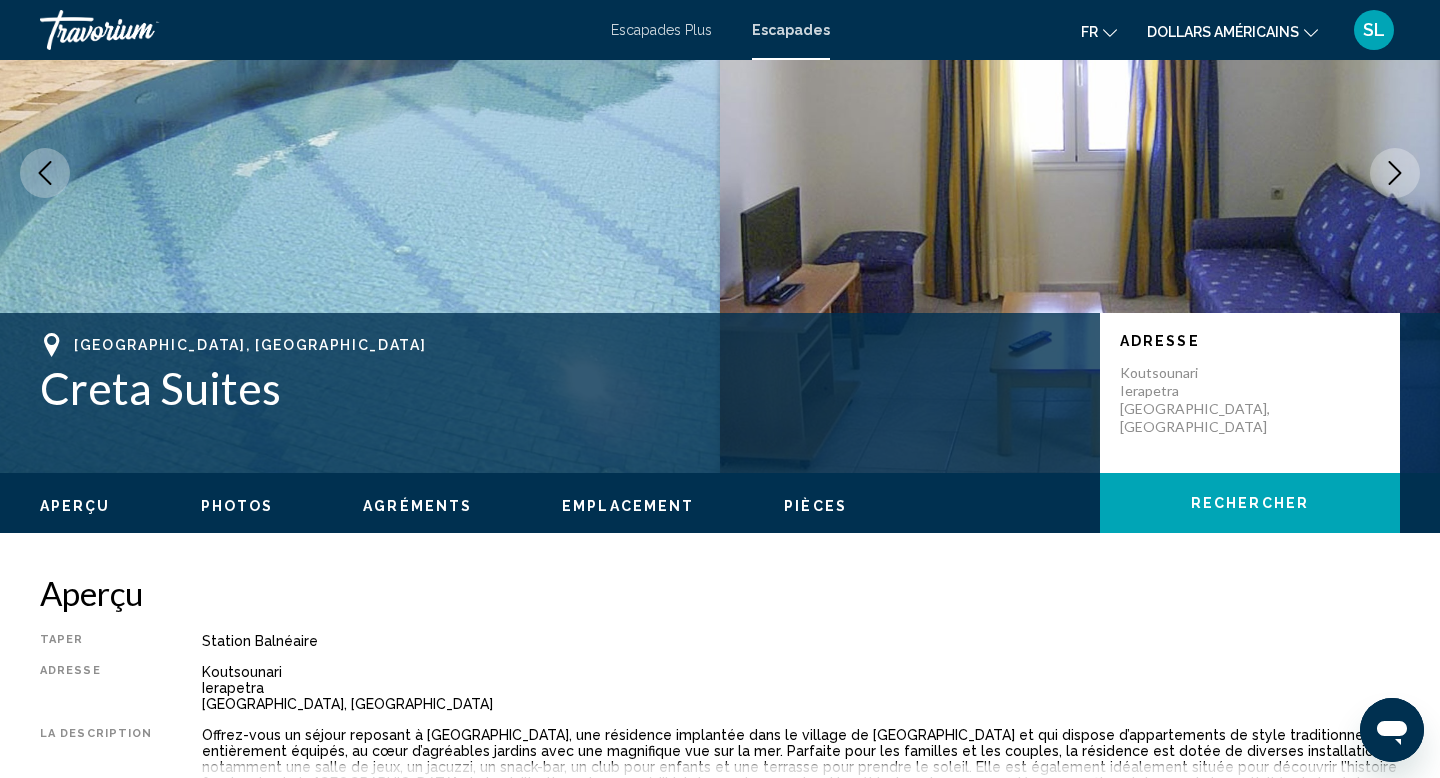 click 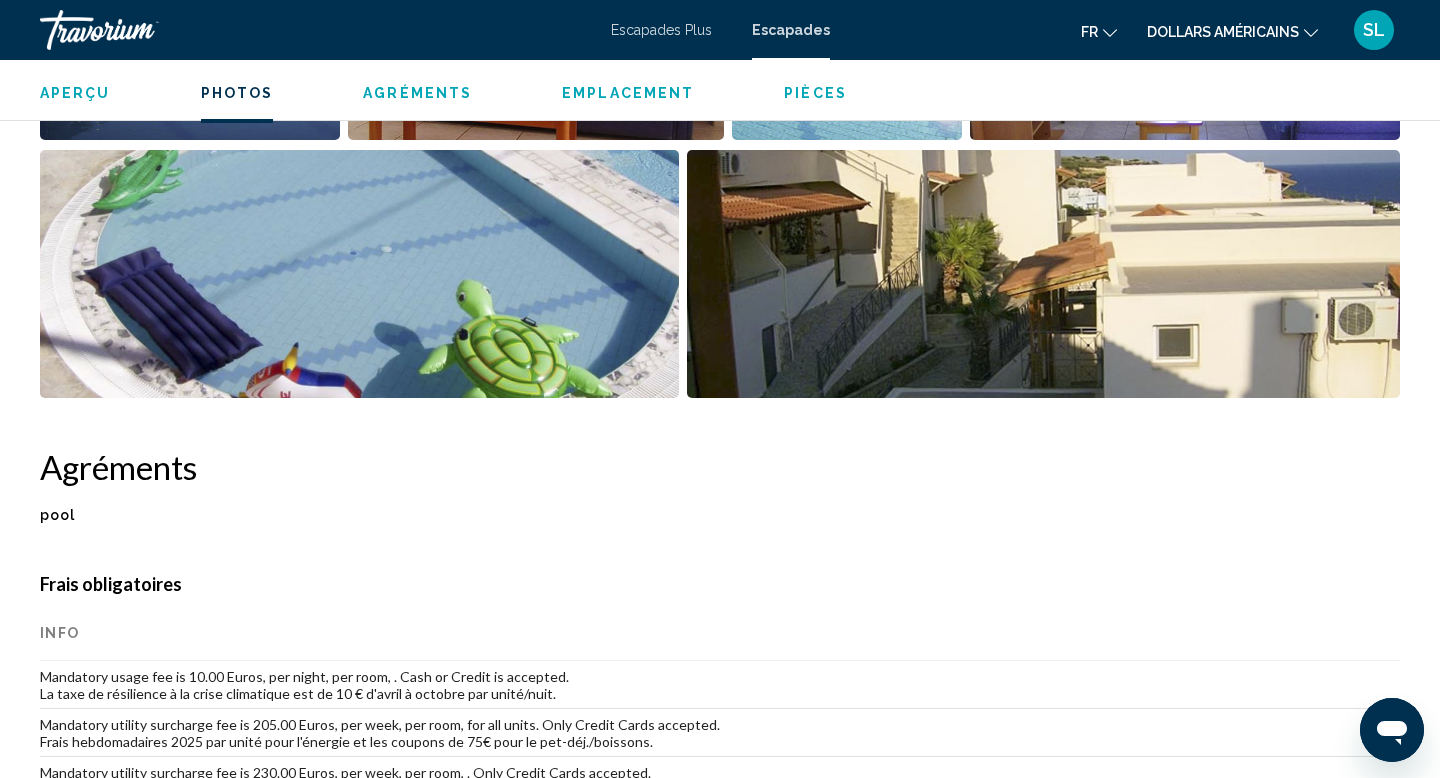 scroll, scrollTop: 0, scrollLeft: 0, axis: both 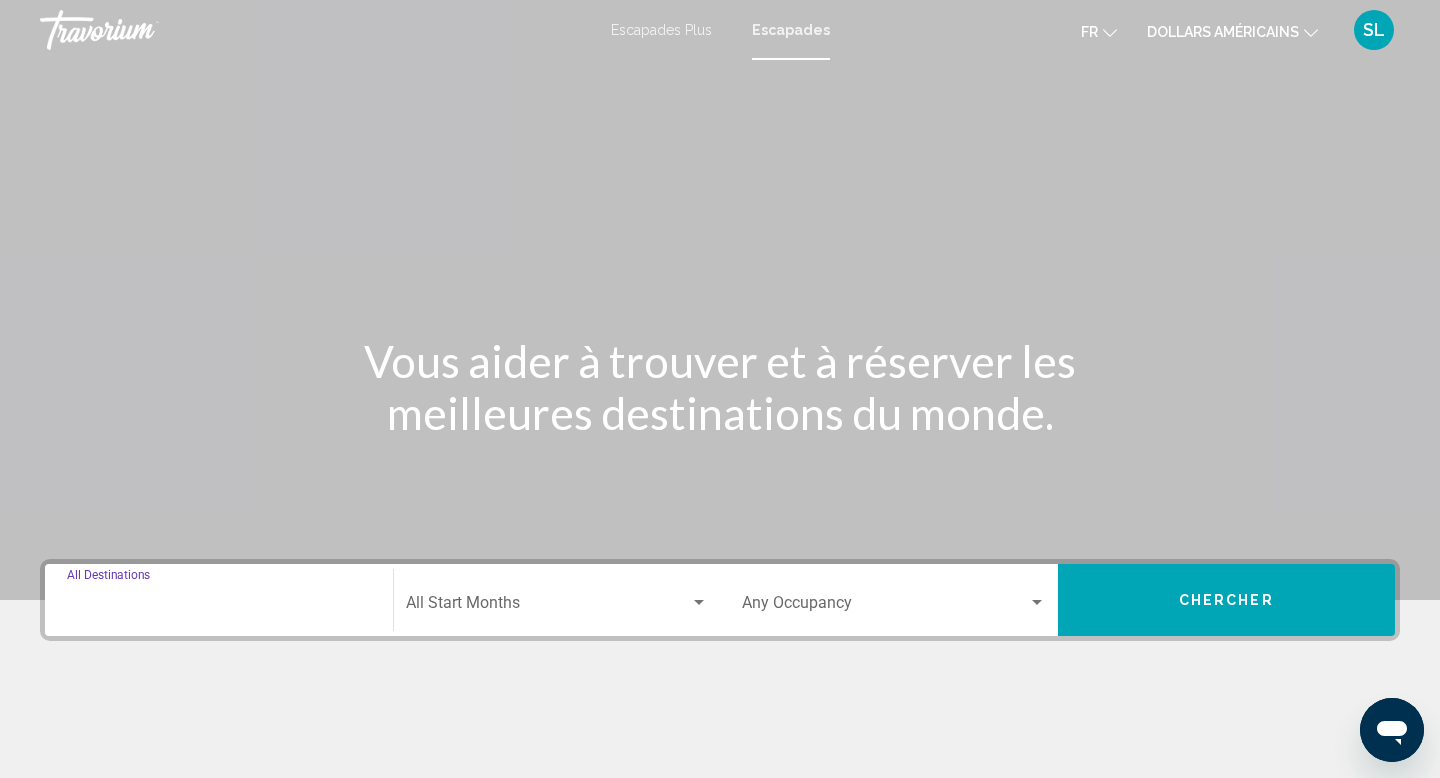 click on "Destination All Destinations" at bounding box center (219, 607) 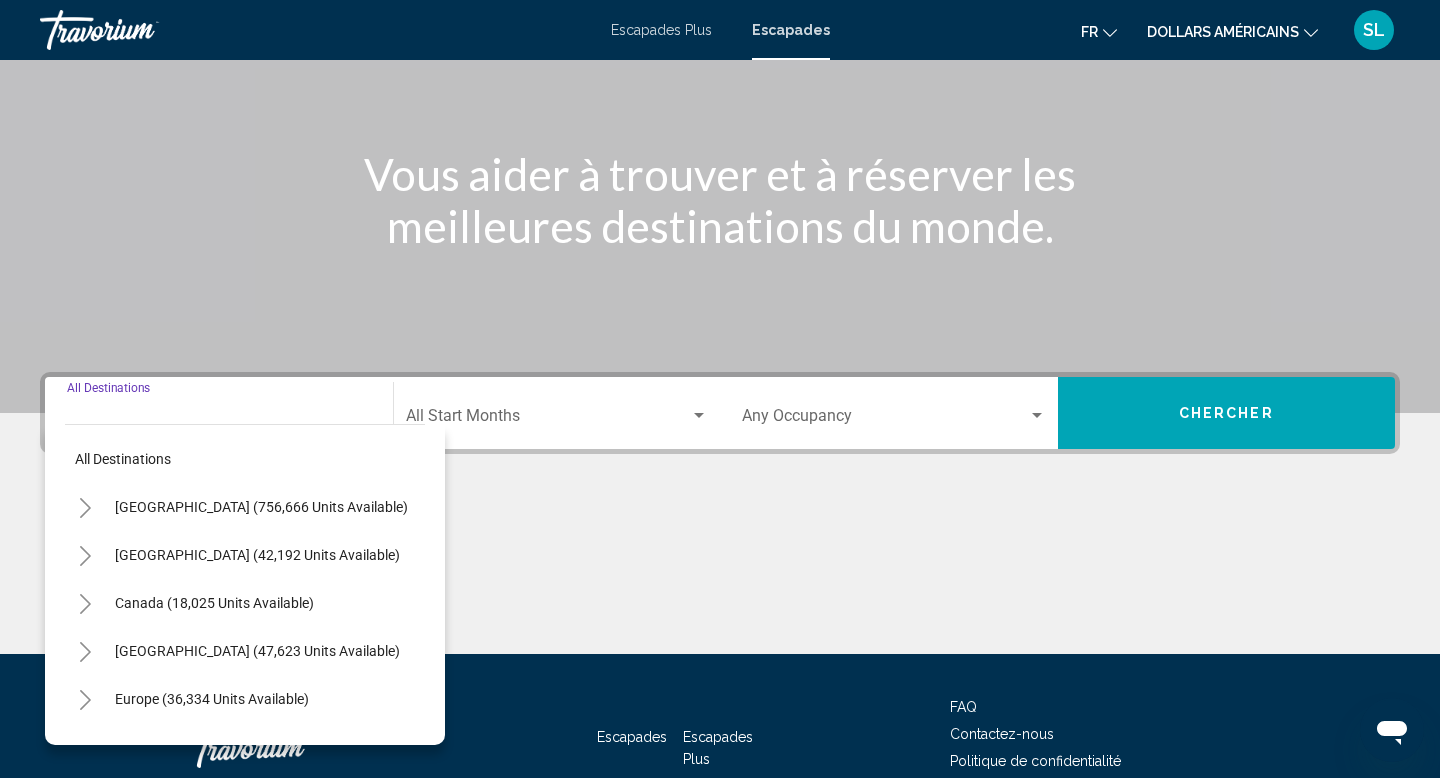 scroll, scrollTop: 308, scrollLeft: 0, axis: vertical 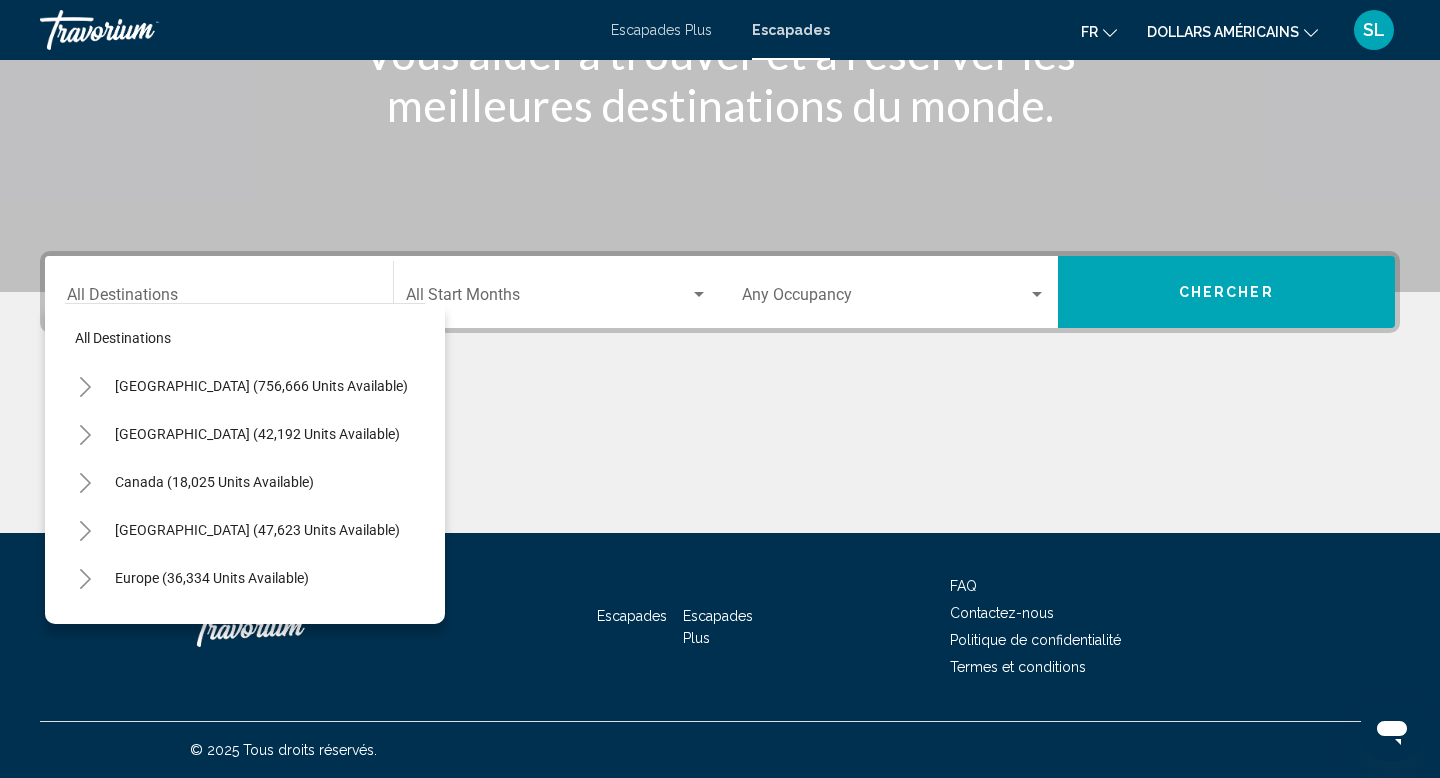 click on "Destination All Destinations" at bounding box center (219, 292) 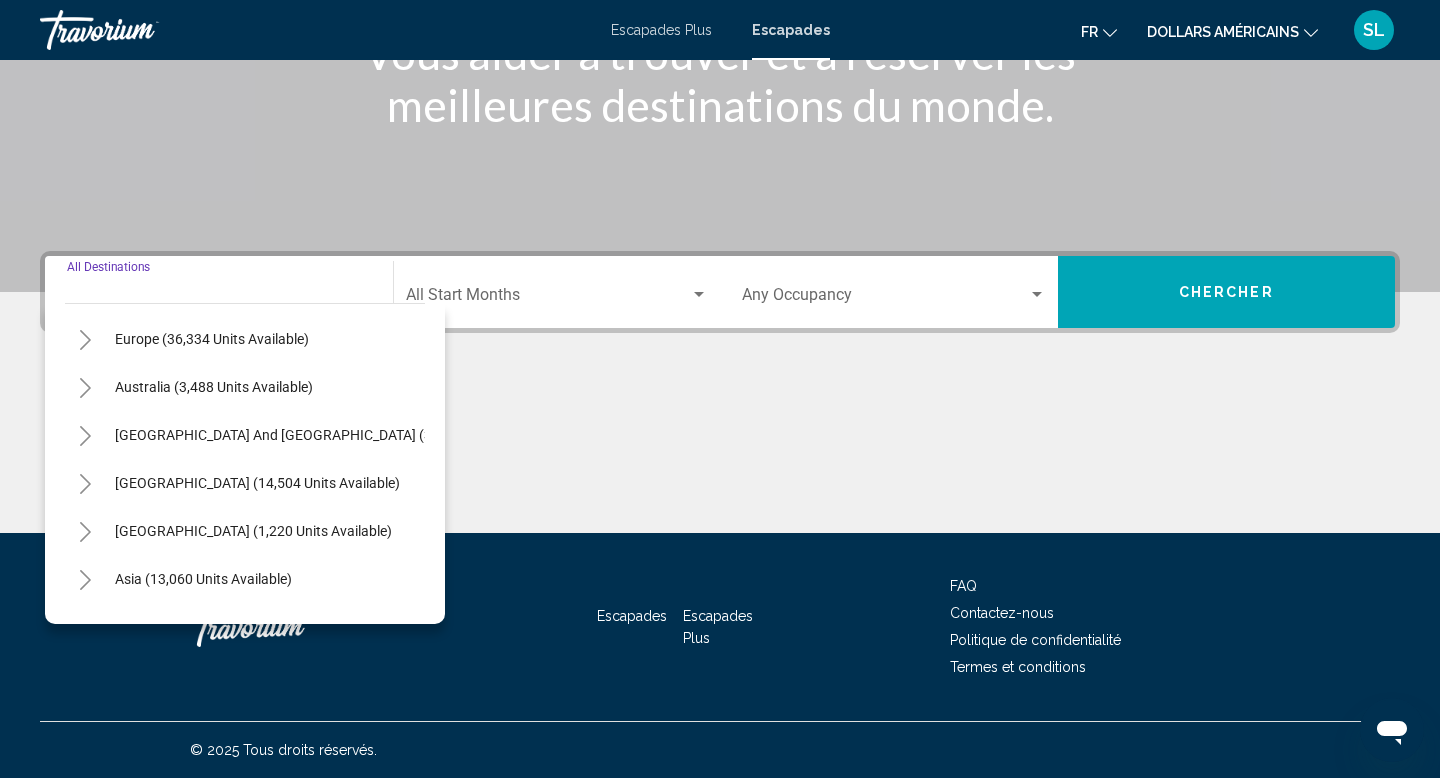 scroll, scrollTop: 324, scrollLeft: 0, axis: vertical 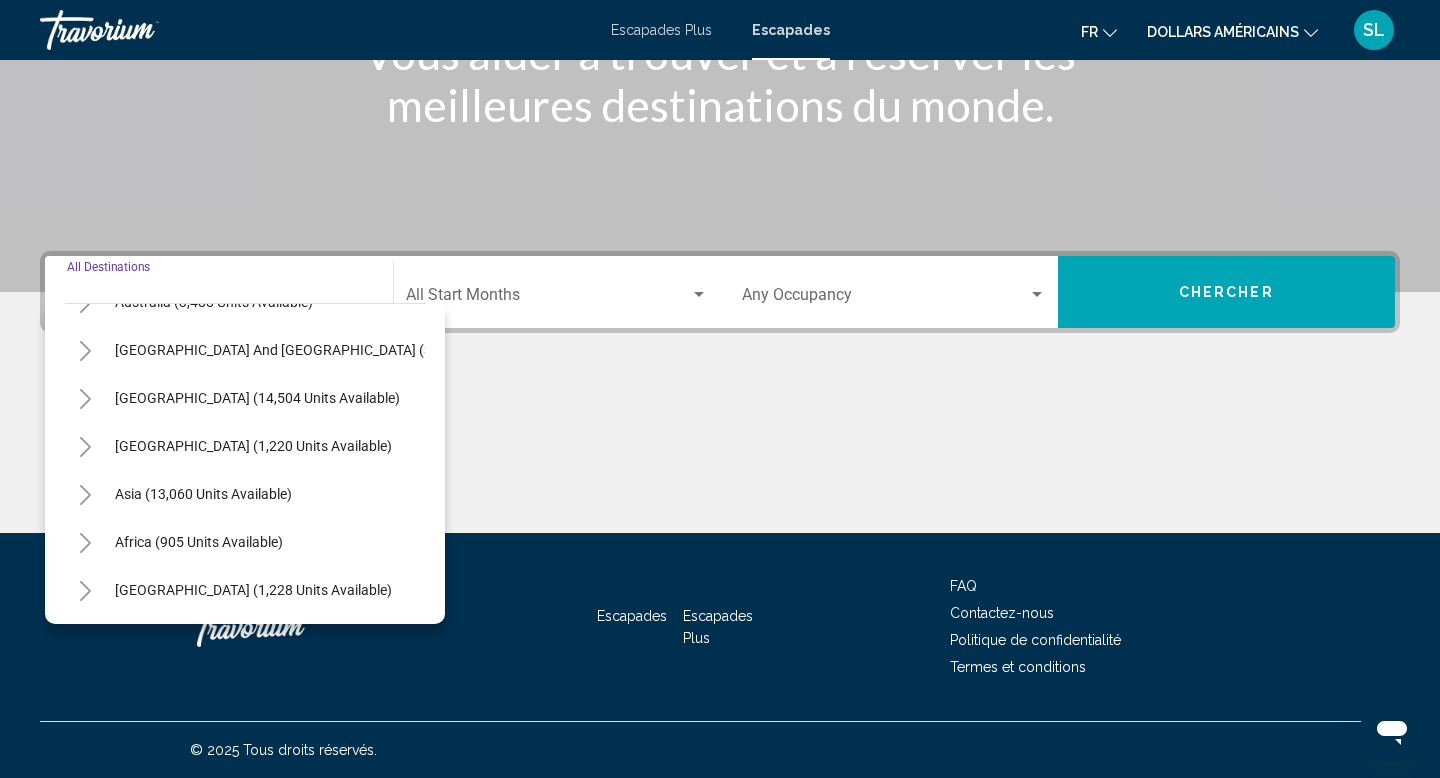 click 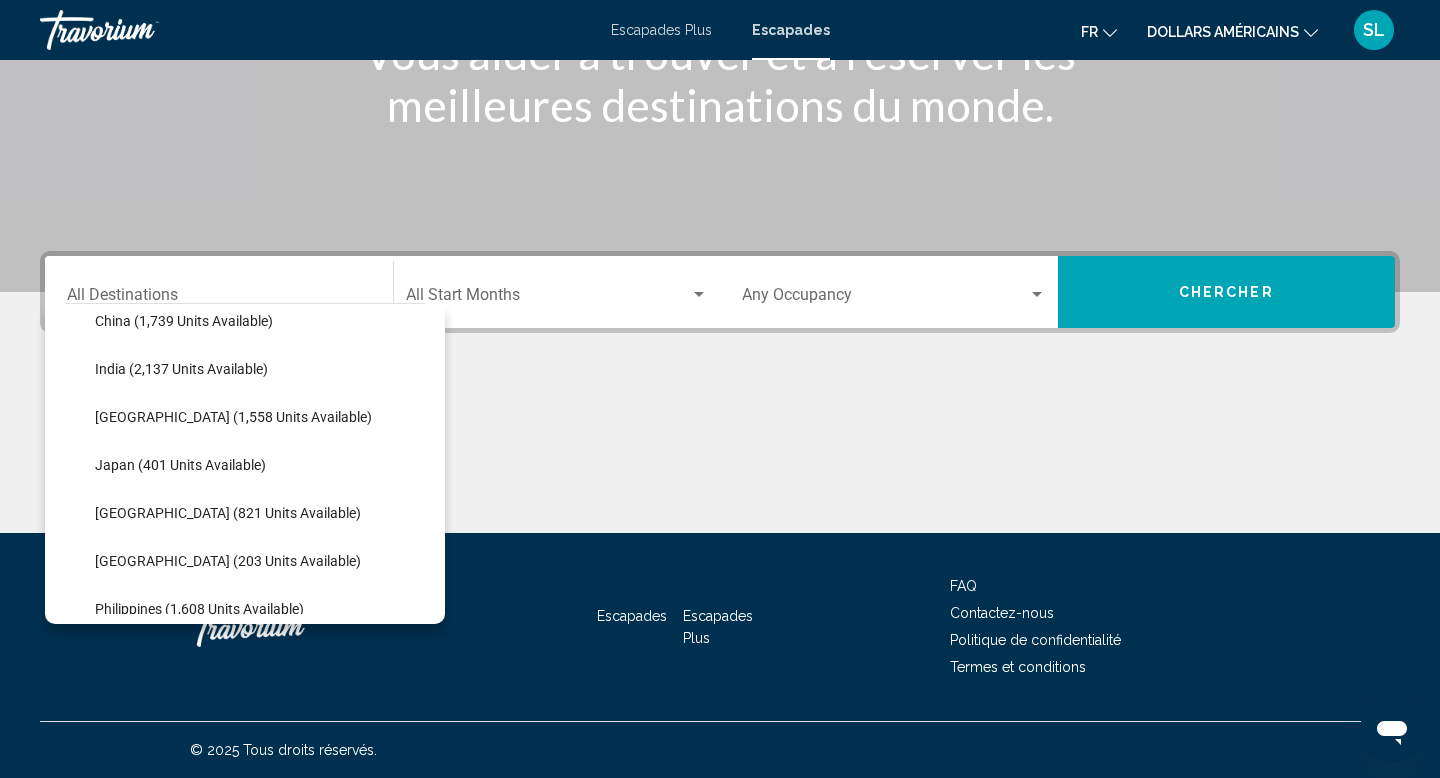 scroll, scrollTop: 650, scrollLeft: 0, axis: vertical 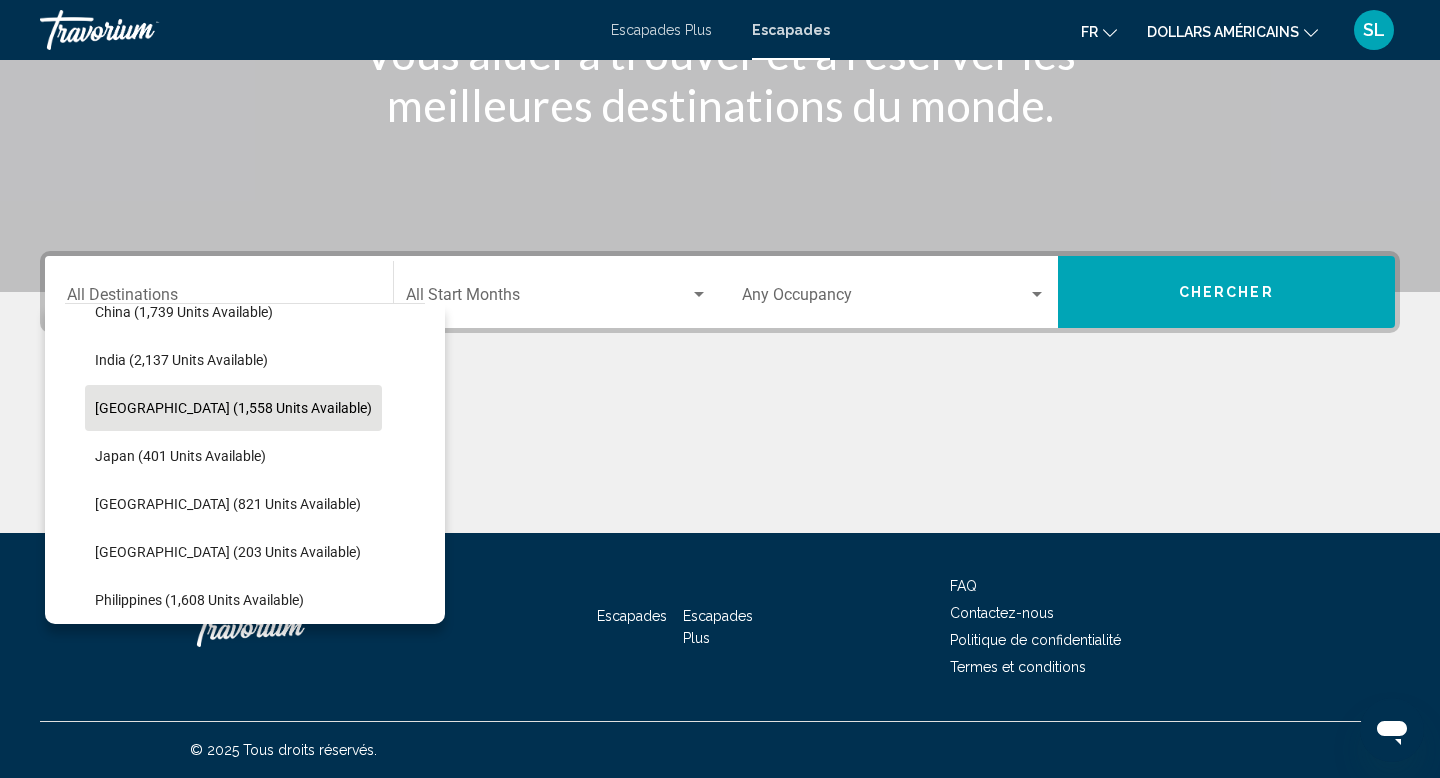 click on "[GEOGRAPHIC_DATA] (1,558 units available)" 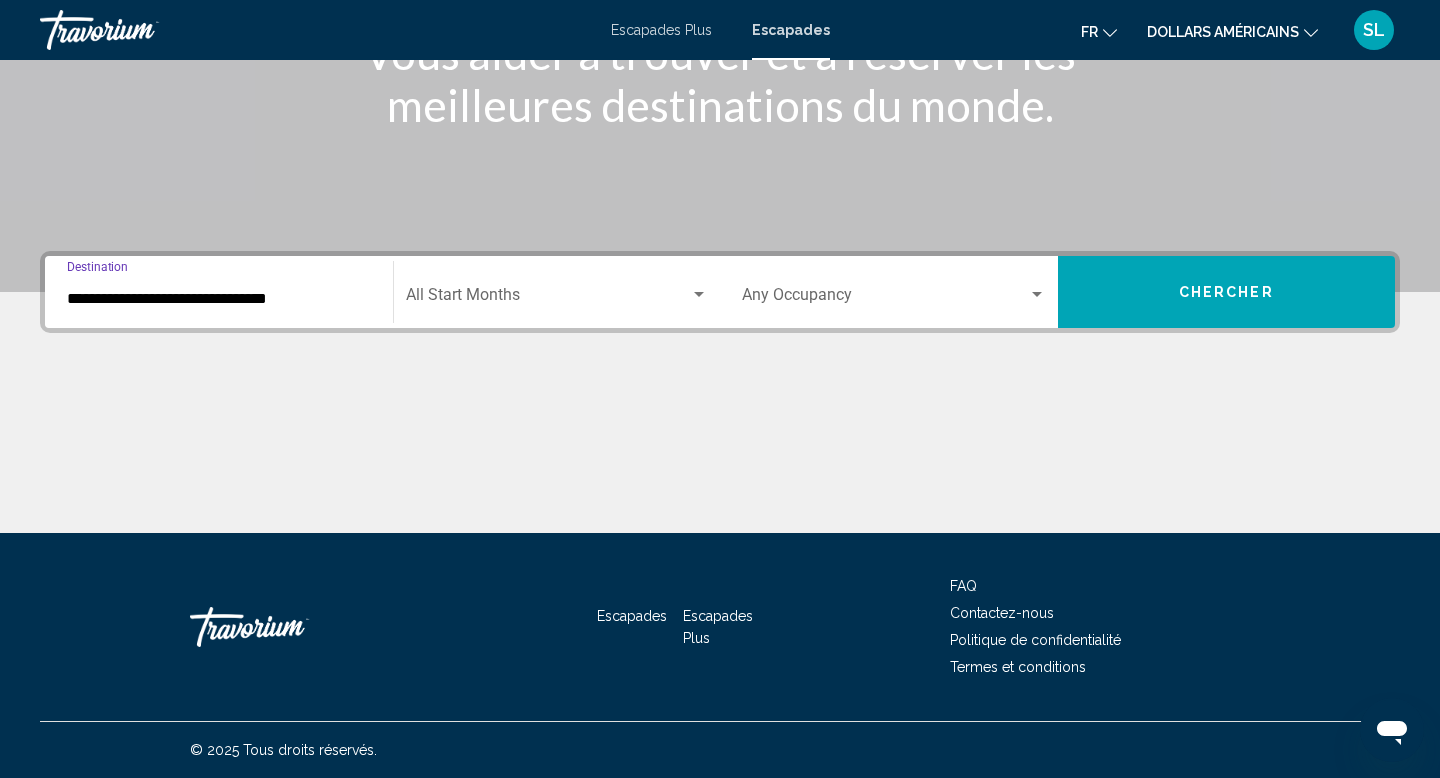 click on "Start Month All Start Months" 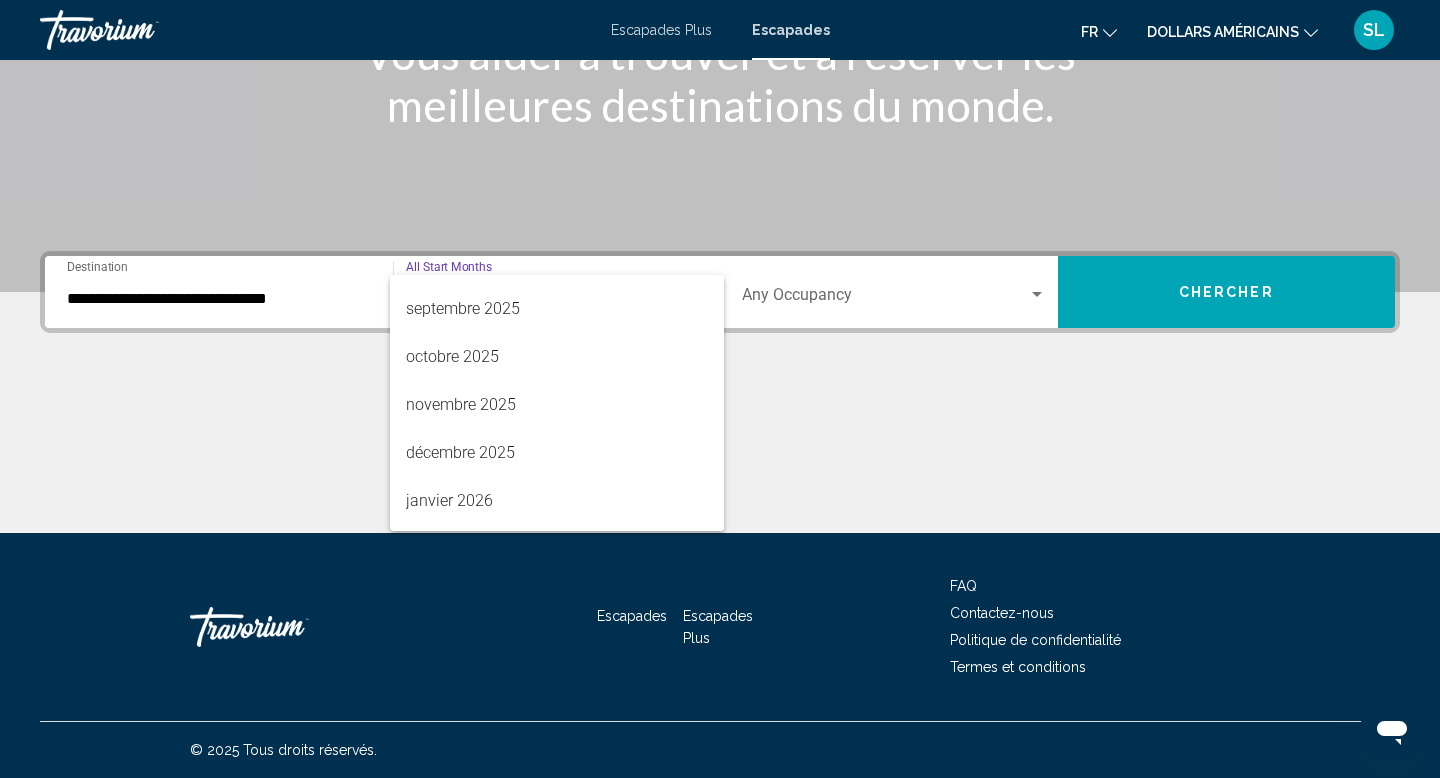 scroll, scrollTop: 135, scrollLeft: 0, axis: vertical 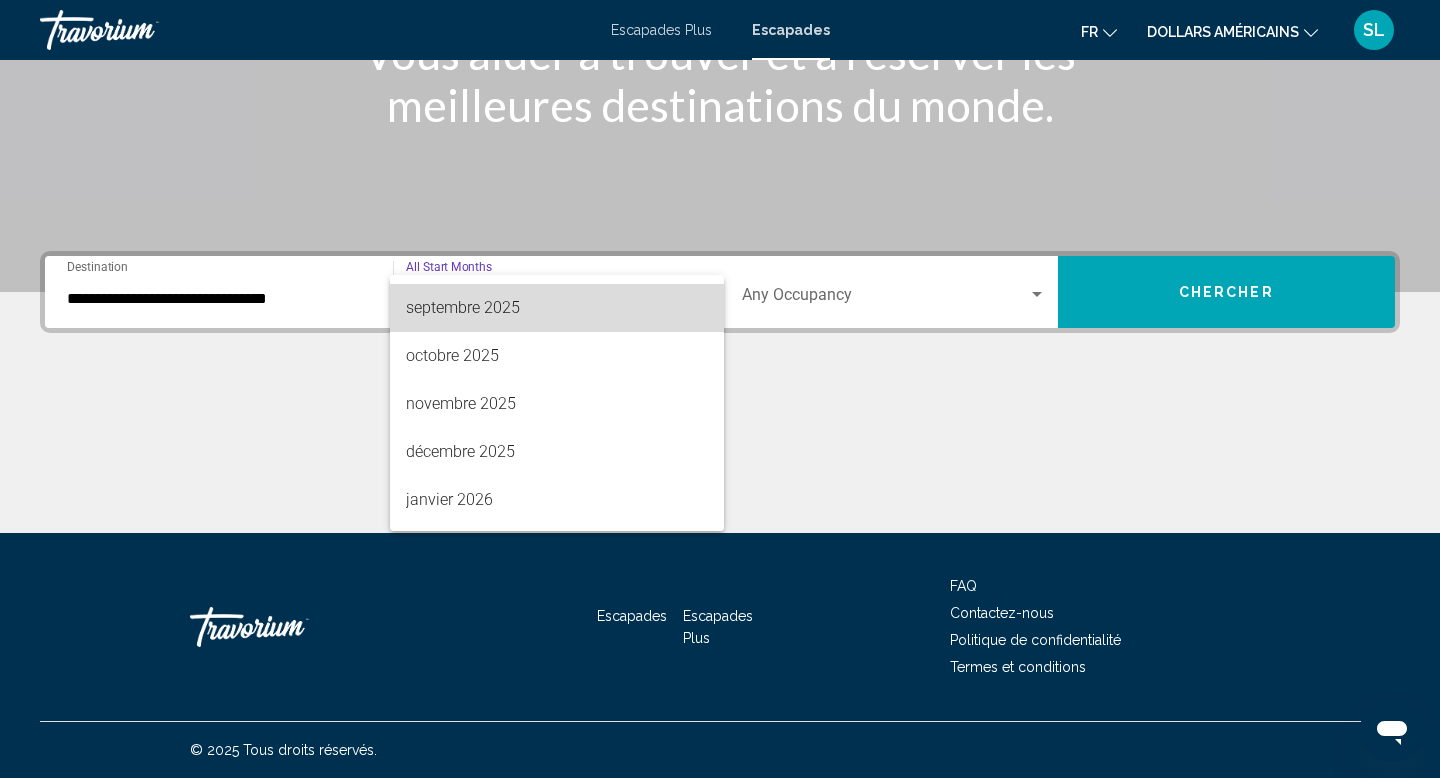 click on "septembre 2025" at bounding box center [557, 308] 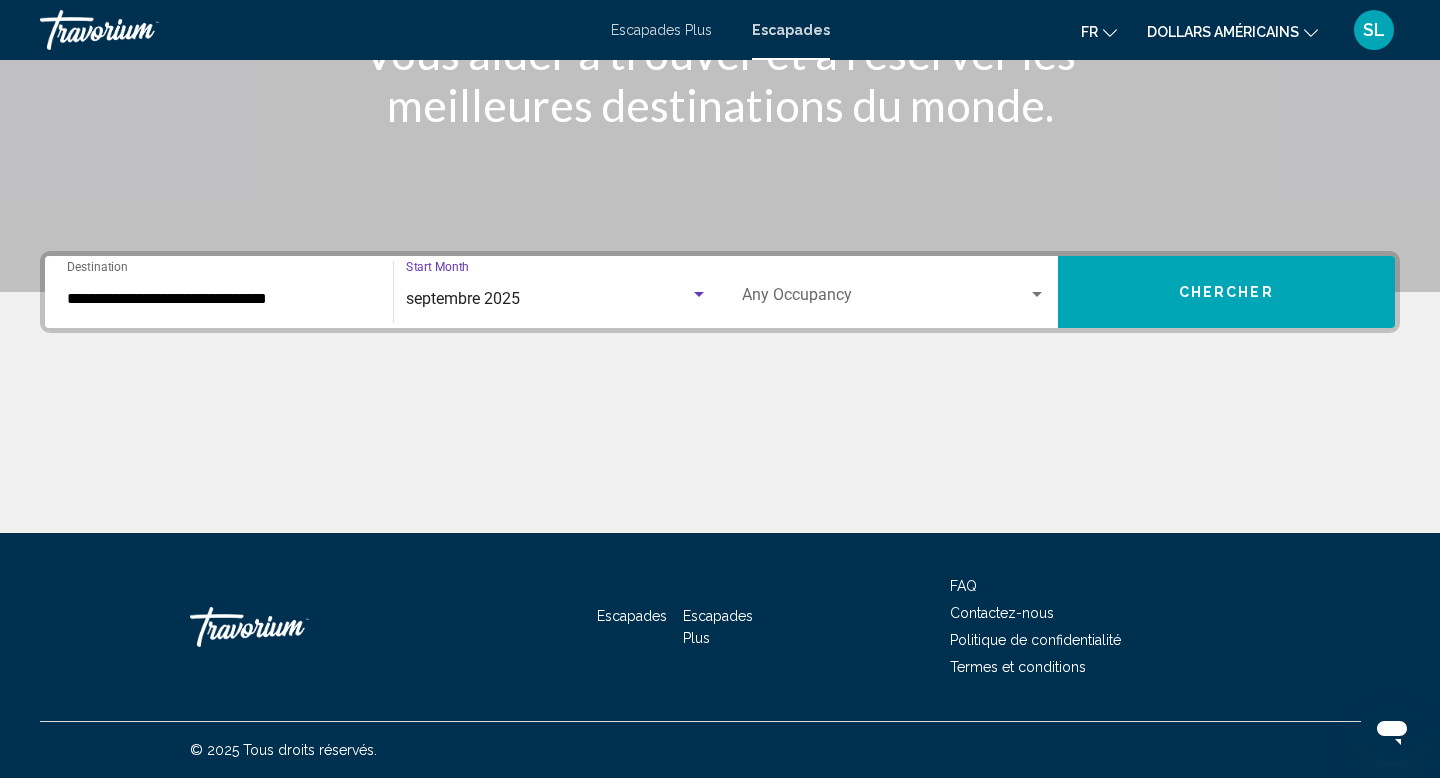 click on "Occupancy Any Occupancy" at bounding box center (894, 292) 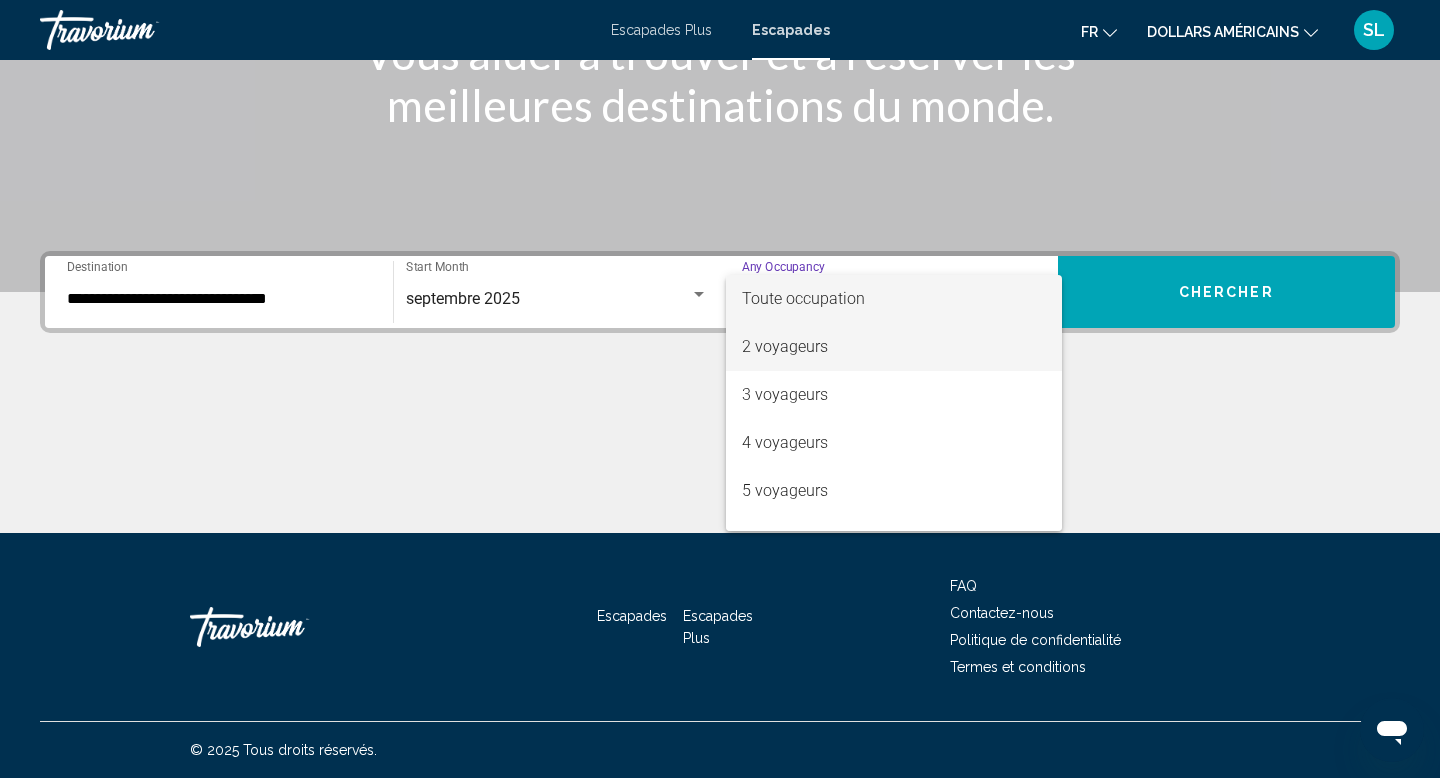click on "2 voyageurs" at bounding box center [894, 347] 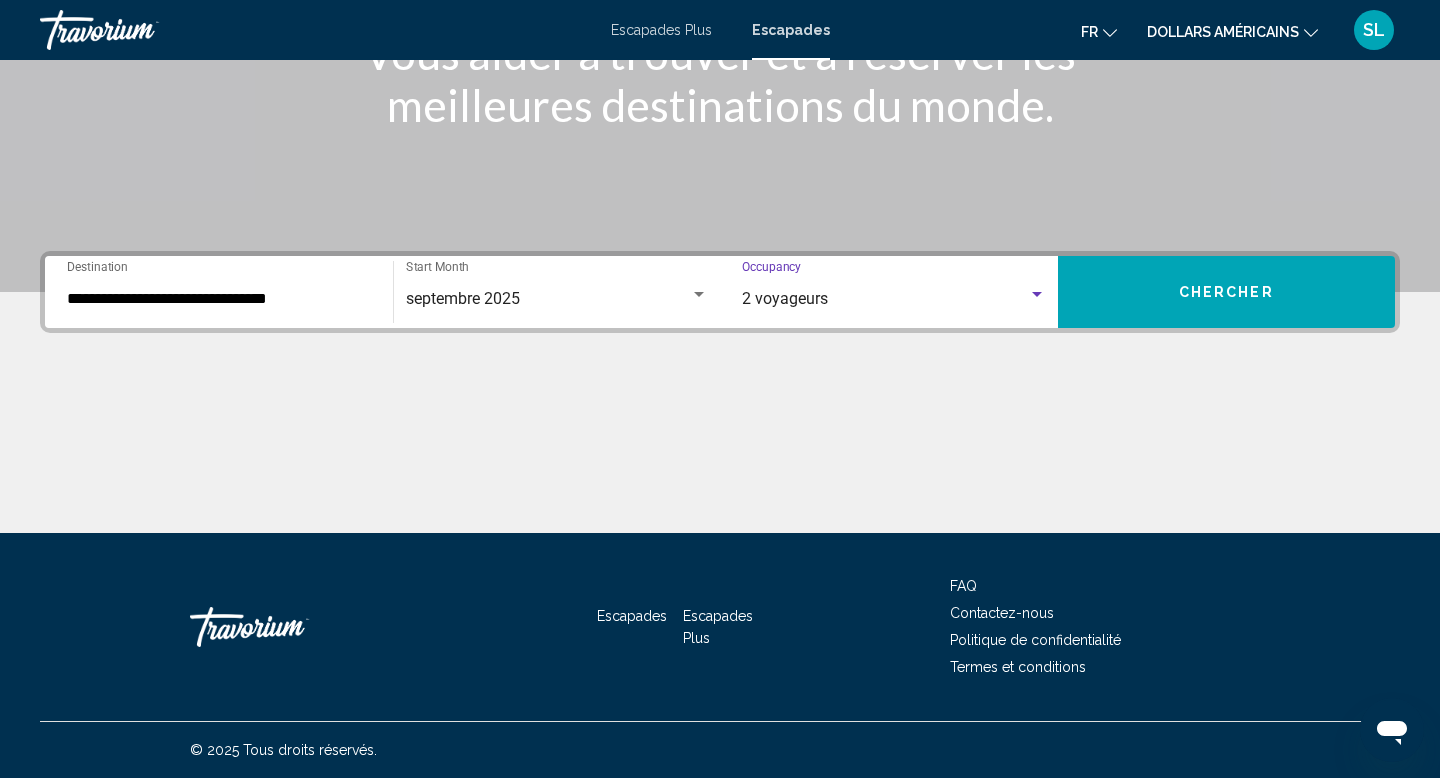 click on "Chercher" at bounding box center [1226, 293] 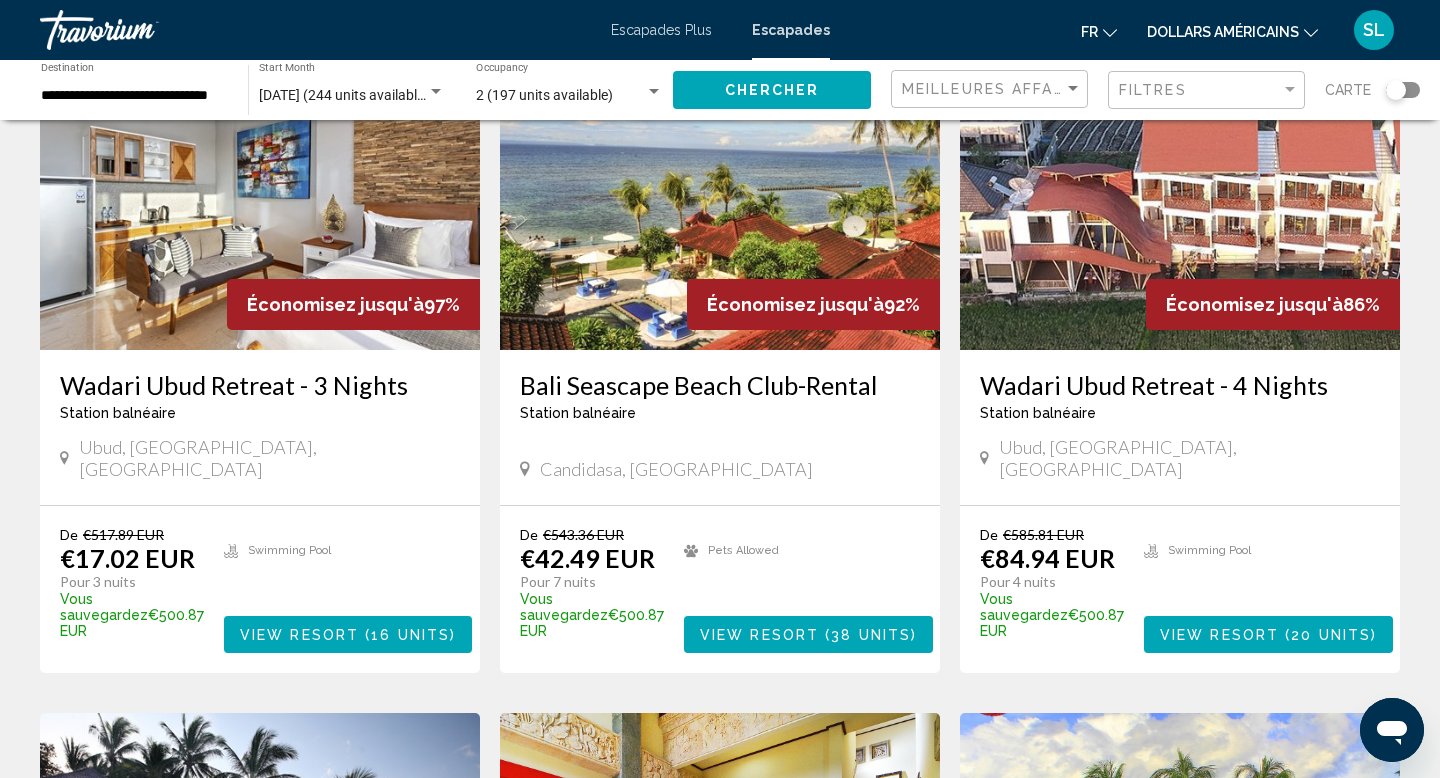 scroll, scrollTop: 866, scrollLeft: 0, axis: vertical 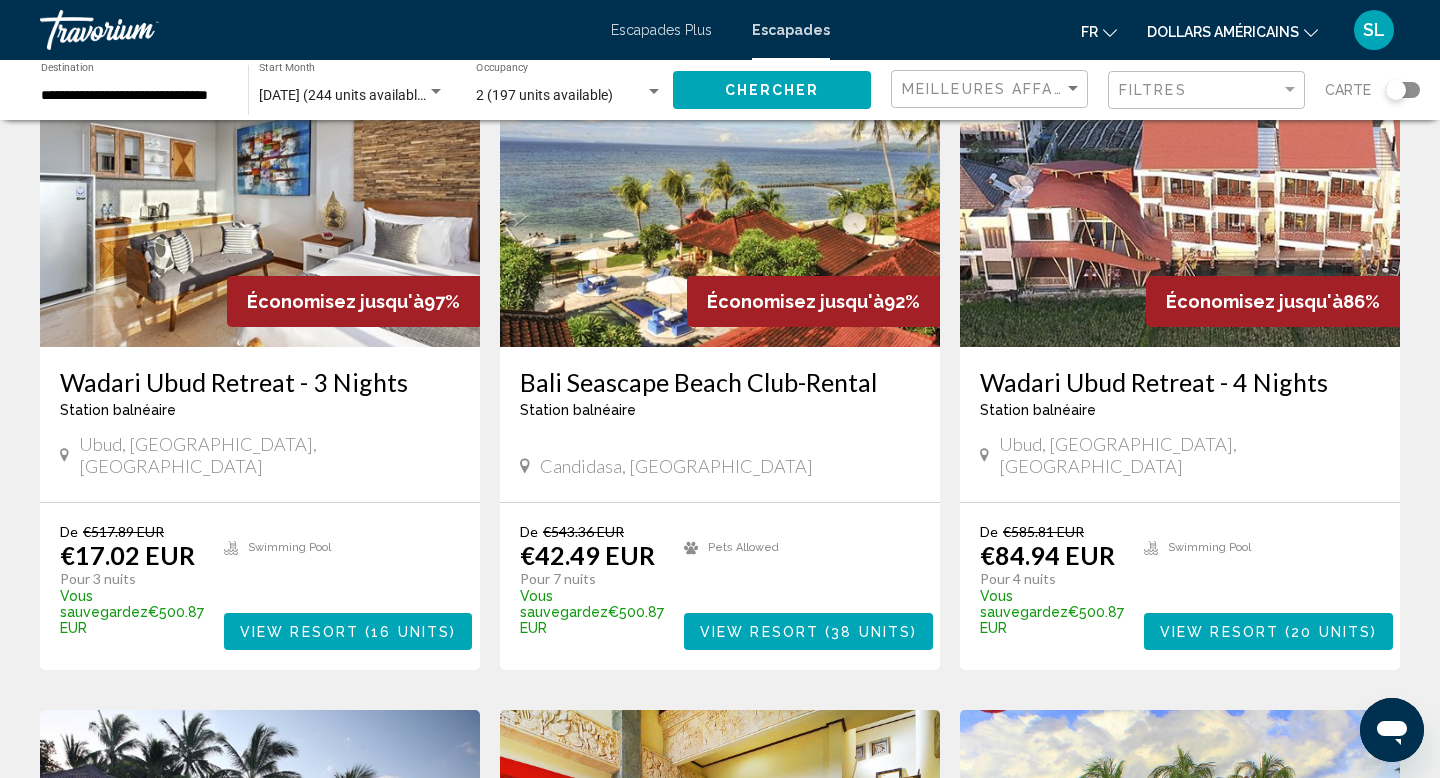 click at bounding box center (1180, 187) 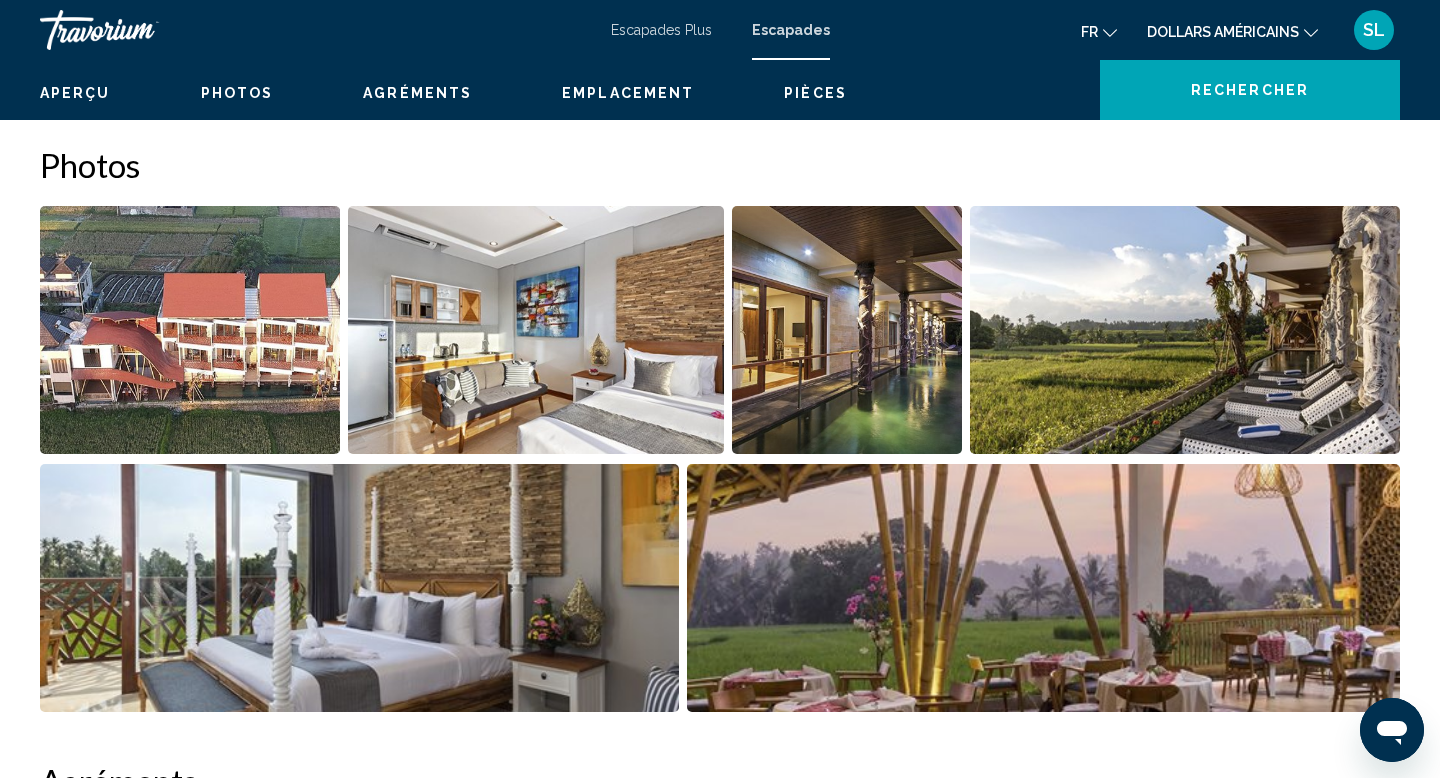 scroll, scrollTop: 0, scrollLeft: 0, axis: both 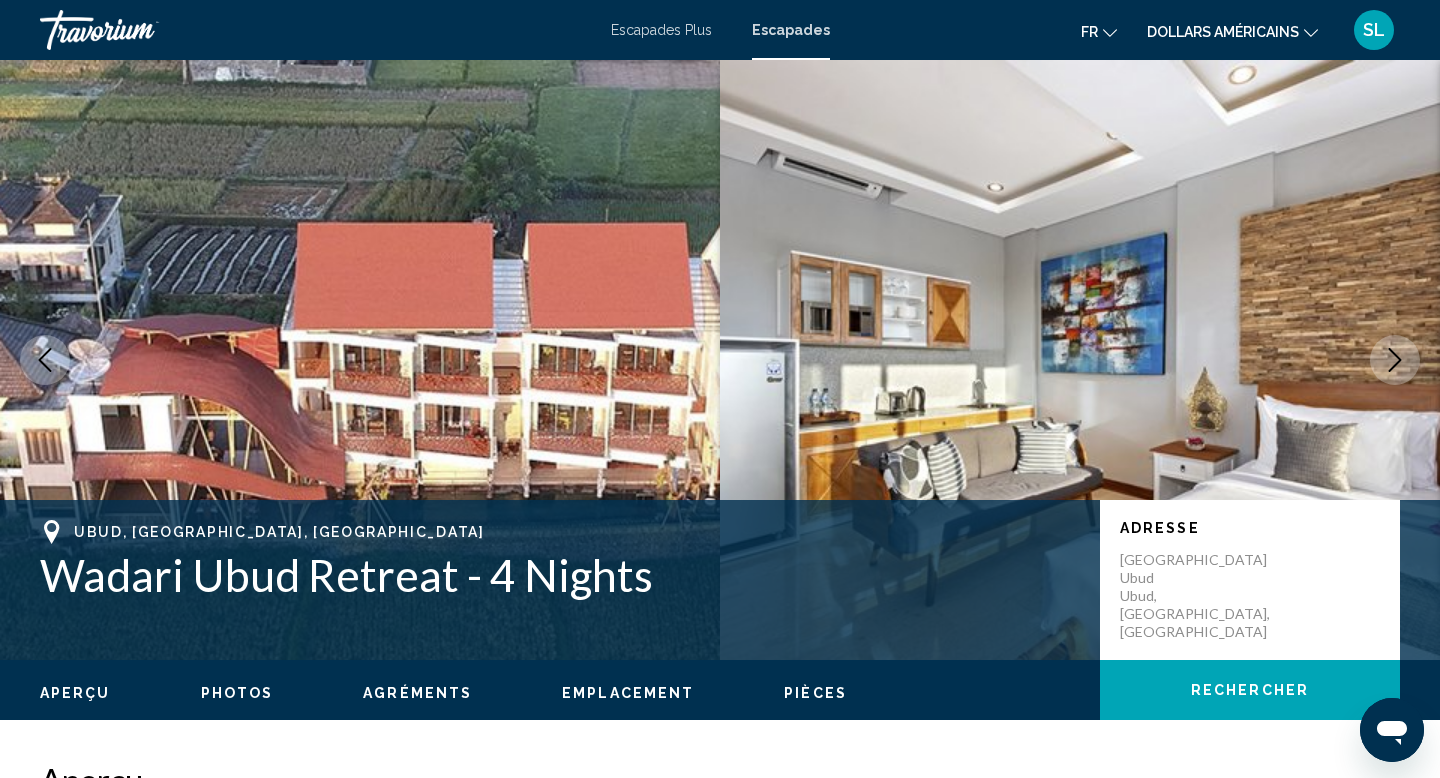 click 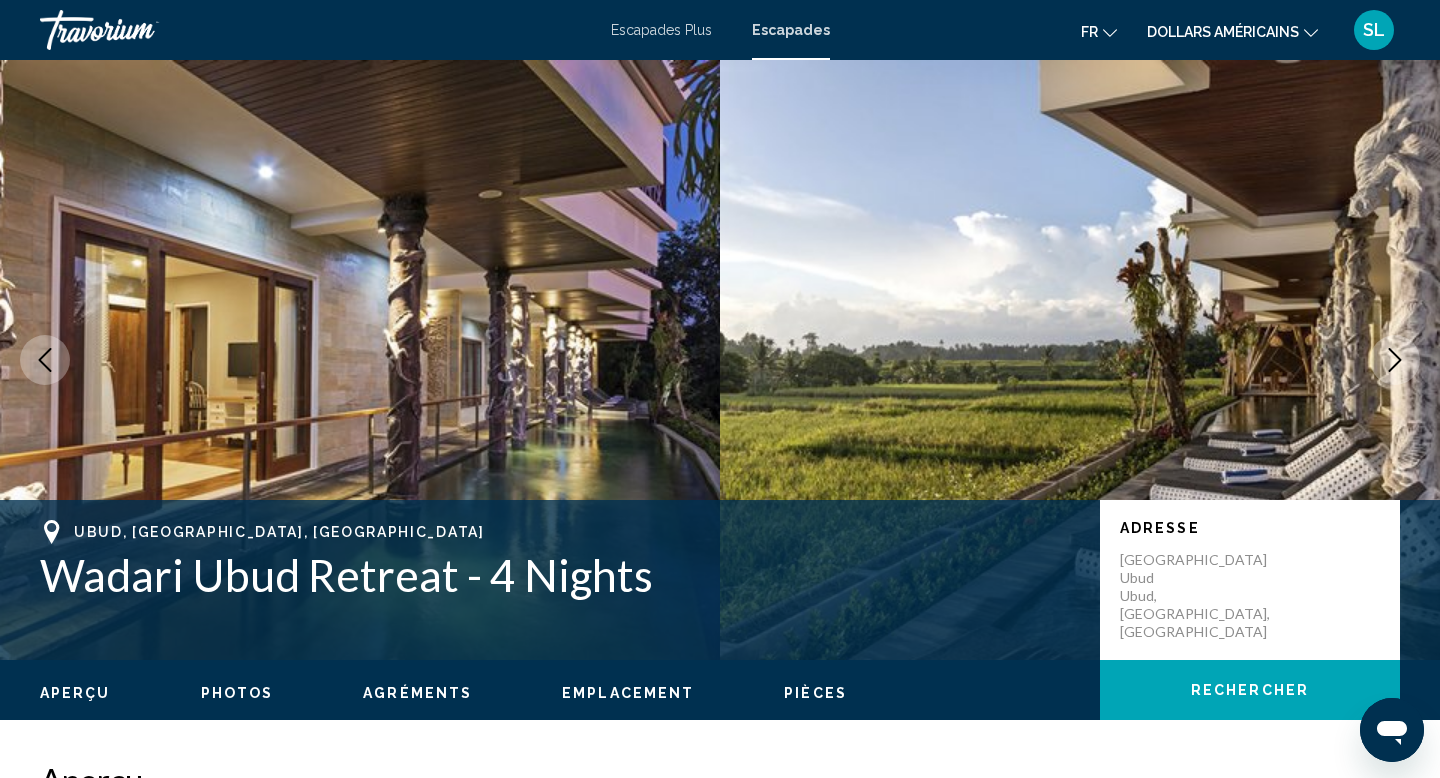 click 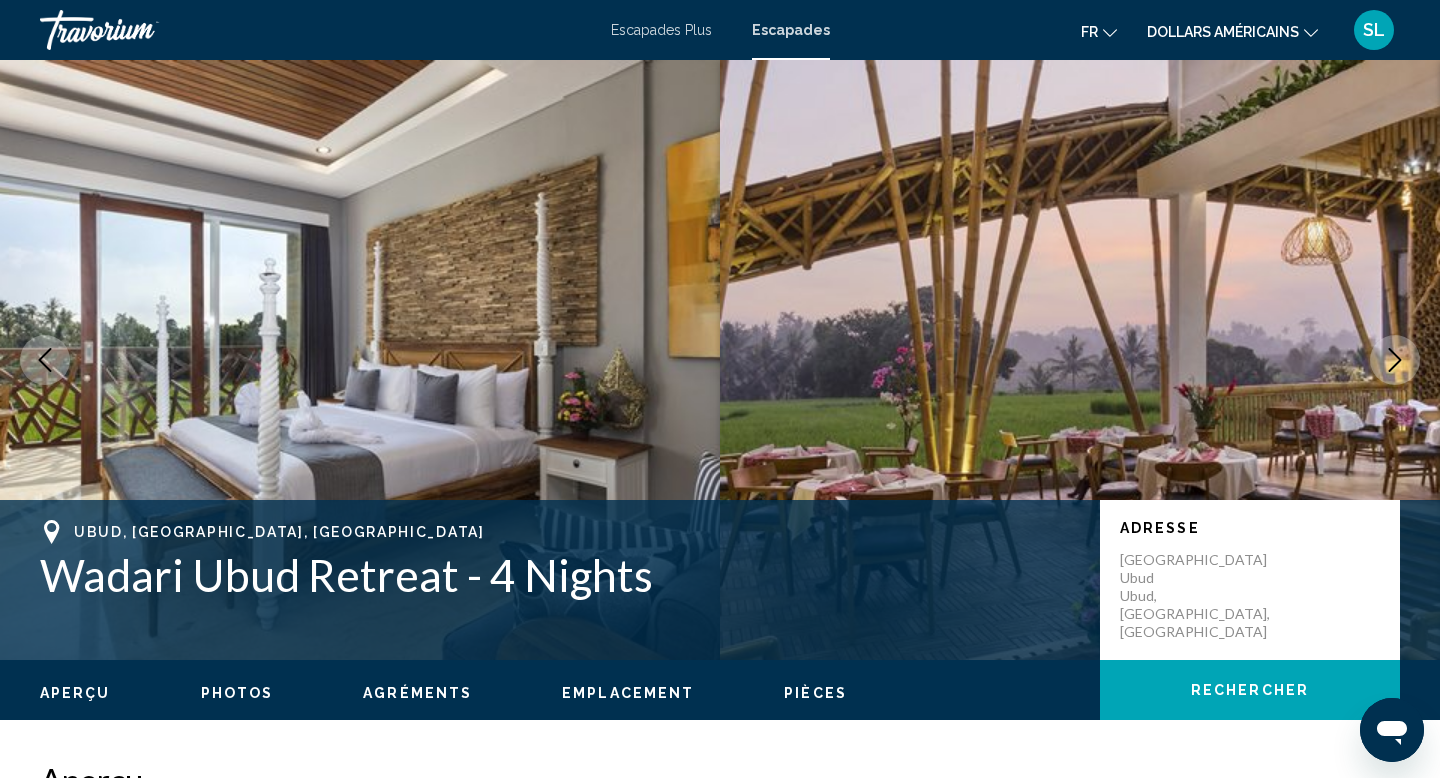 click 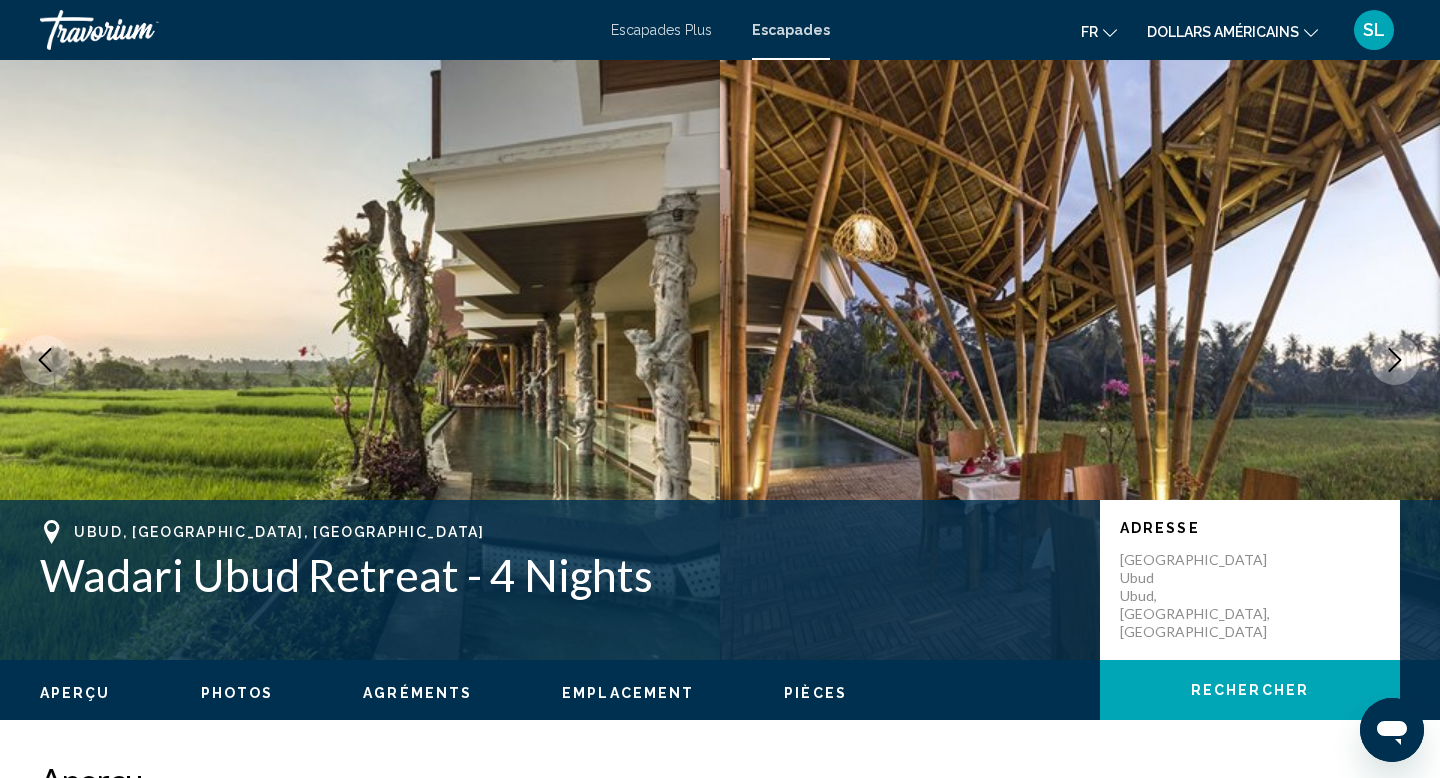 click 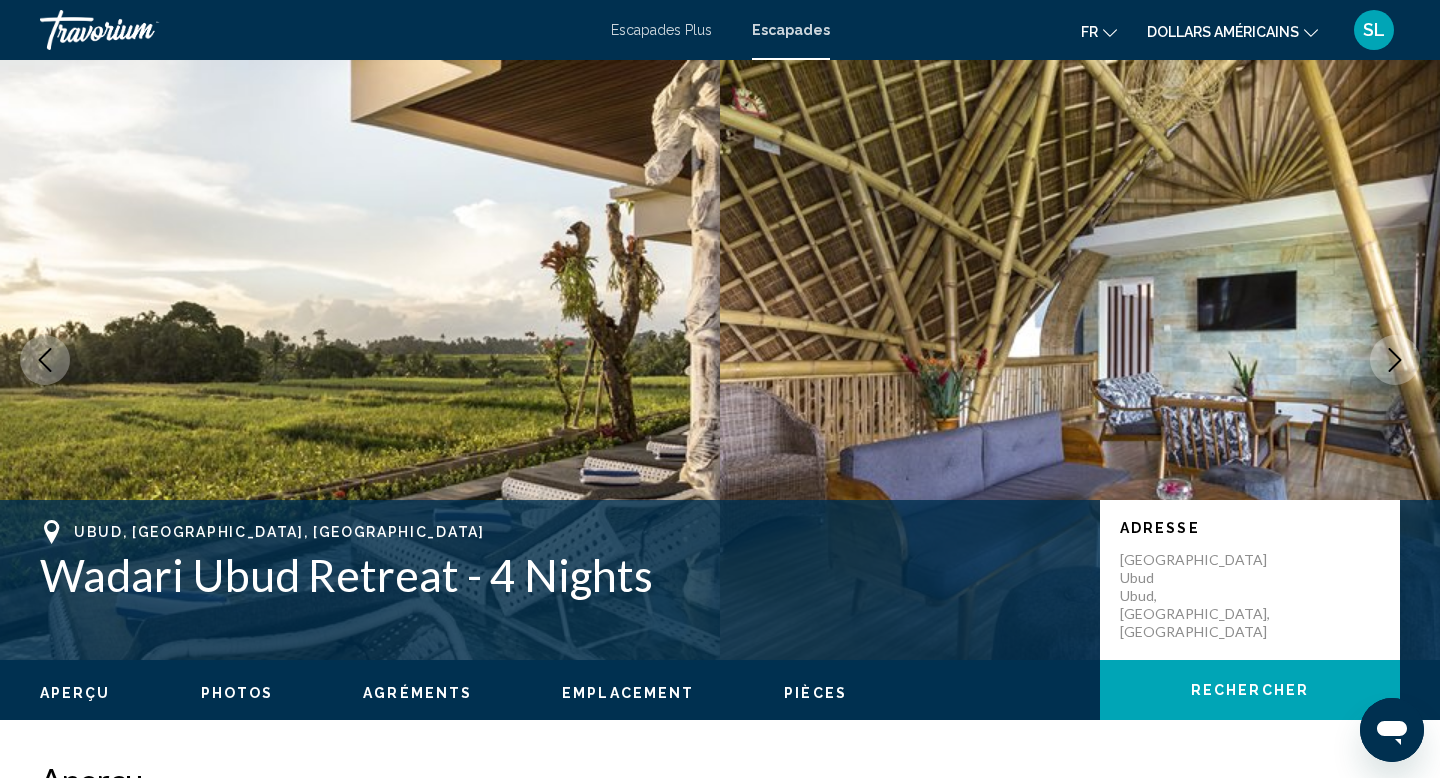 click 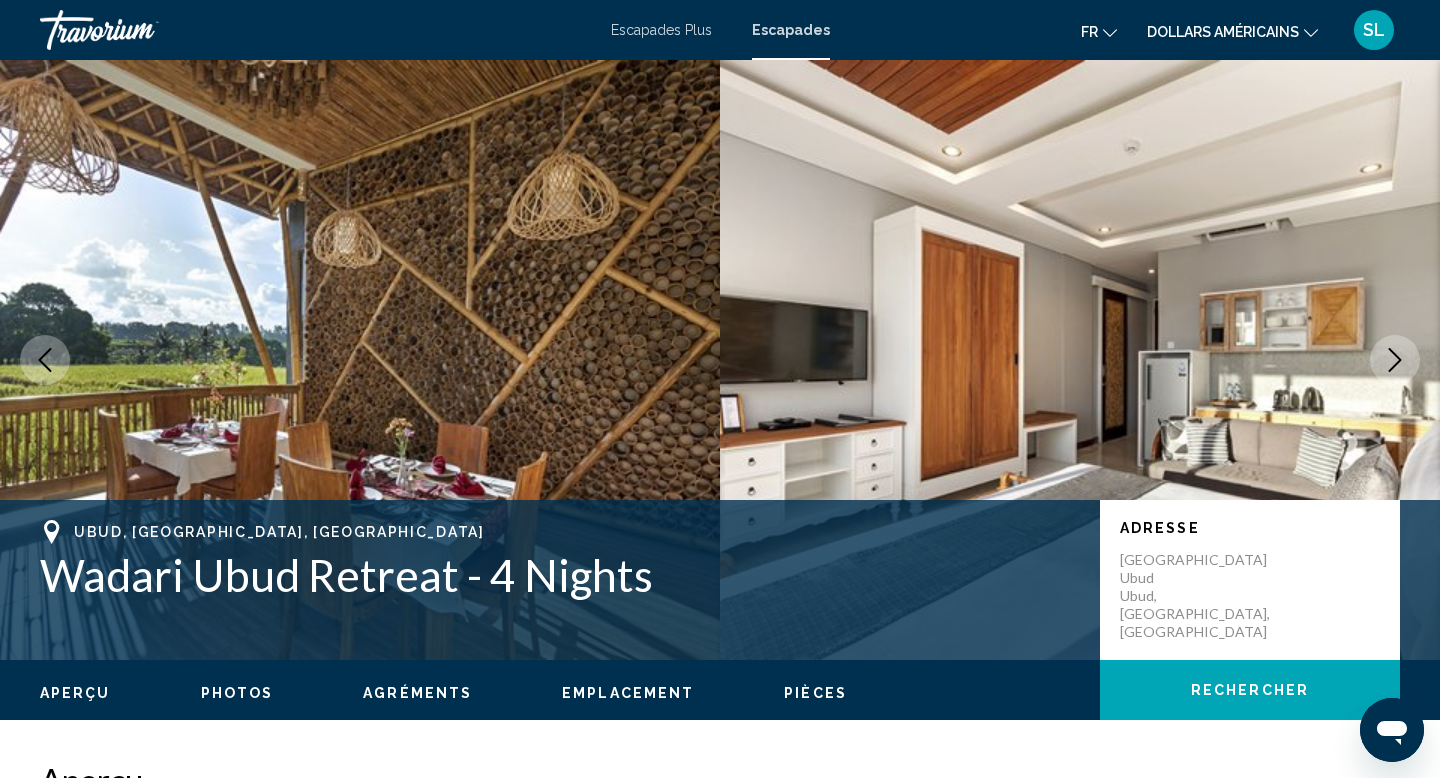 click 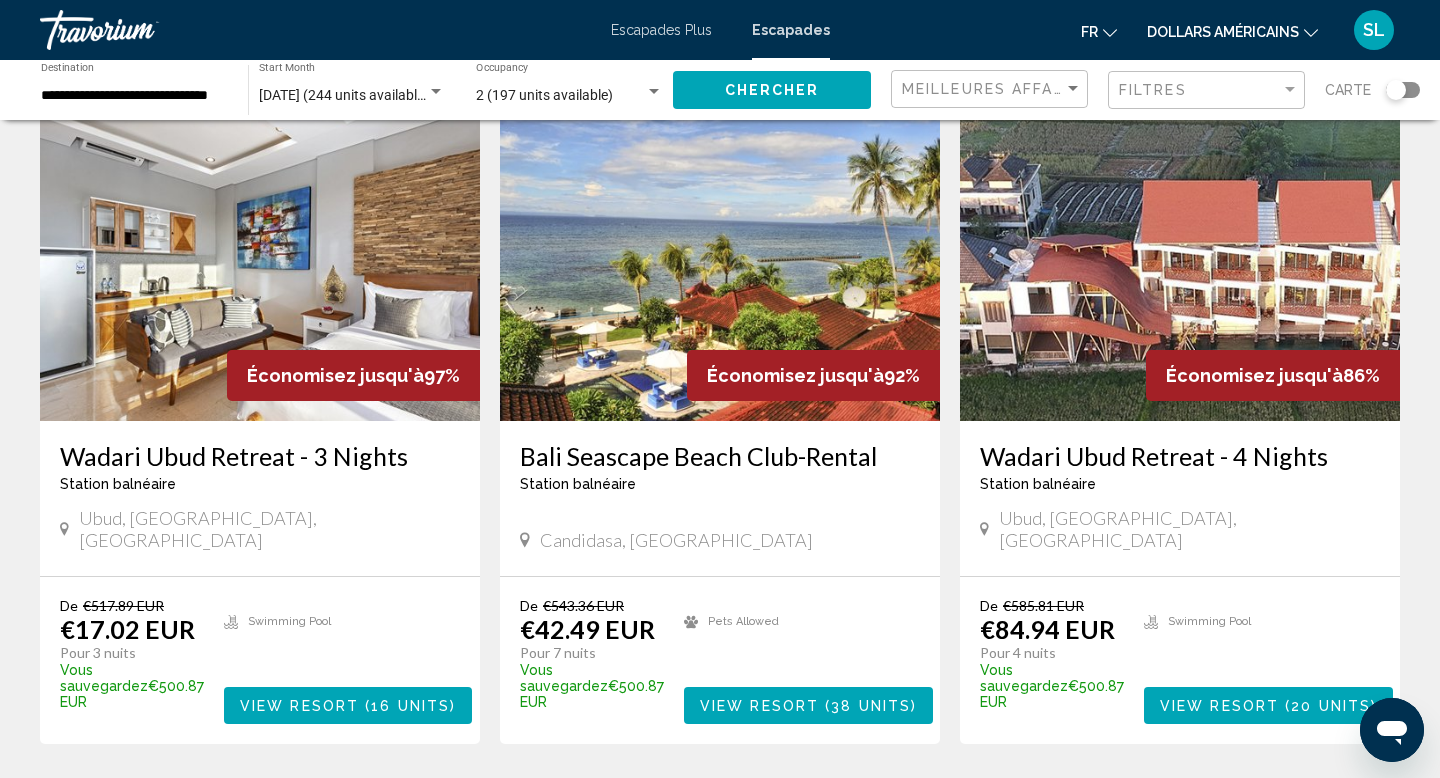 scroll, scrollTop: 827, scrollLeft: 0, axis: vertical 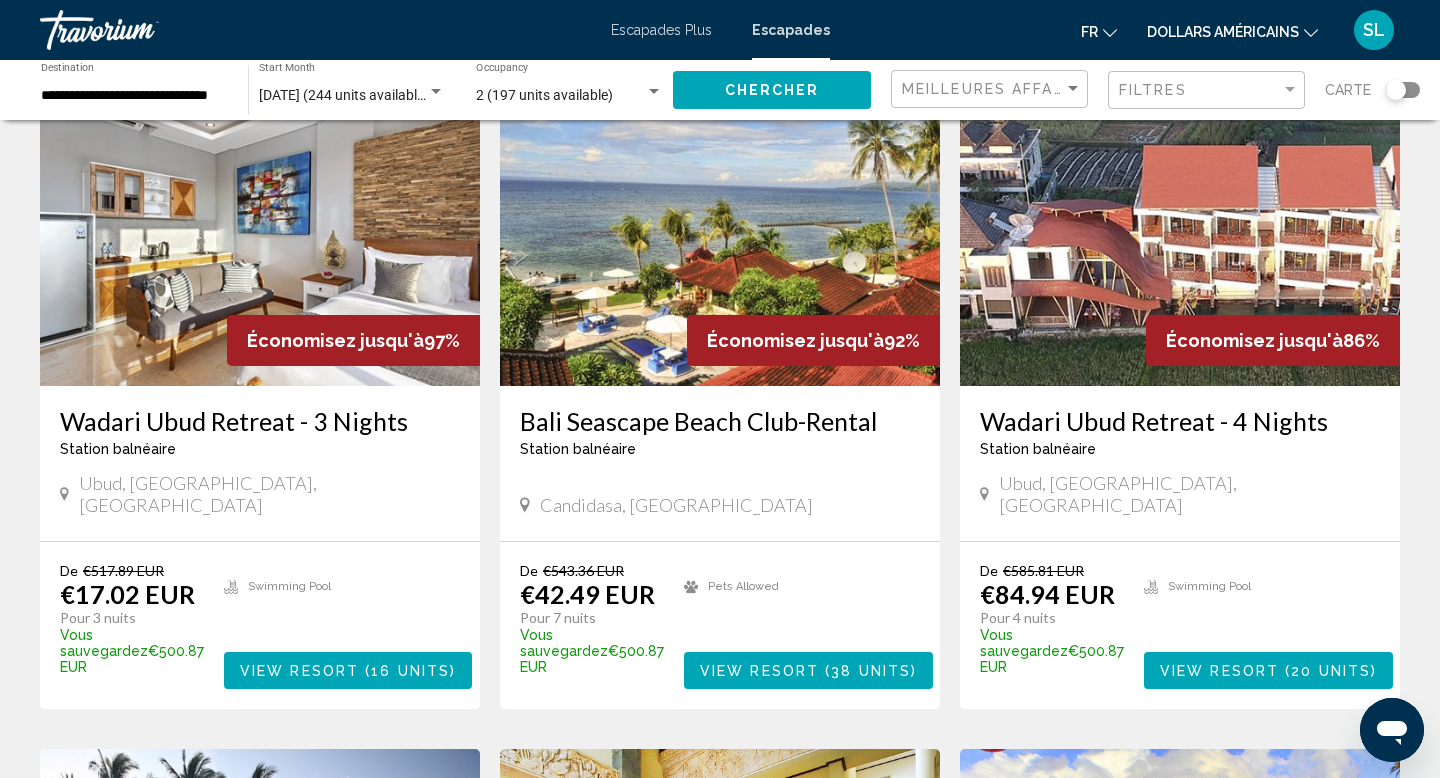 drag, startPoint x: 979, startPoint y: 409, endPoint x: 1335, endPoint y: 436, distance: 357.0224 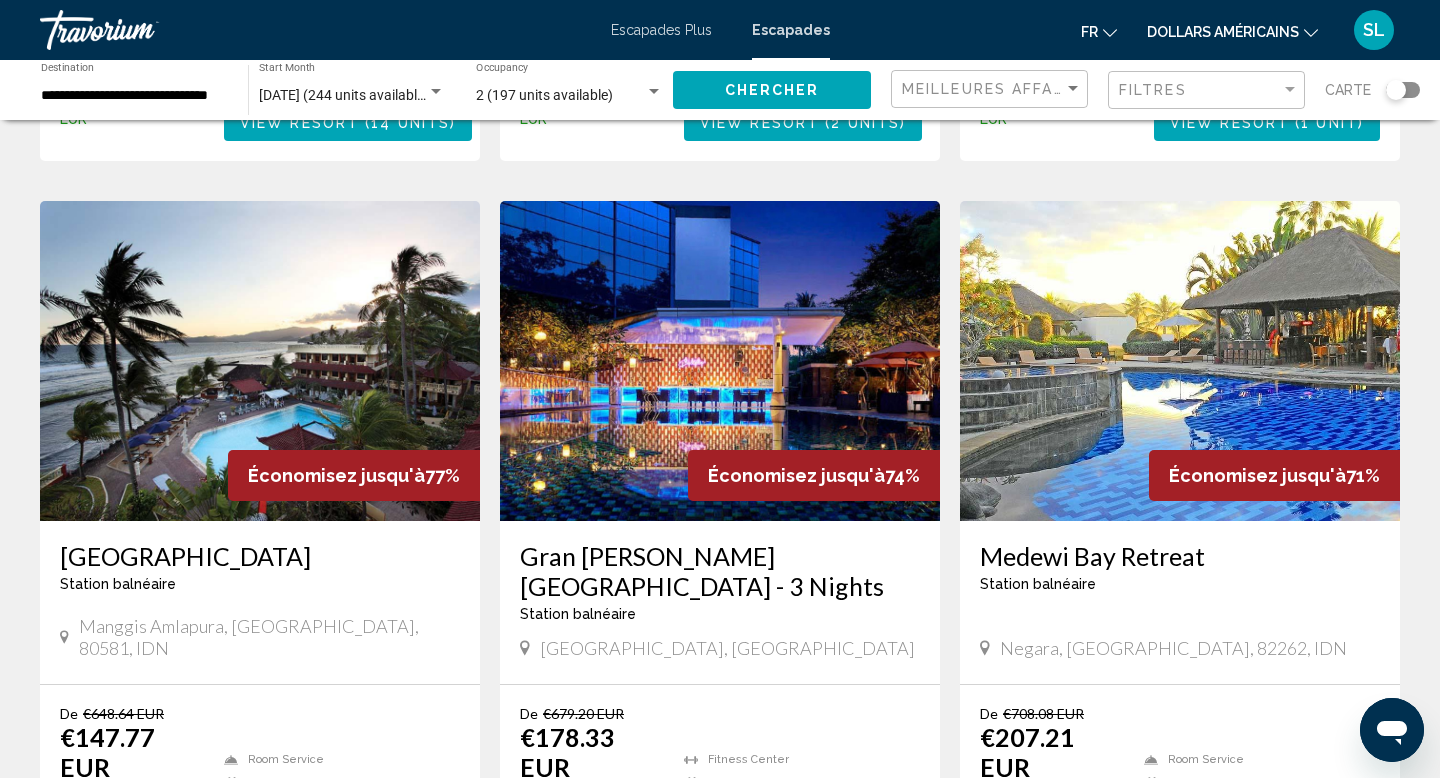 scroll, scrollTop: 2210, scrollLeft: 0, axis: vertical 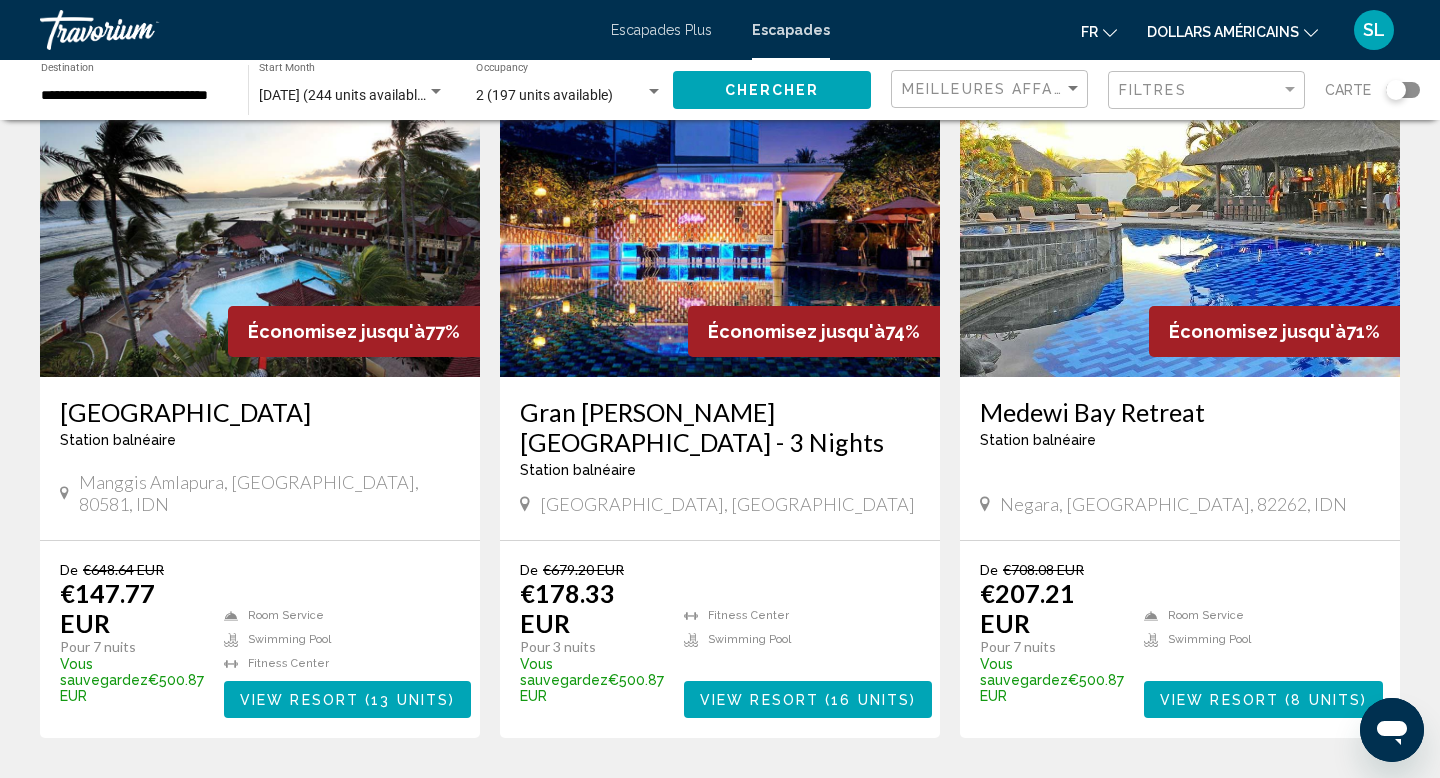 click on "page  2" at bounding box center (755, 798) 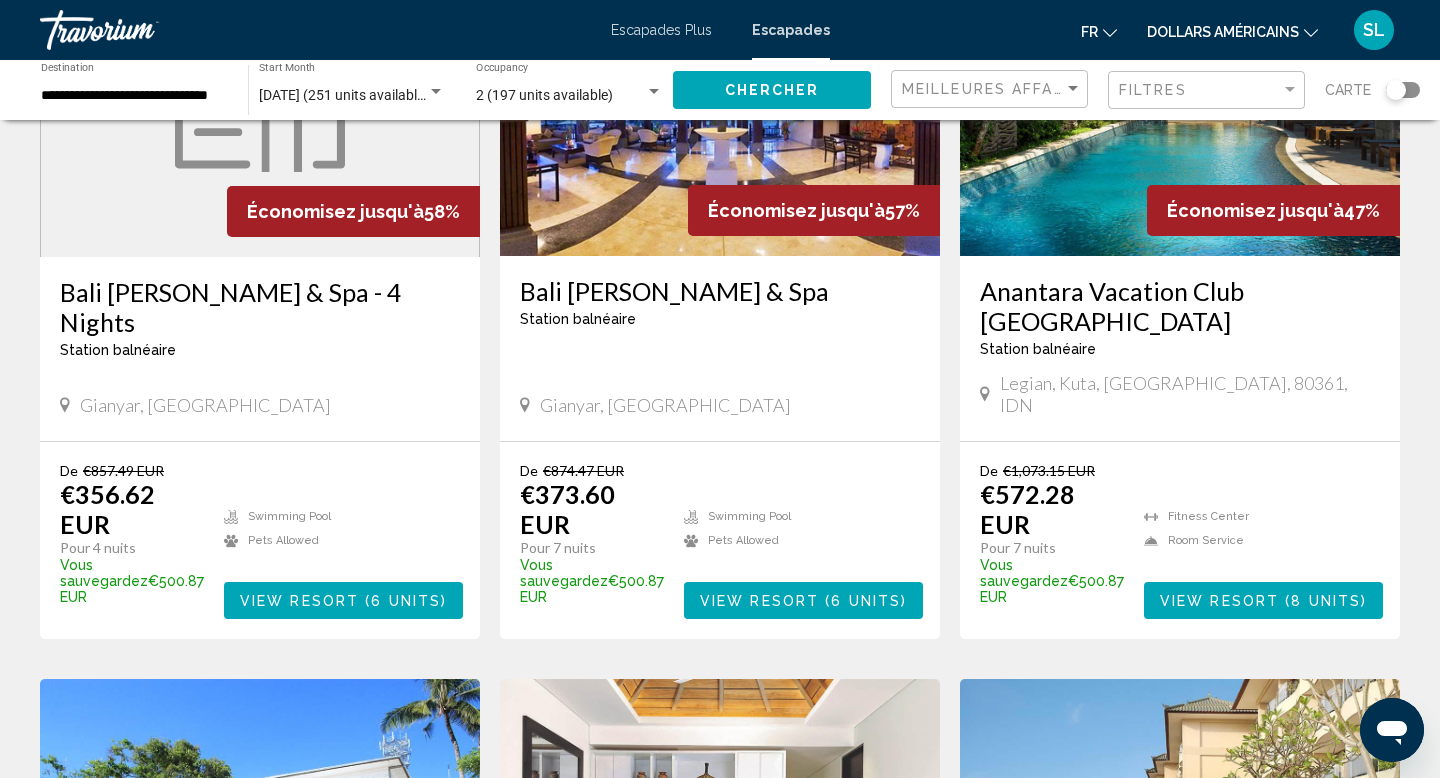 scroll, scrollTop: 0, scrollLeft: 0, axis: both 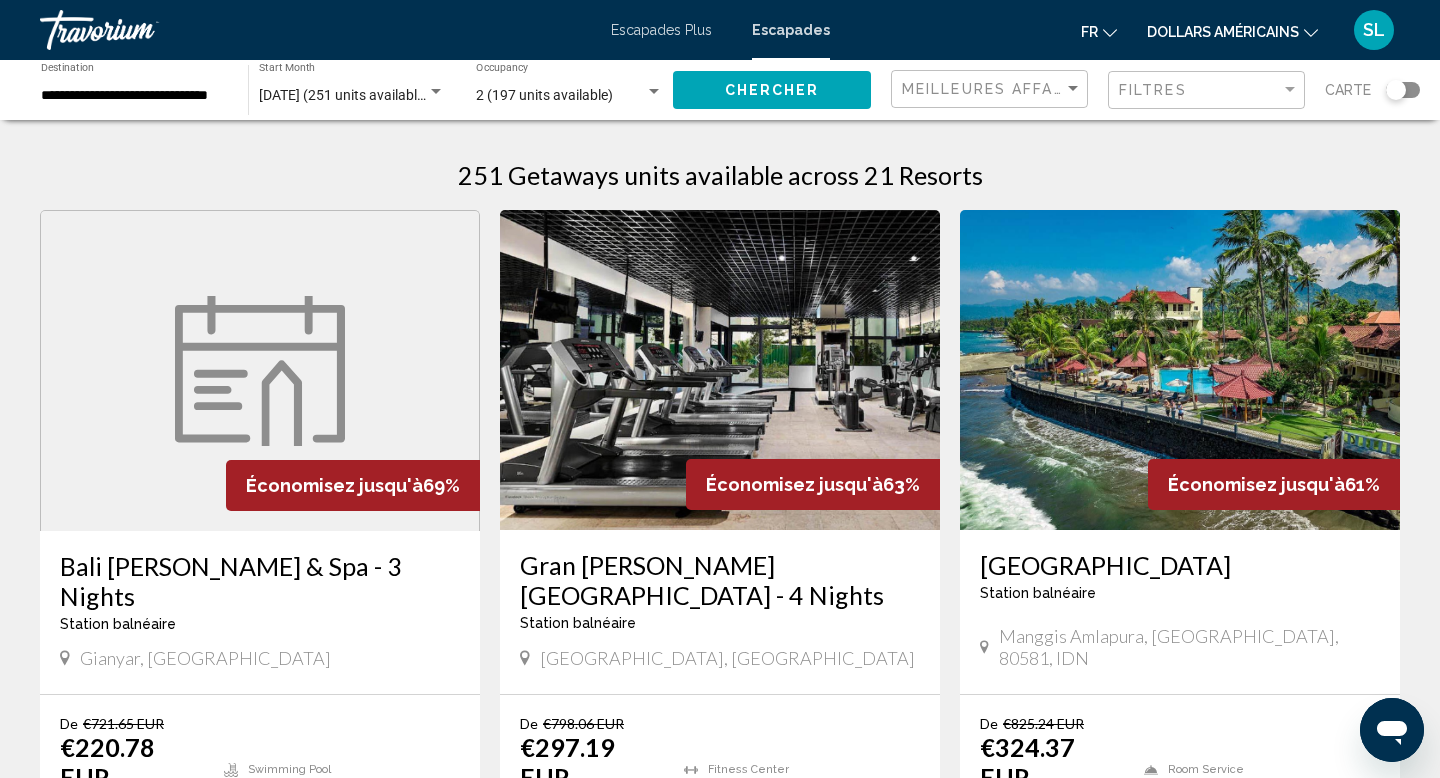 click on "**********" 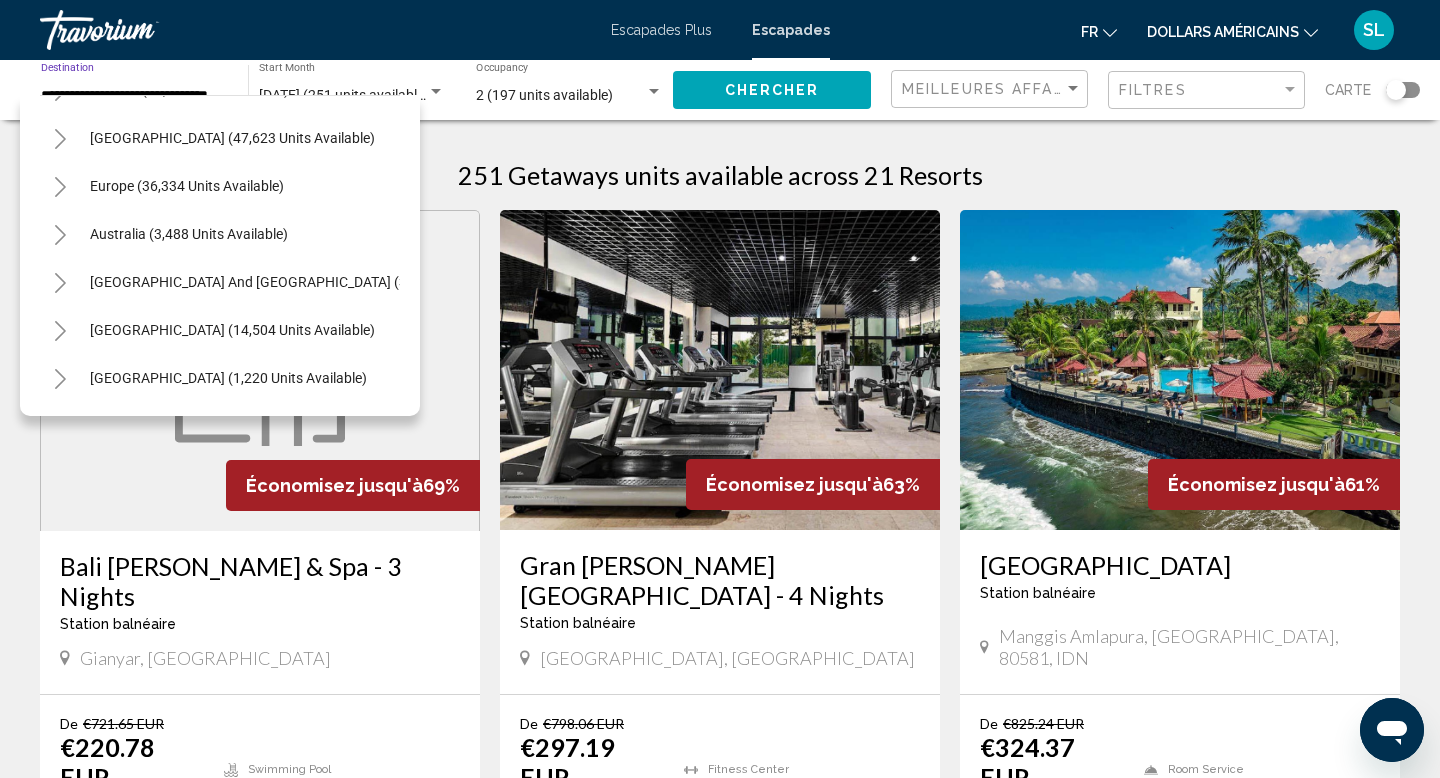 scroll, scrollTop: 0, scrollLeft: 0, axis: both 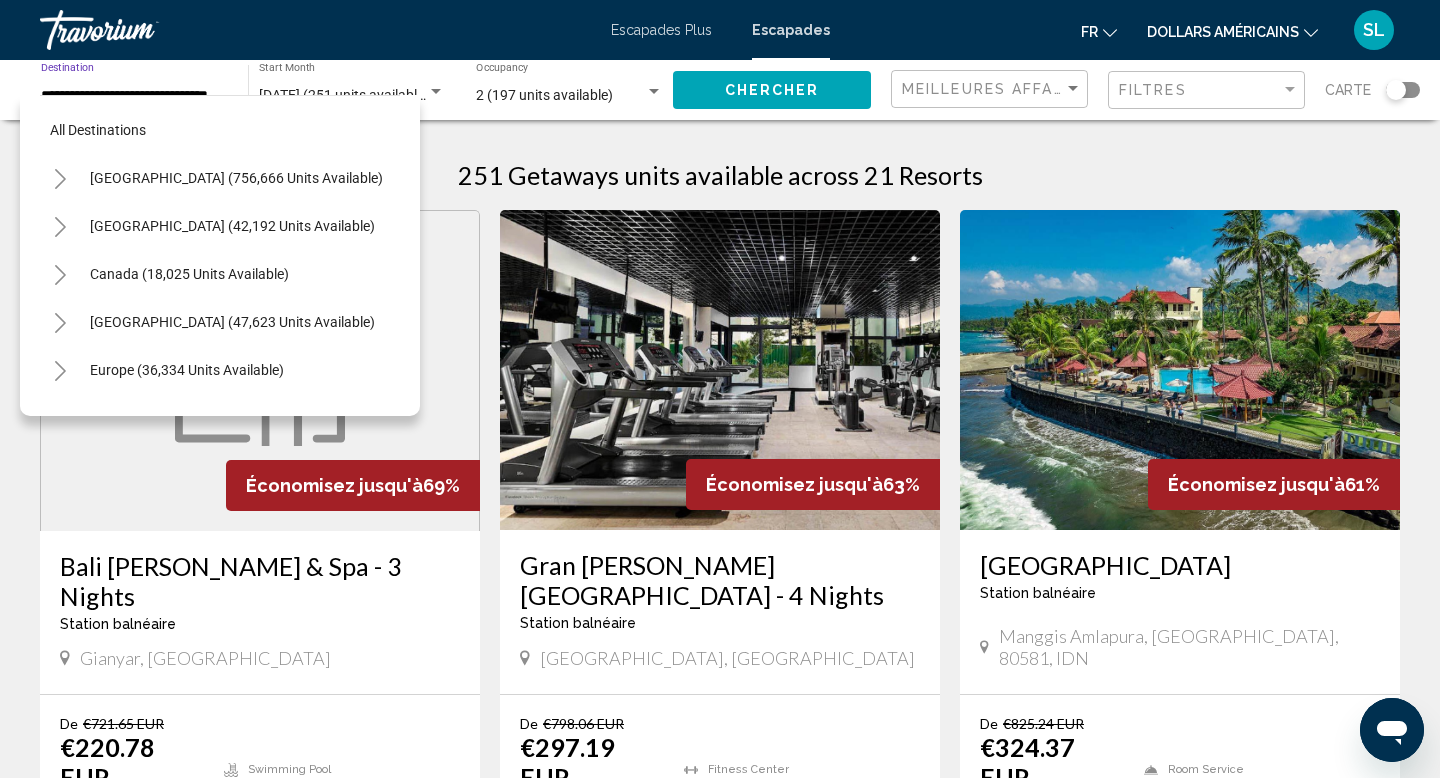 click 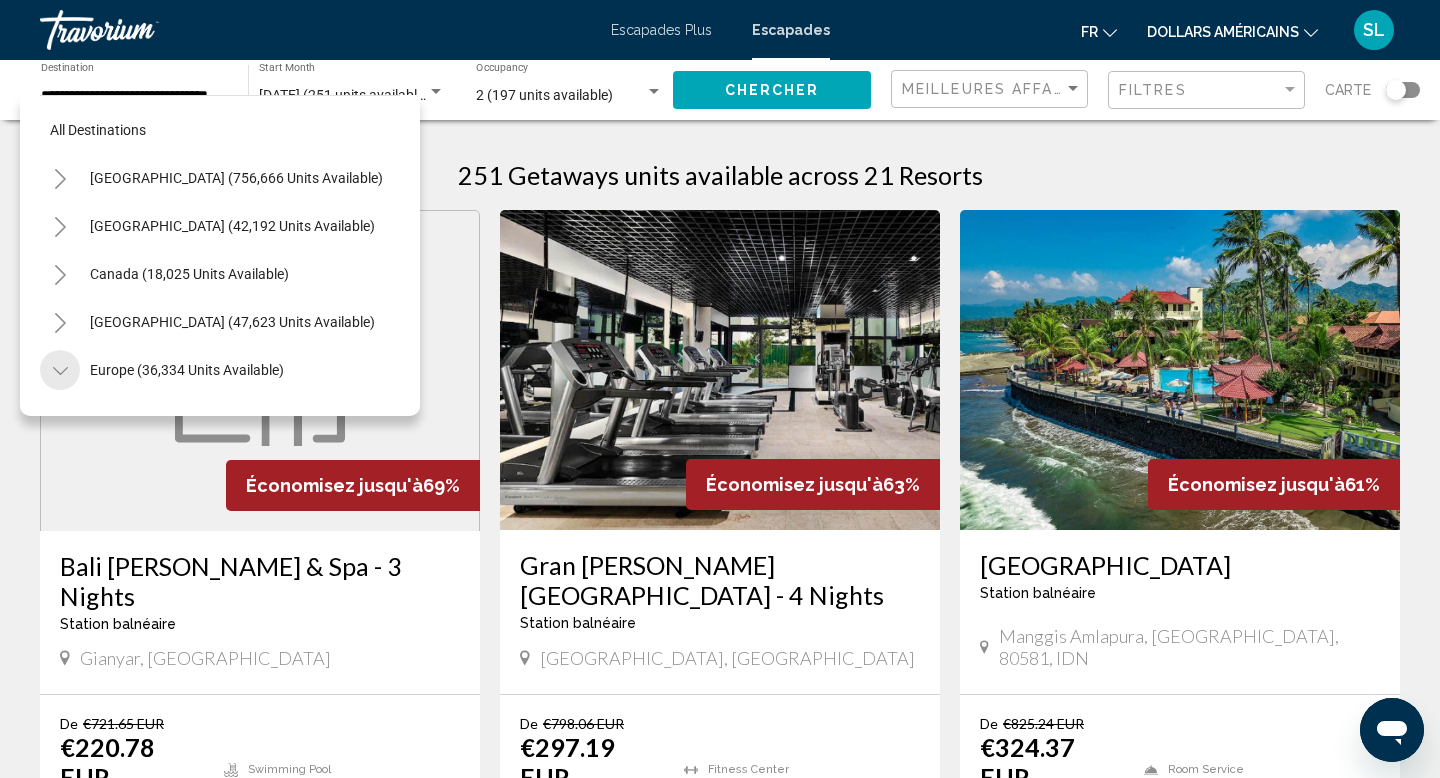 scroll, scrollTop: 0, scrollLeft: 0, axis: both 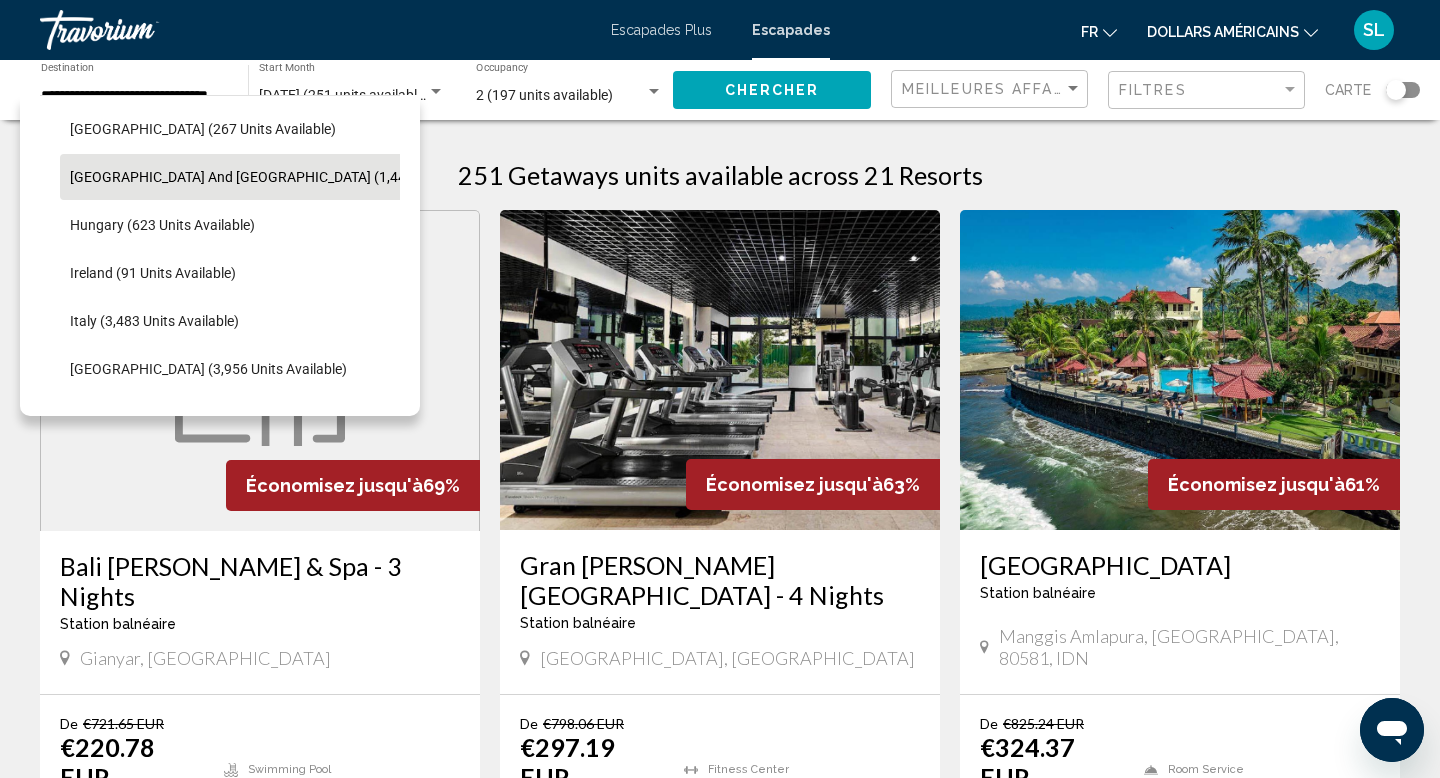 click on "[GEOGRAPHIC_DATA] and [GEOGRAPHIC_DATA] (1,445 units available)" 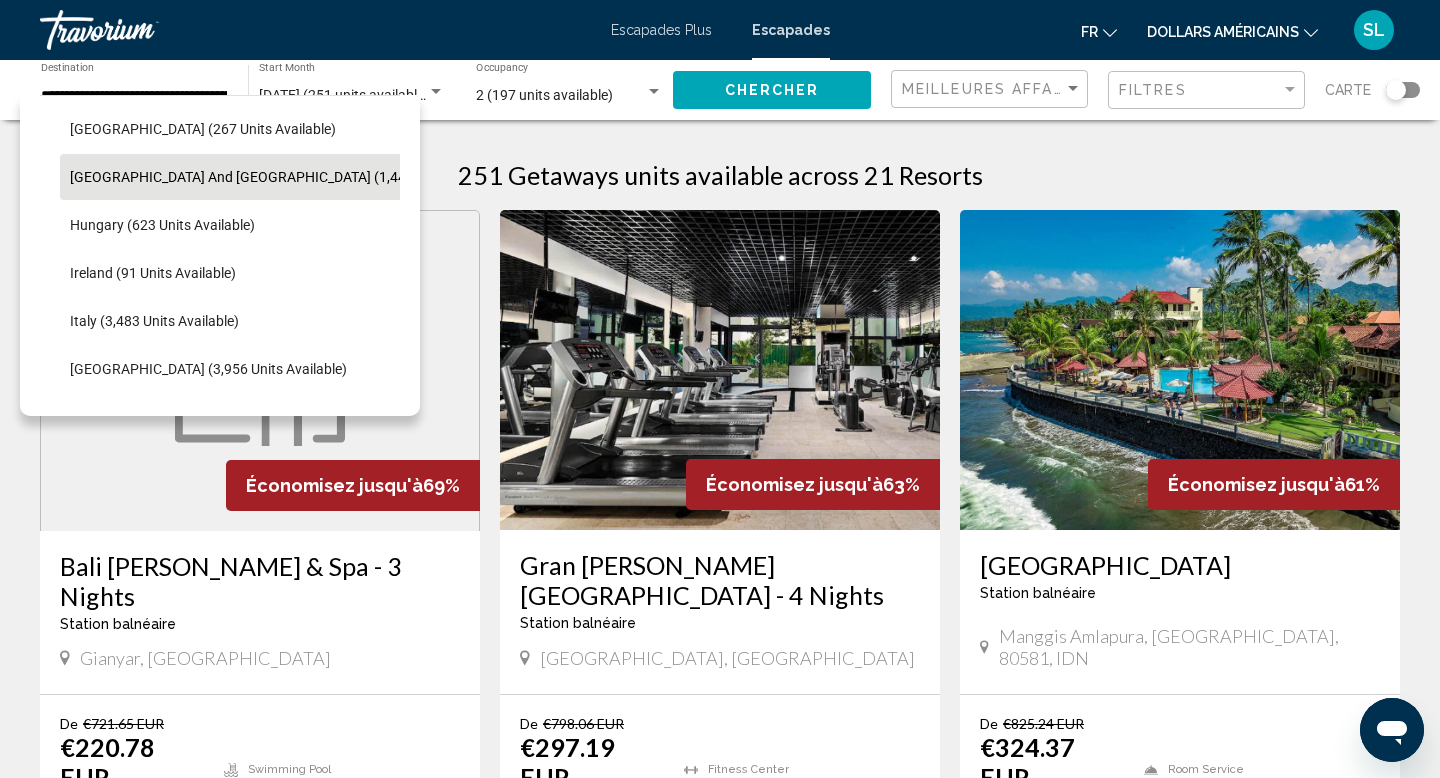 scroll, scrollTop: 0, scrollLeft: 13, axis: horizontal 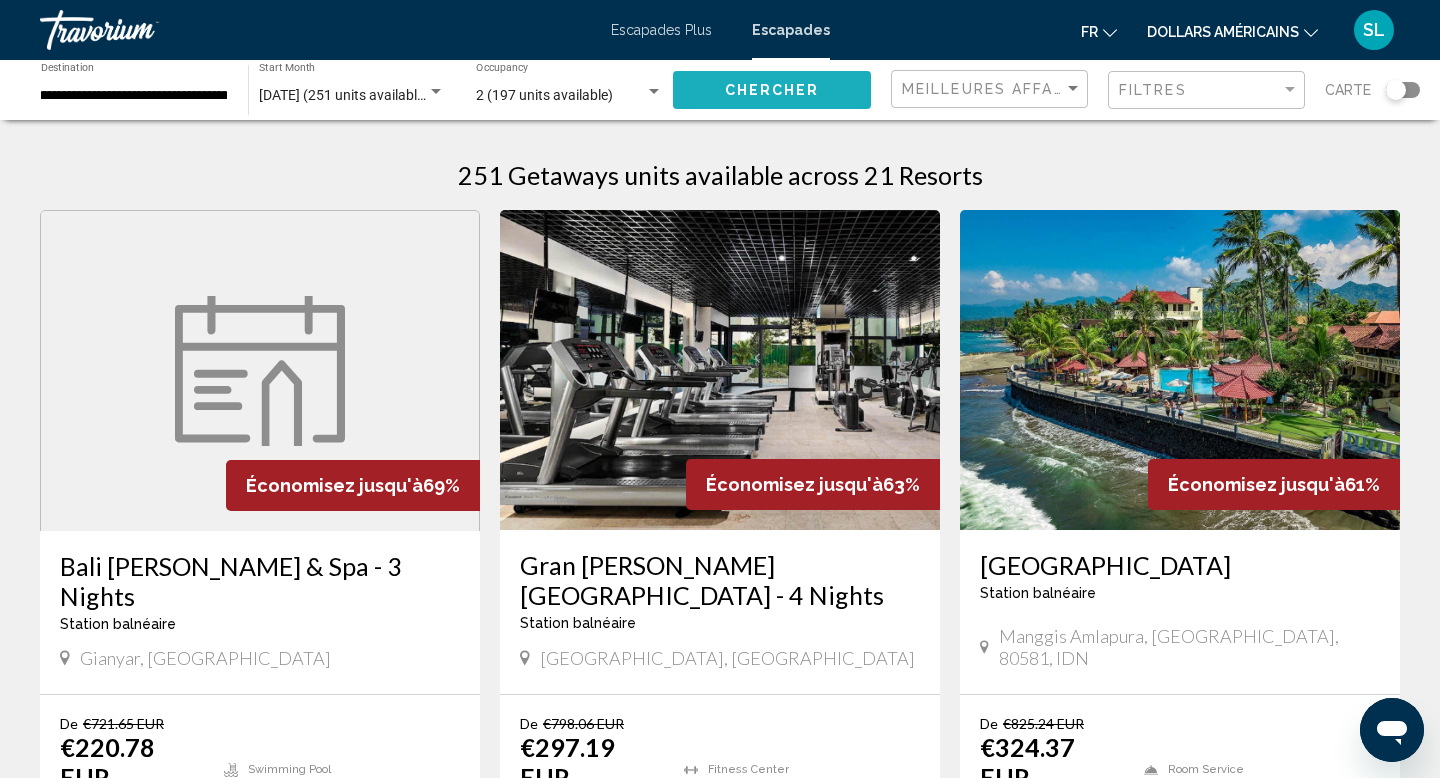 click on "Chercher" 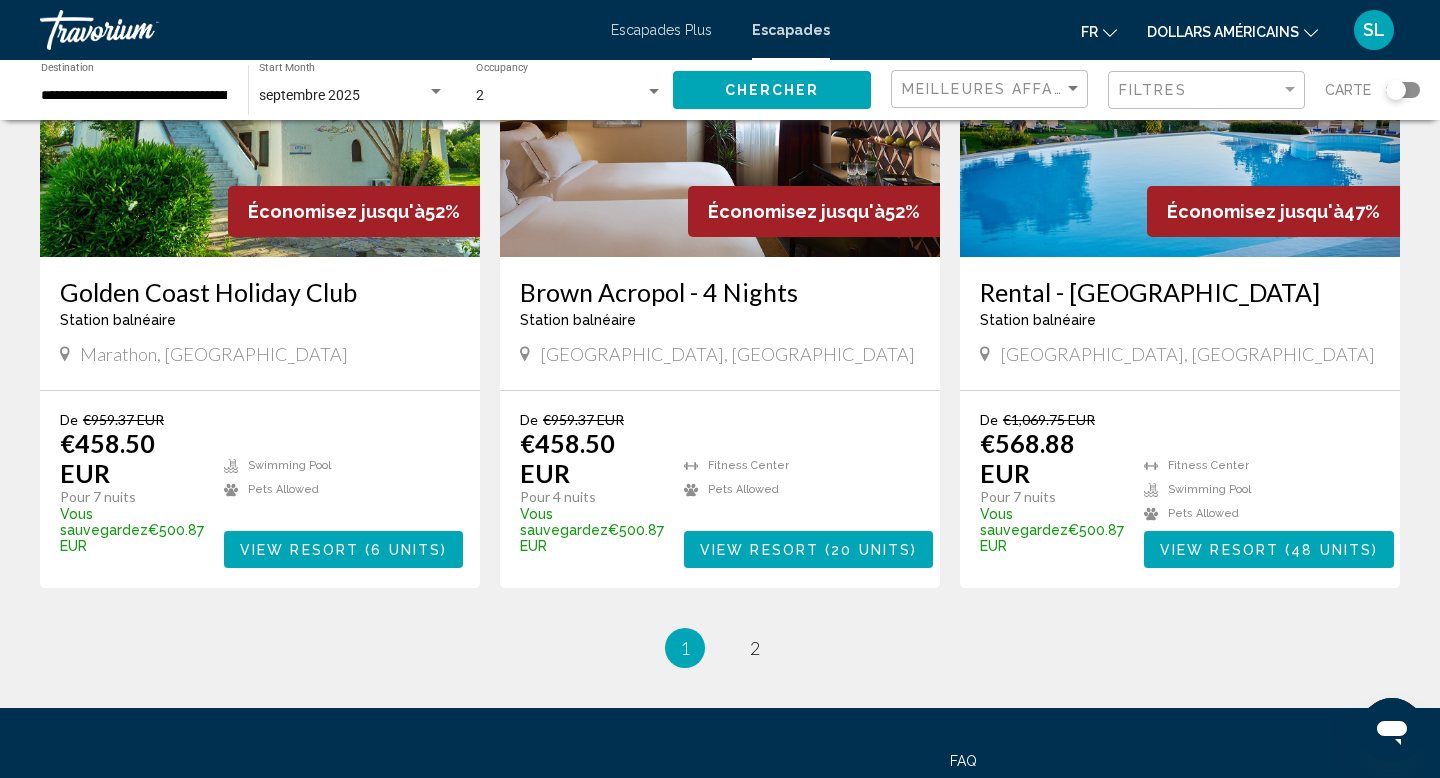 scroll, scrollTop: 2519, scrollLeft: 0, axis: vertical 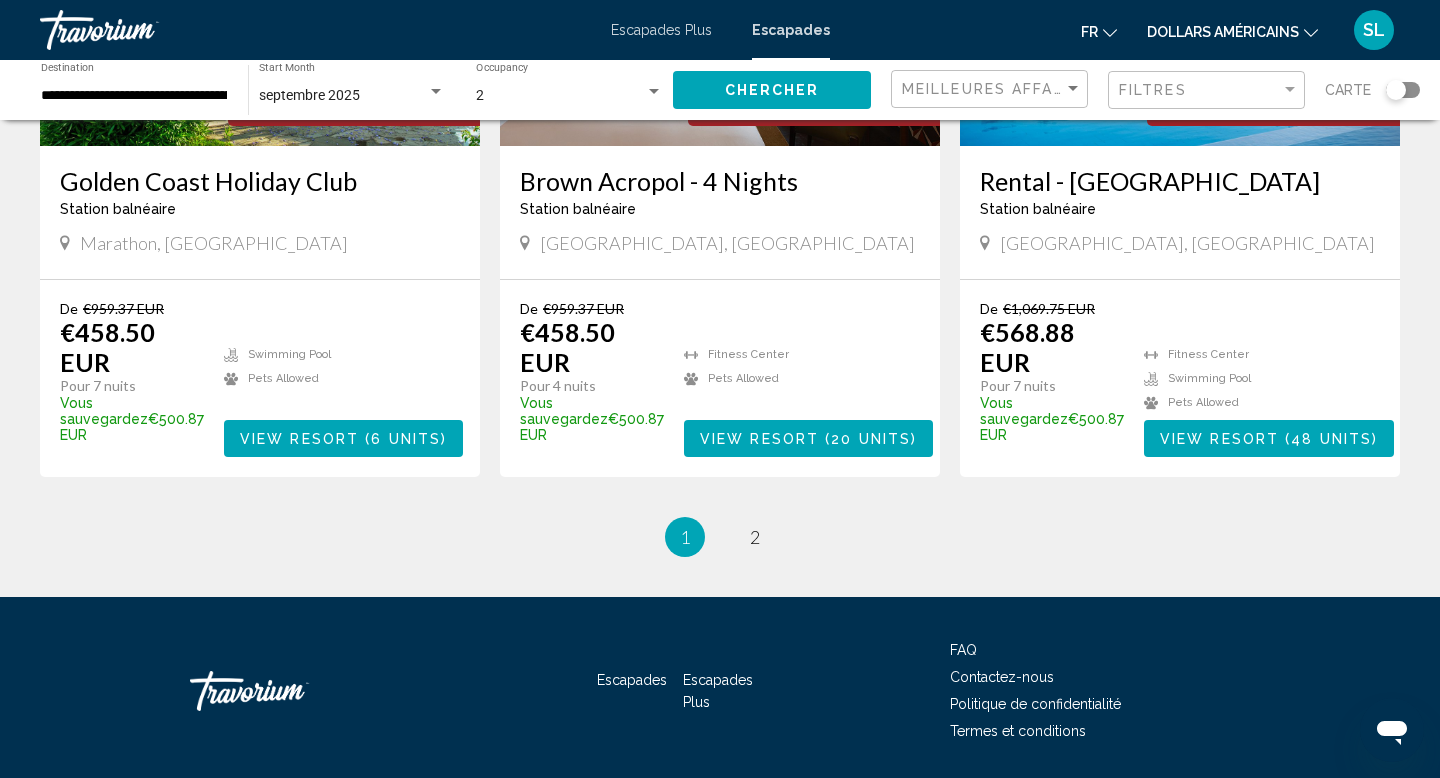 click on "1 / 2  You're on page  1 page  2" at bounding box center [720, 537] 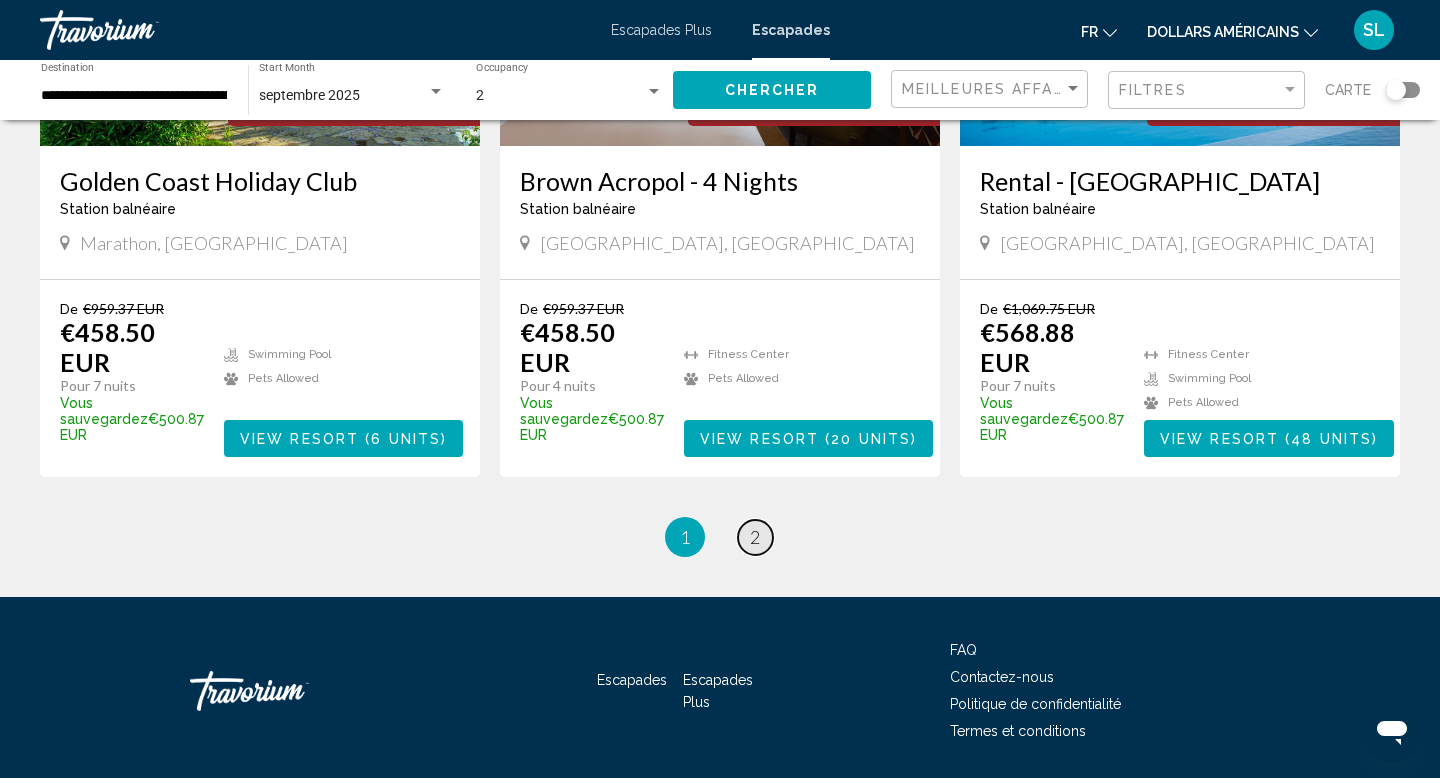 click on "2" at bounding box center (755, 537) 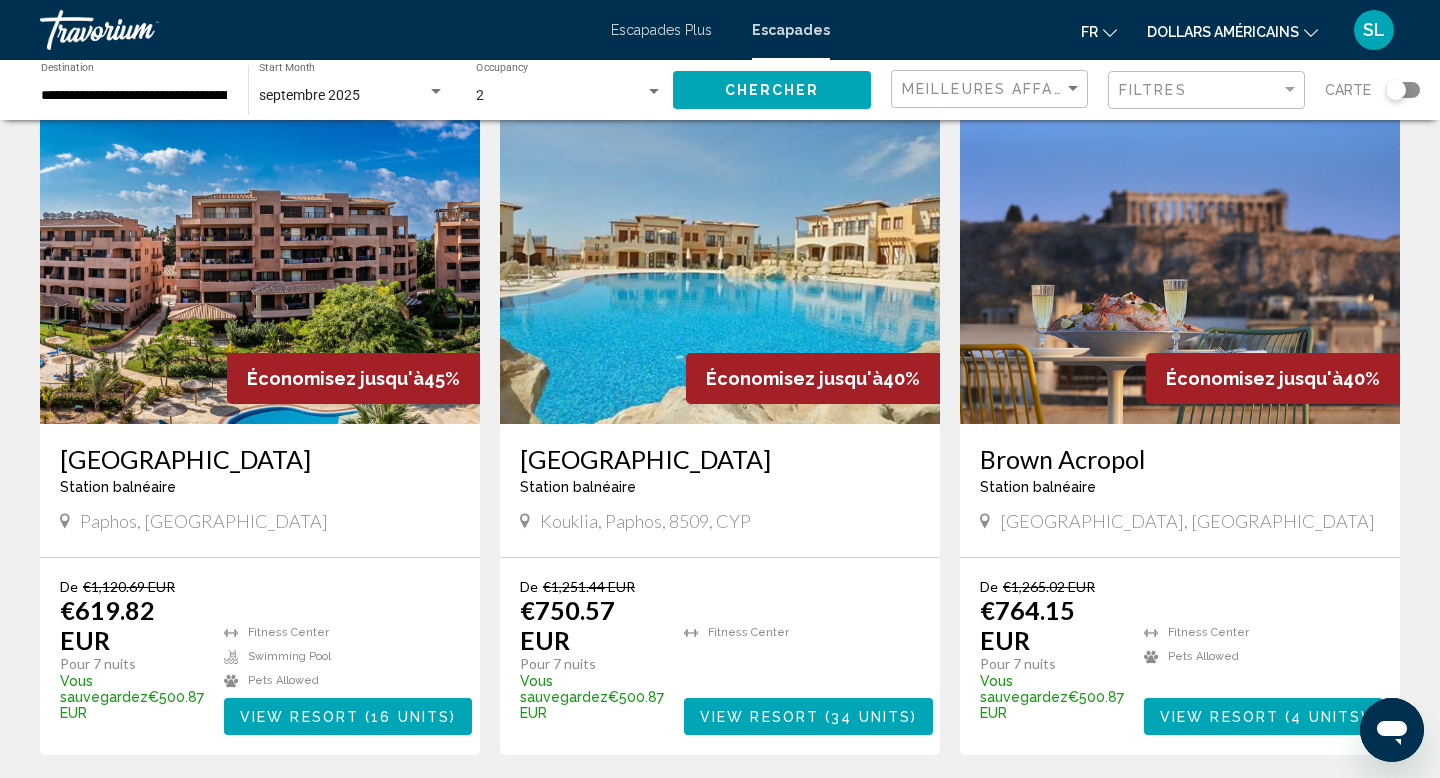 scroll, scrollTop: 108, scrollLeft: 0, axis: vertical 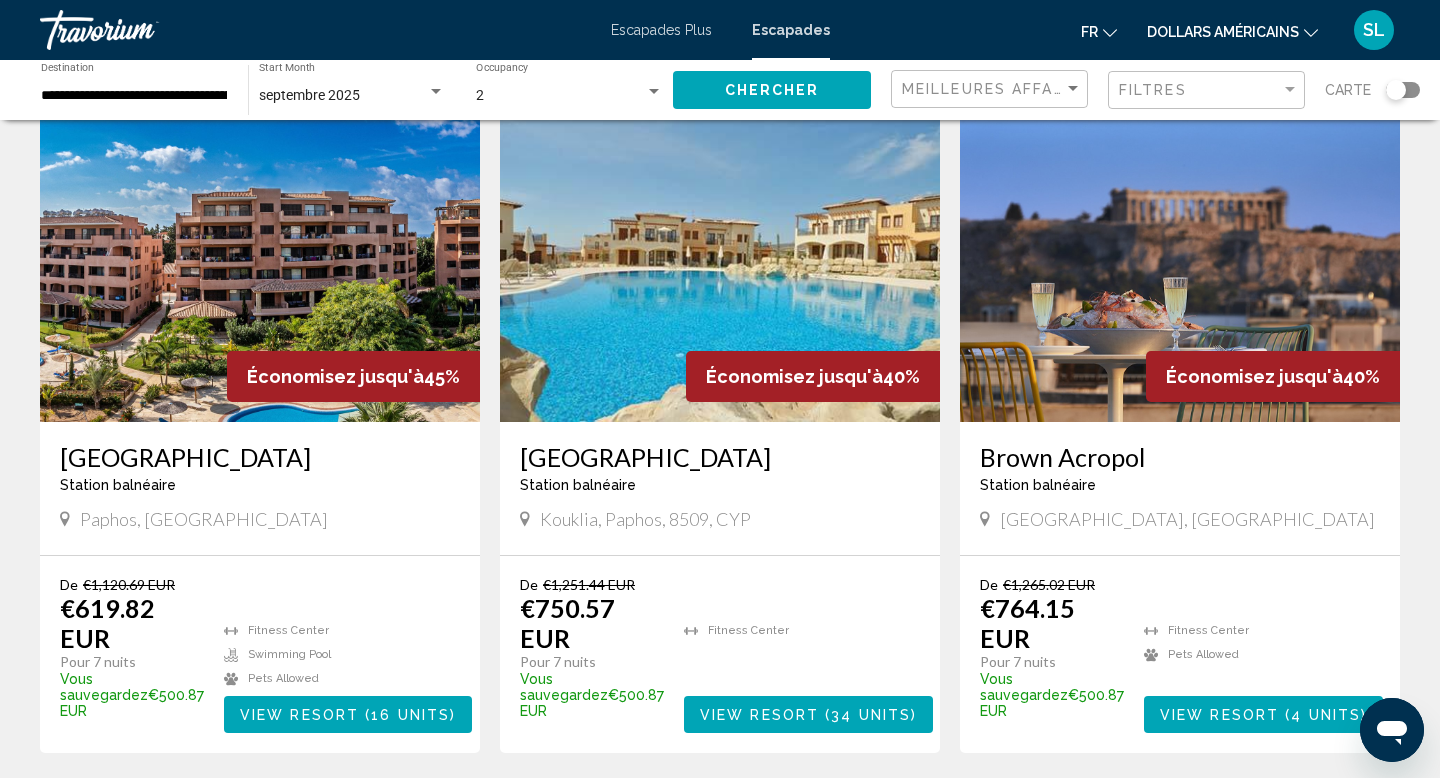 click at bounding box center [1180, 262] 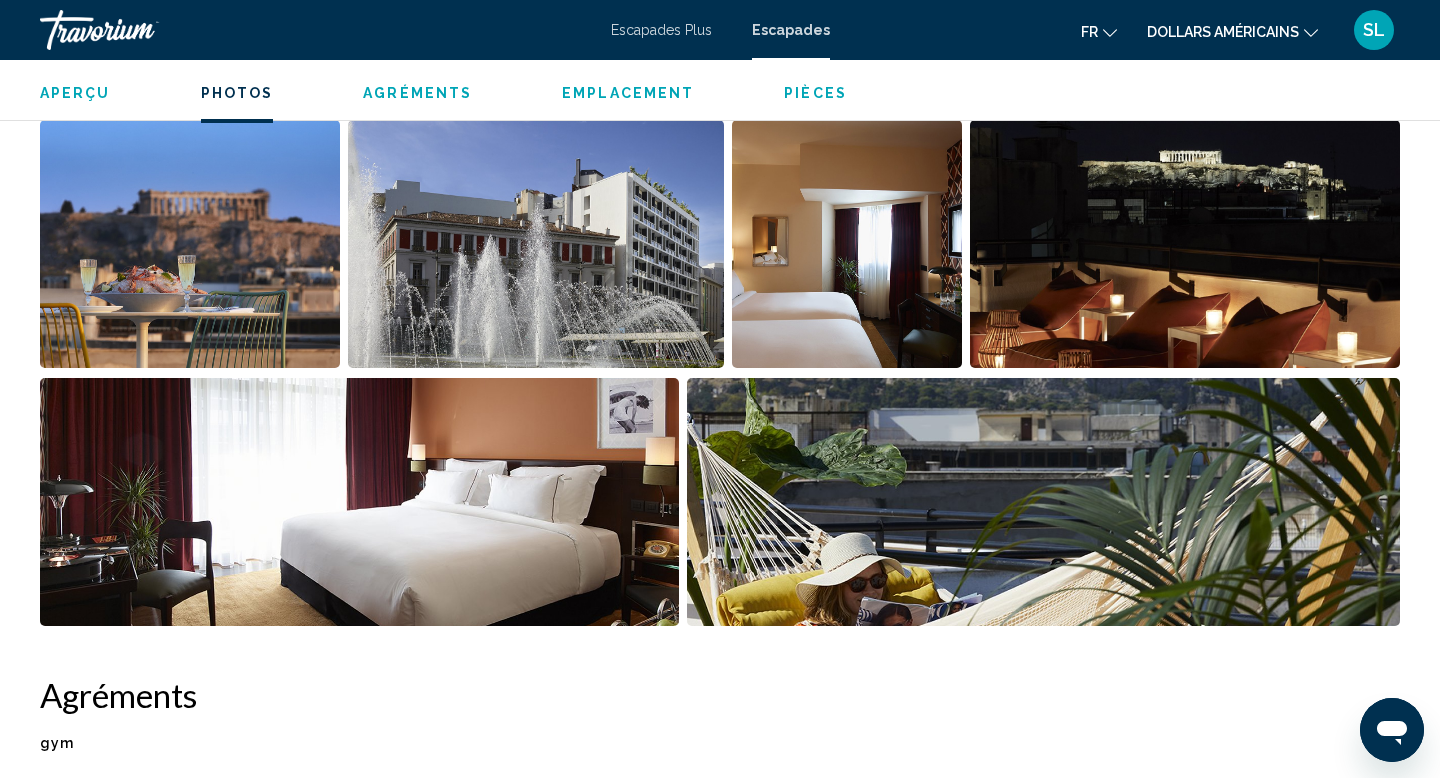 scroll, scrollTop: 955, scrollLeft: 0, axis: vertical 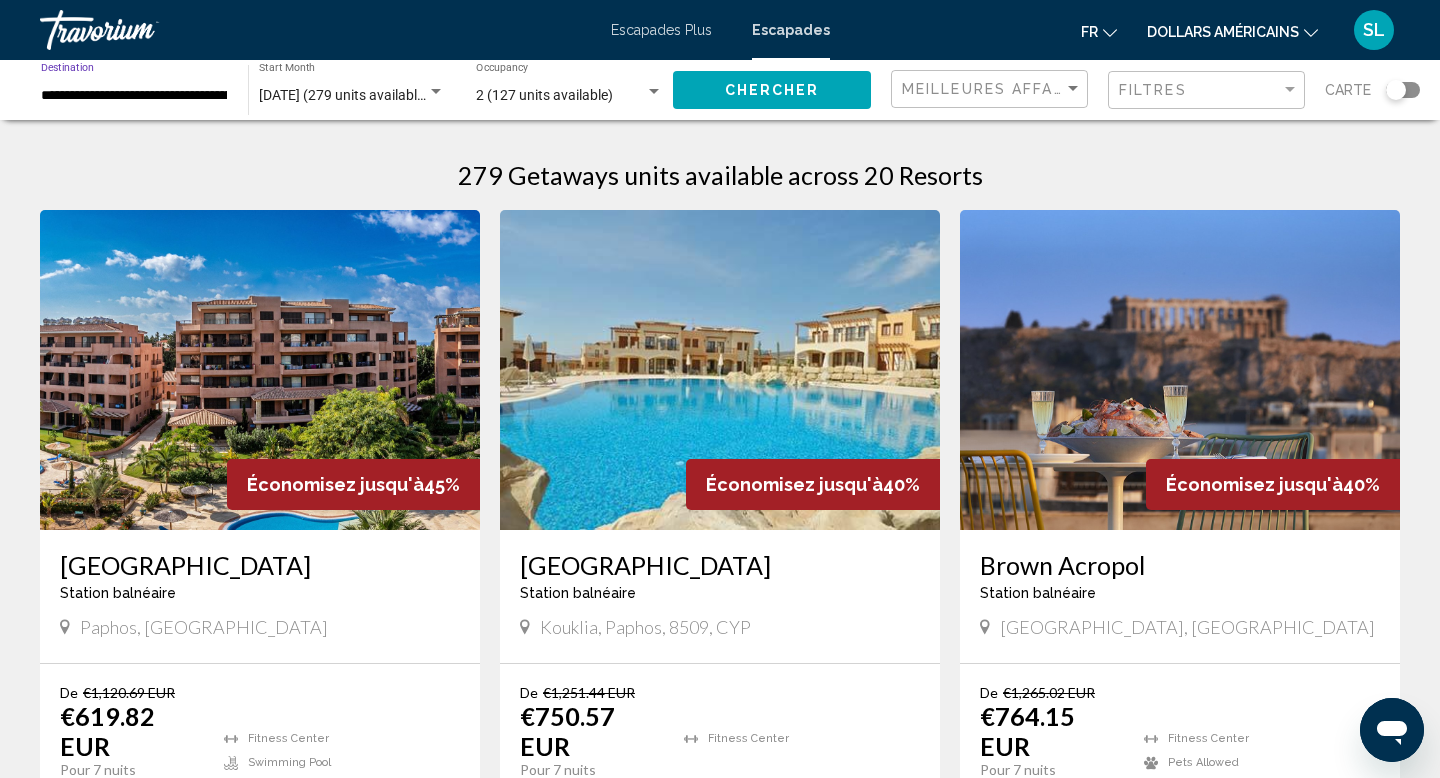 click on "**********" at bounding box center (134, 96) 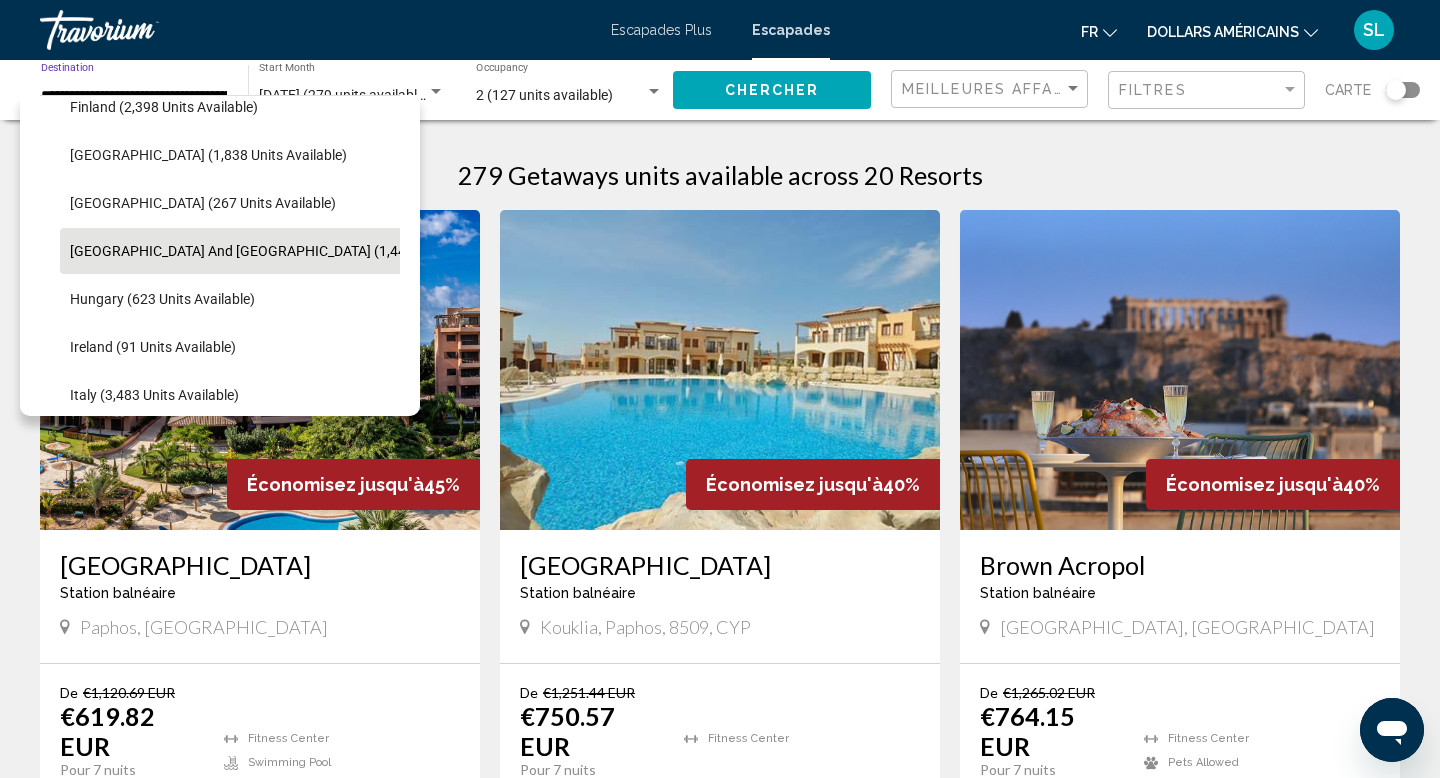 scroll, scrollTop: 511, scrollLeft: 0, axis: vertical 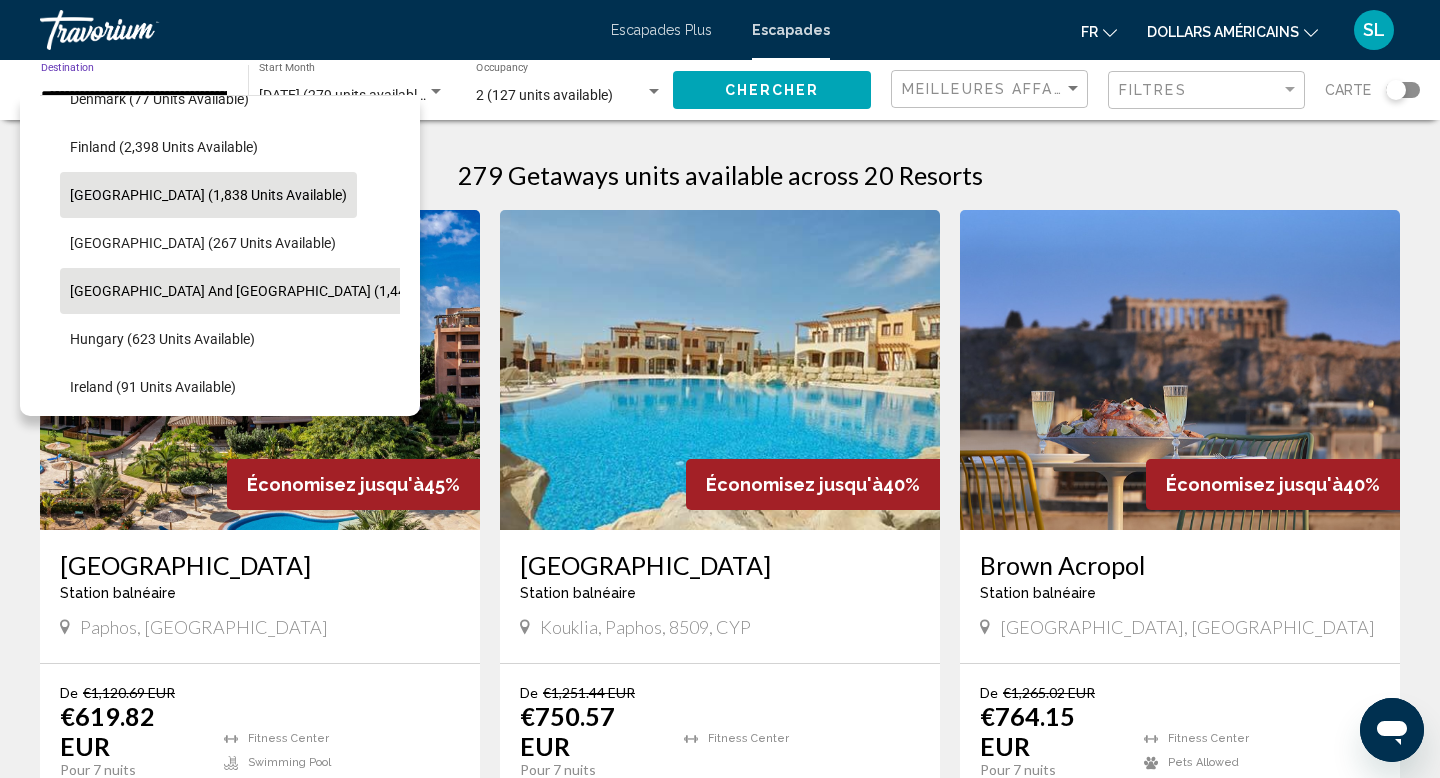 click on "[GEOGRAPHIC_DATA] (1,838 units available)" 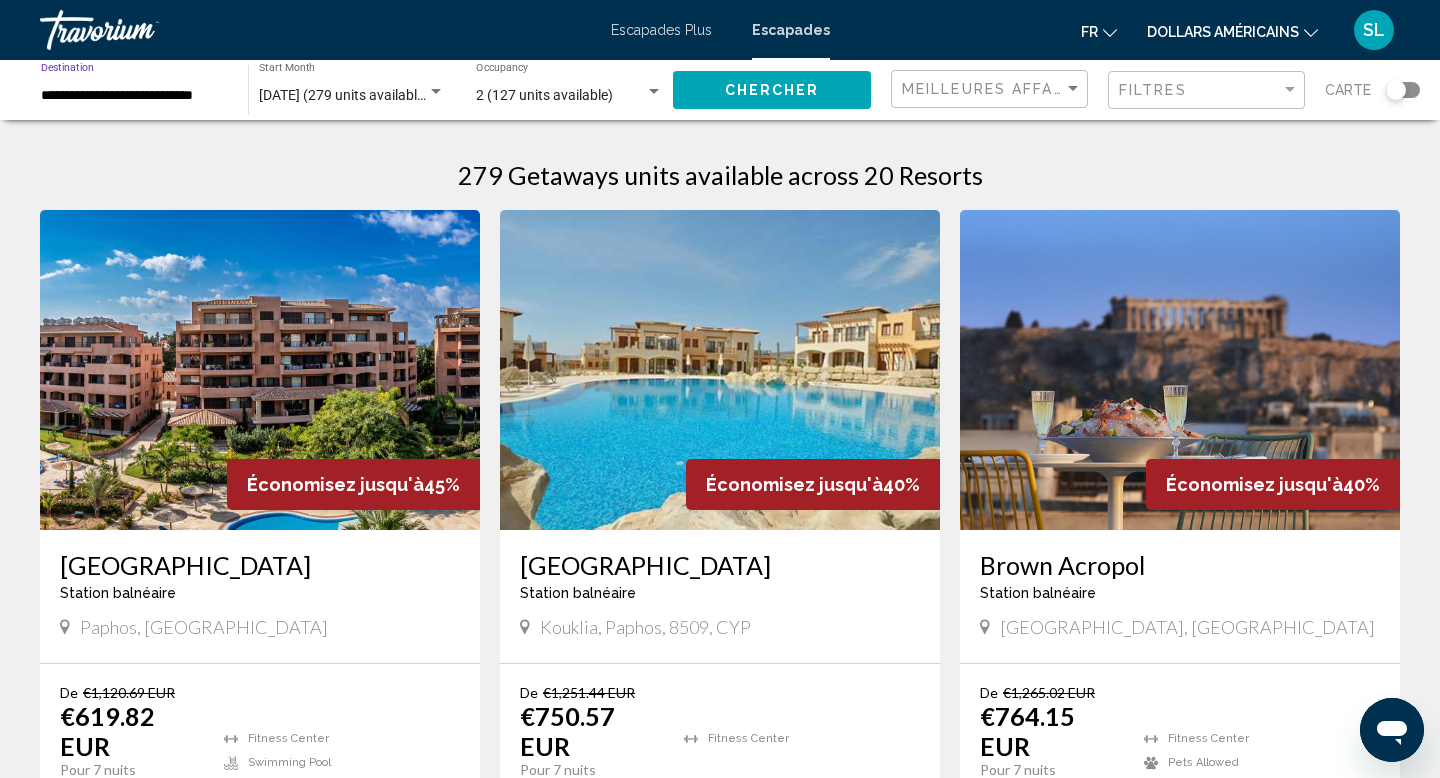 click on "**********" 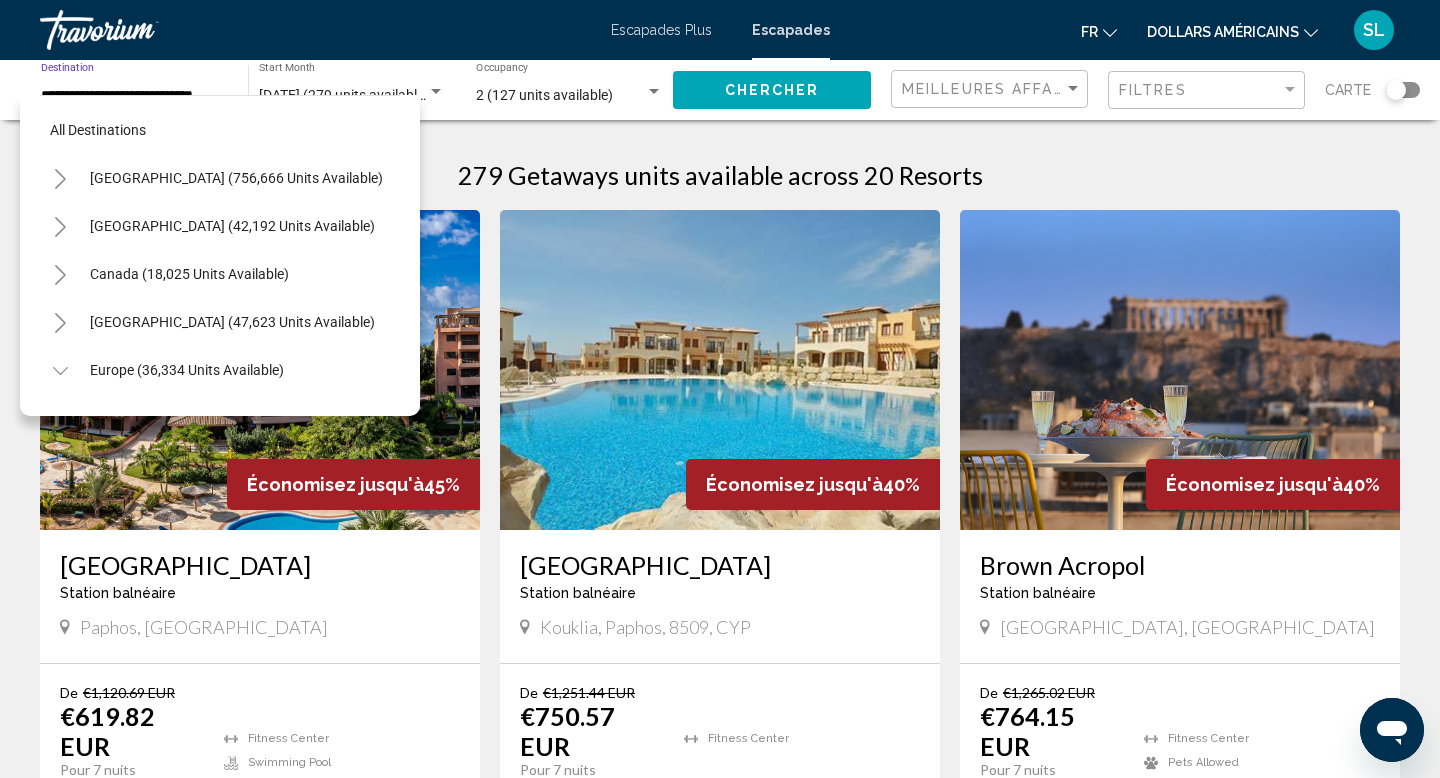 scroll, scrollTop: 455, scrollLeft: 0, axis: vertical 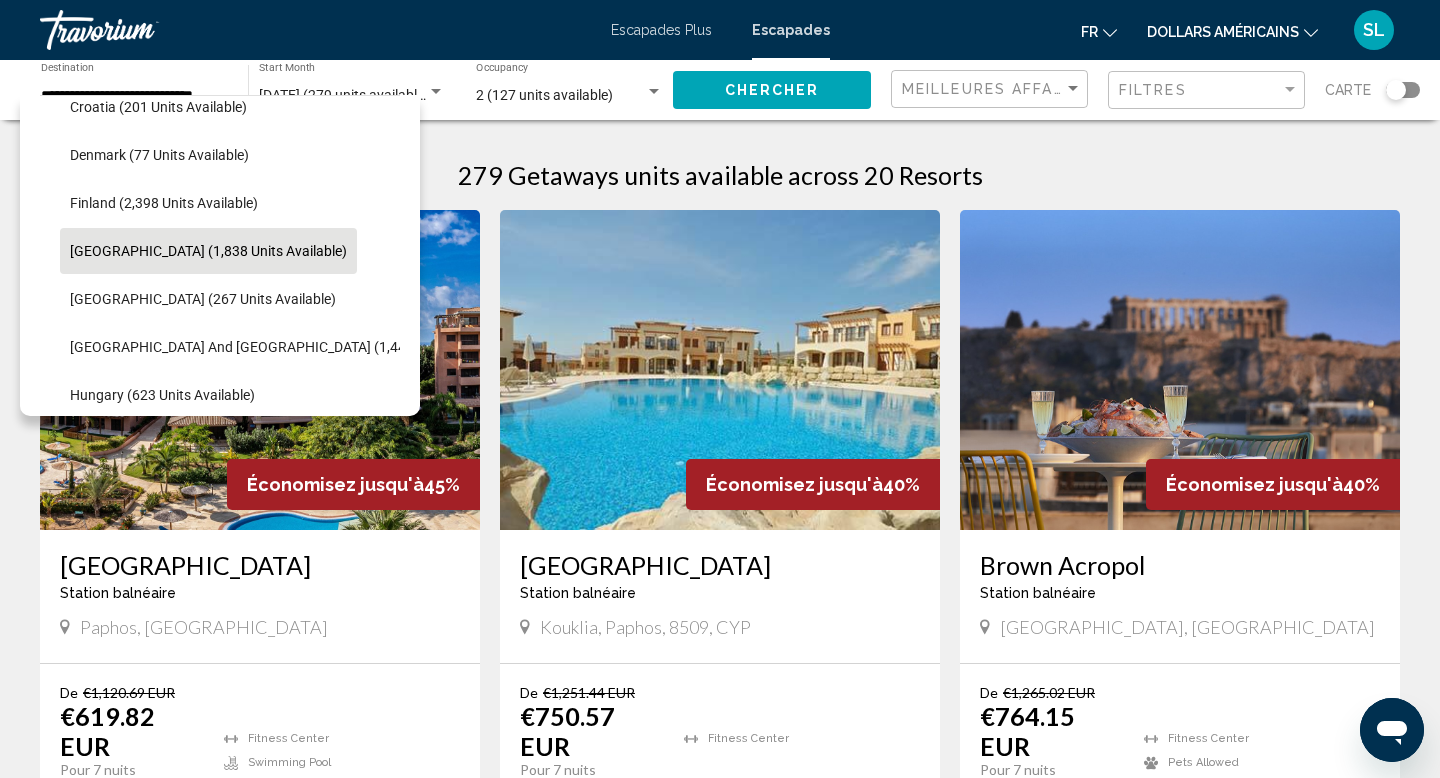 click 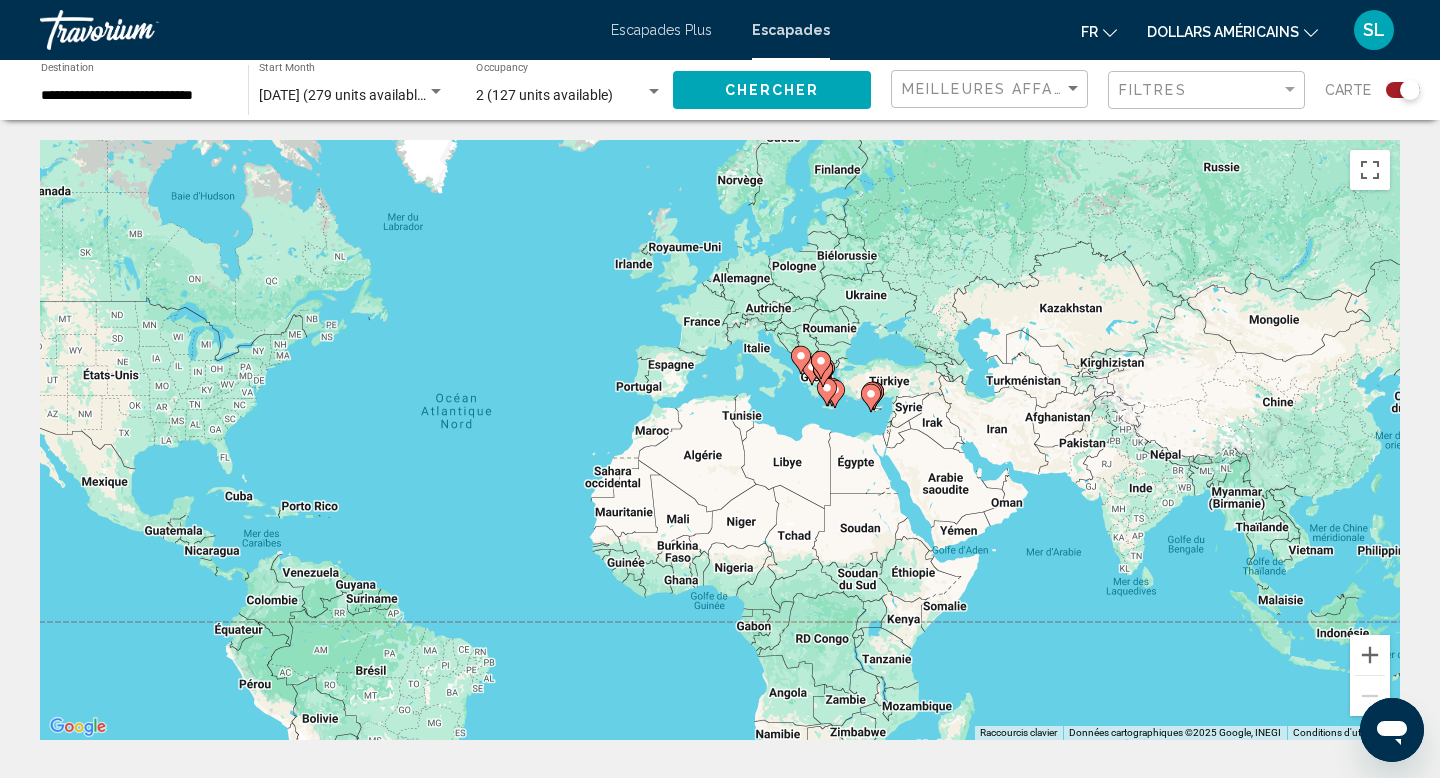 drag, startPoint x: 1095, startPoint y: 460, endPoint x: 887, endPoint y: 463, distance: 208.02164 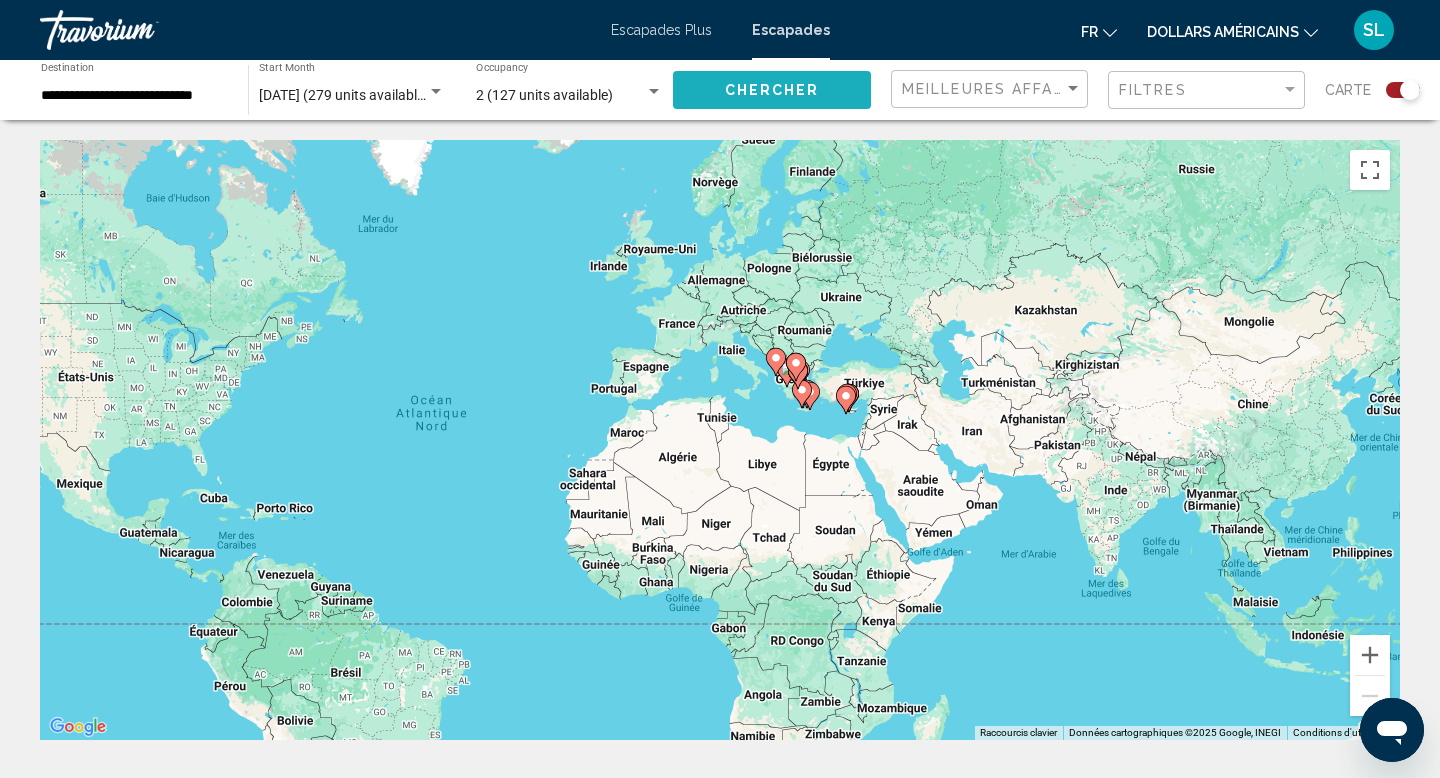 click on "Chercher" 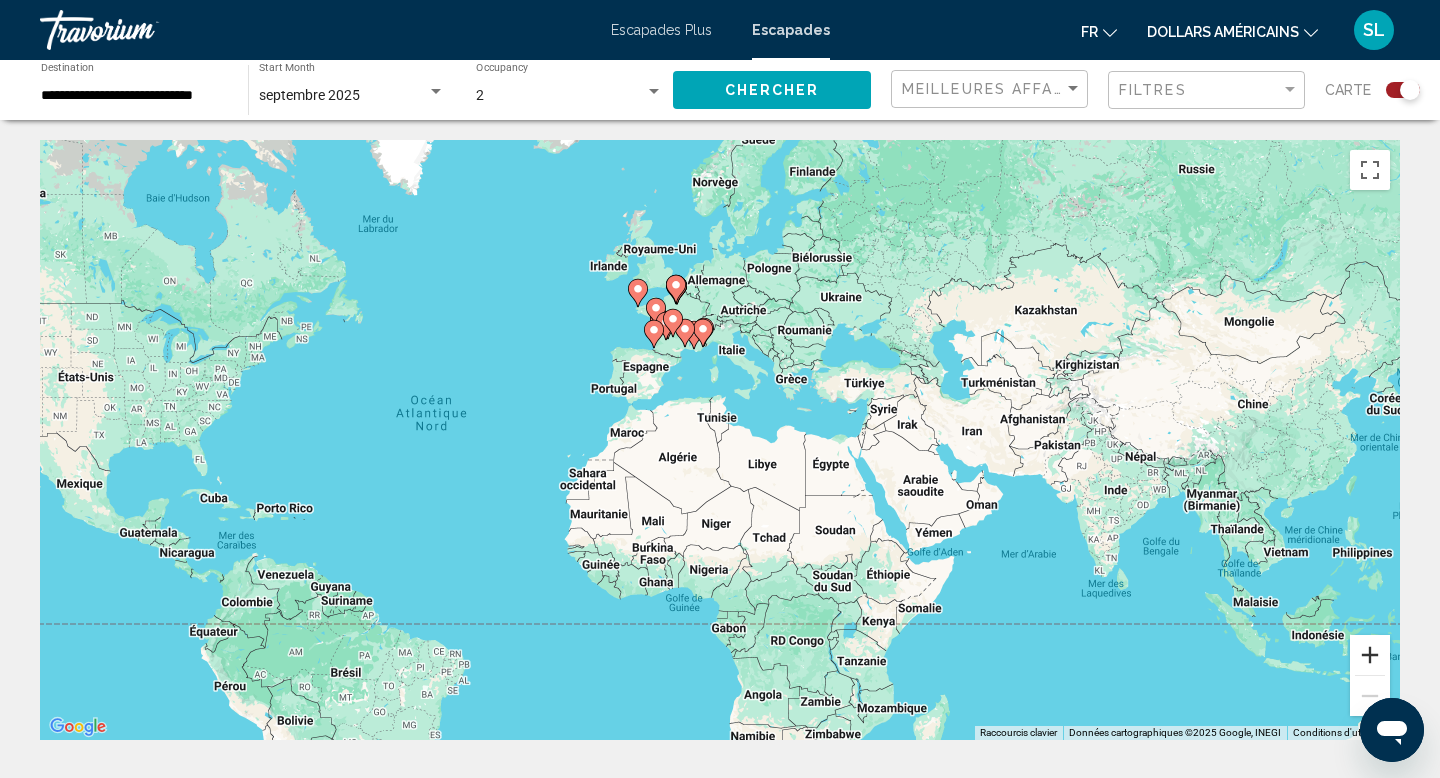 click at bounding box center (1370, 655) 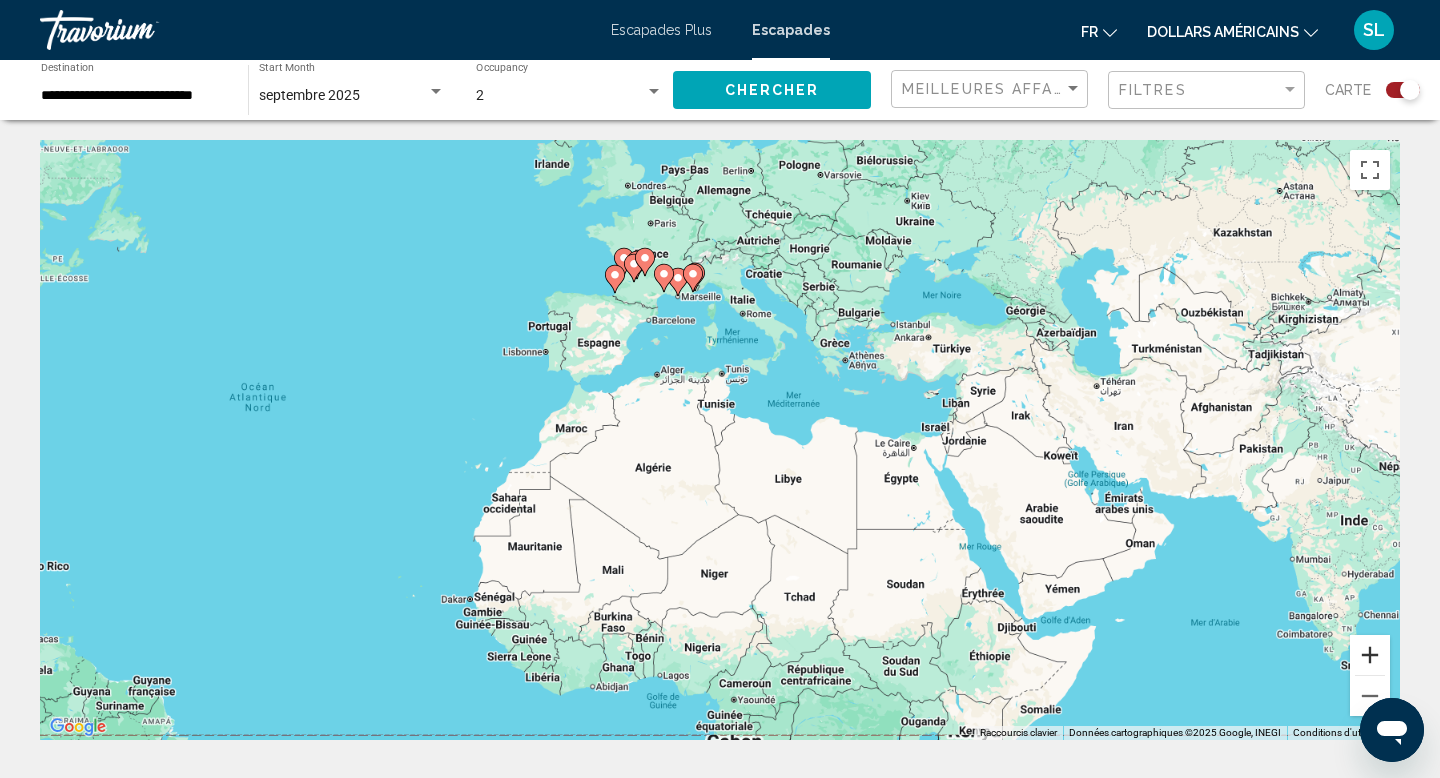 click at bounding box center (1370, 655) 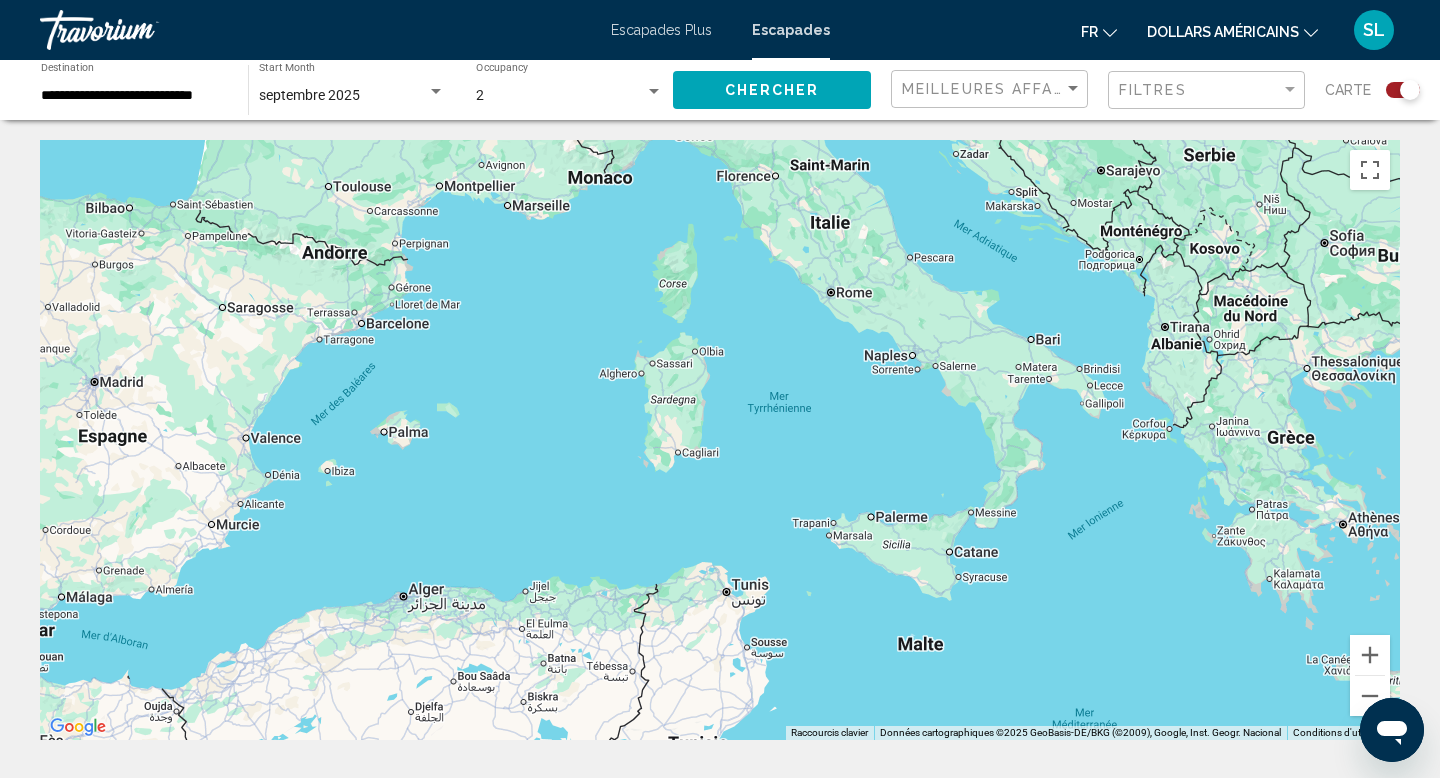 drag, startPoint x: 667, startPoint y: 202, endPoint x: 671, endPoint y: 710, distance: 508.01575 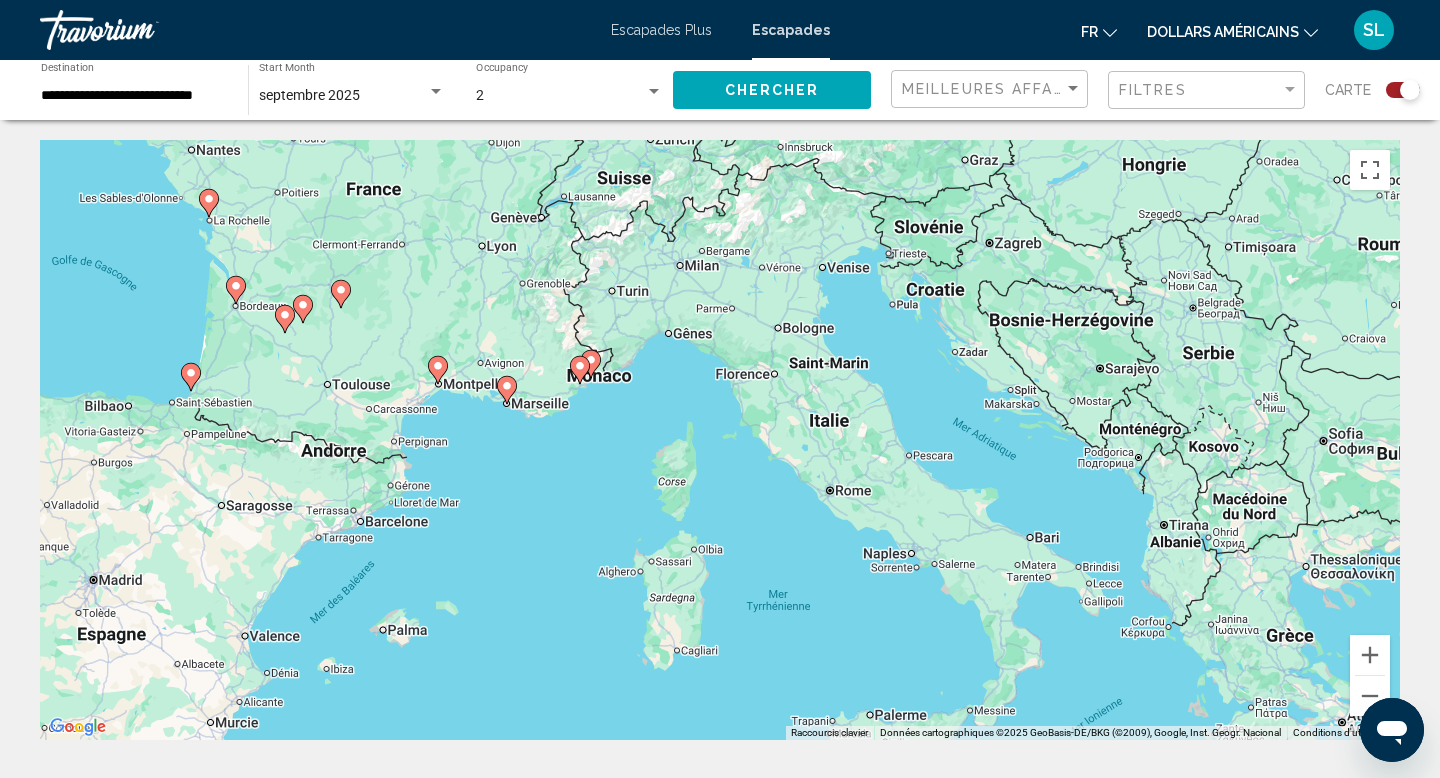 drag, startPoint x: 678, startPoint y: 409, endPoint x: 666, endPoint y: 591, distance: 182.39517 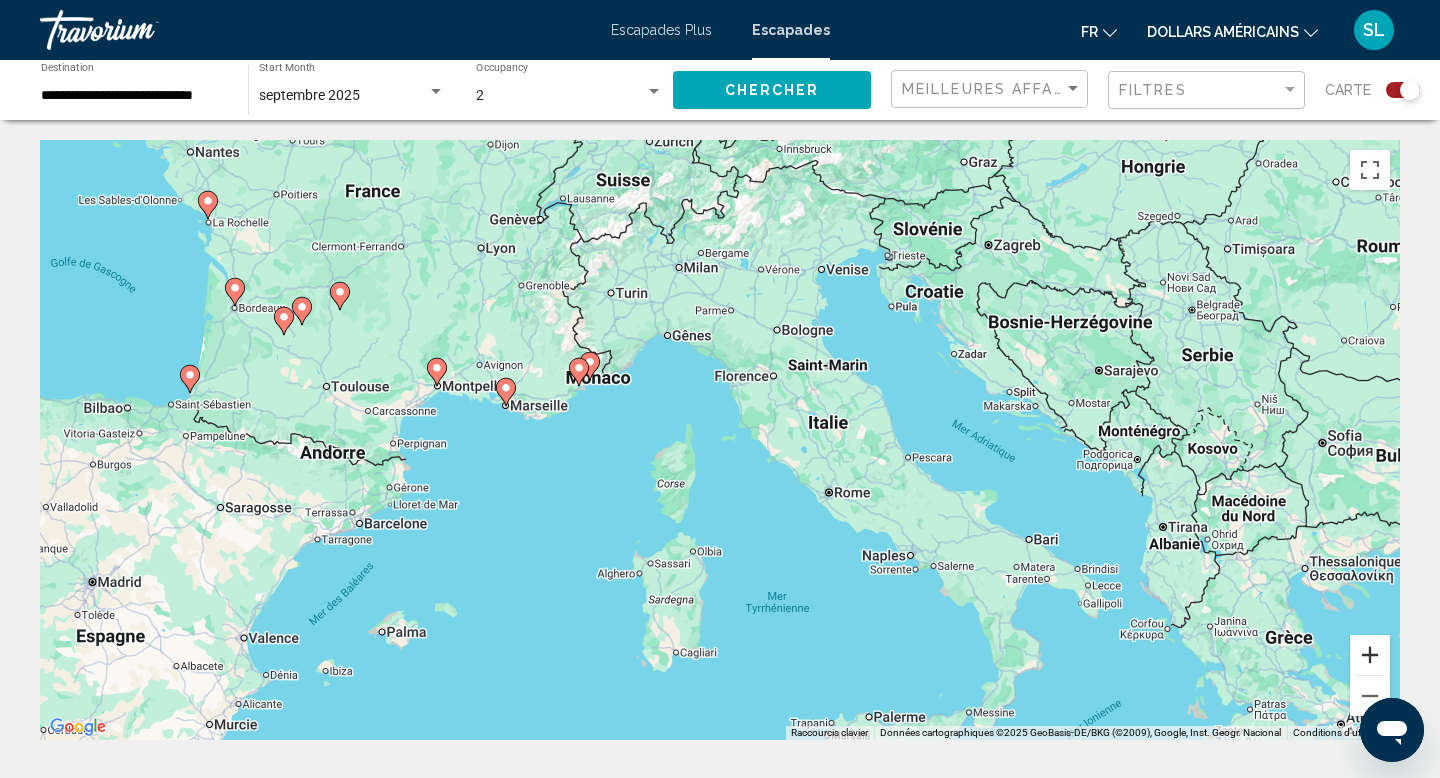 click at bounding box center (1370, 655) 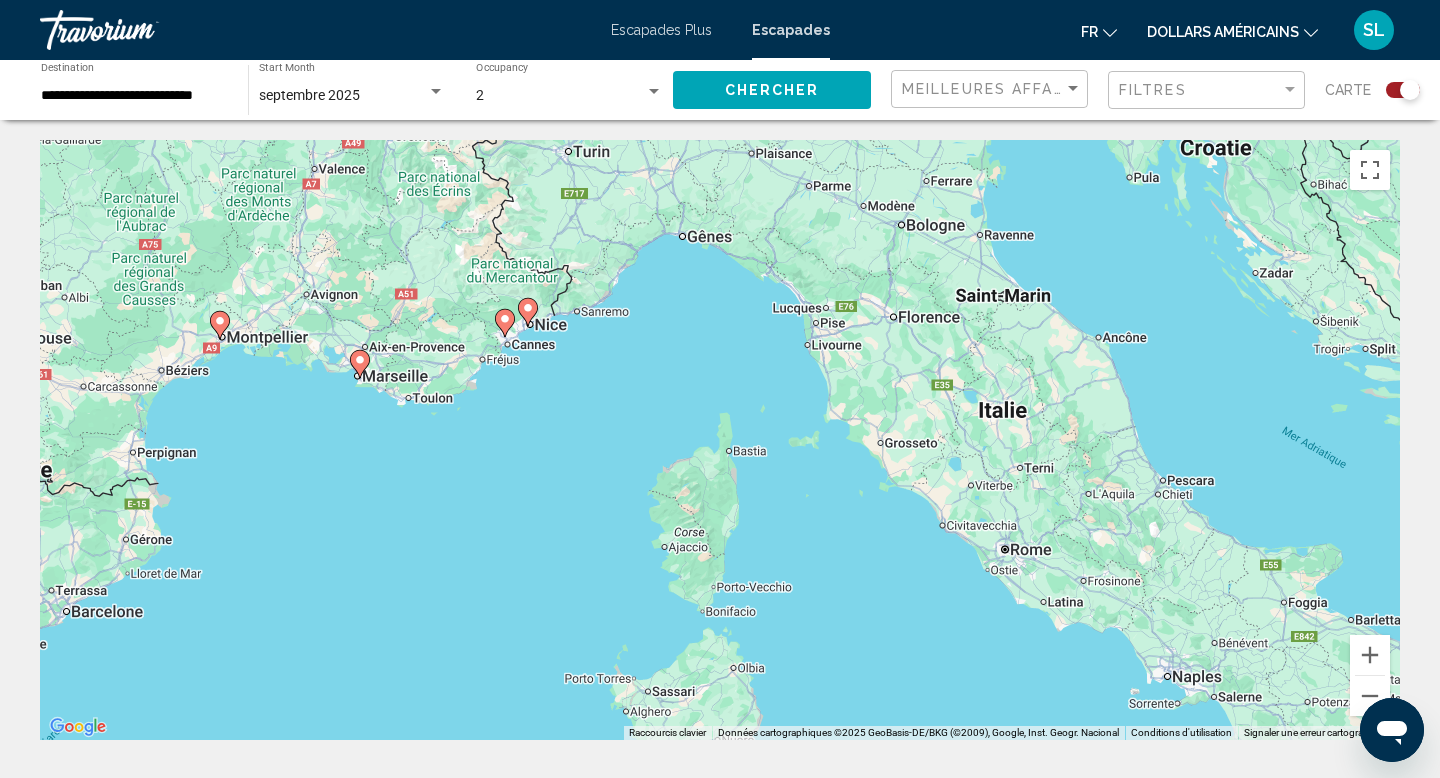 drag, startPoint x: 497, startPoint y: 391, endPoint x: 676, endPoint y: 421, distance: 181.49655 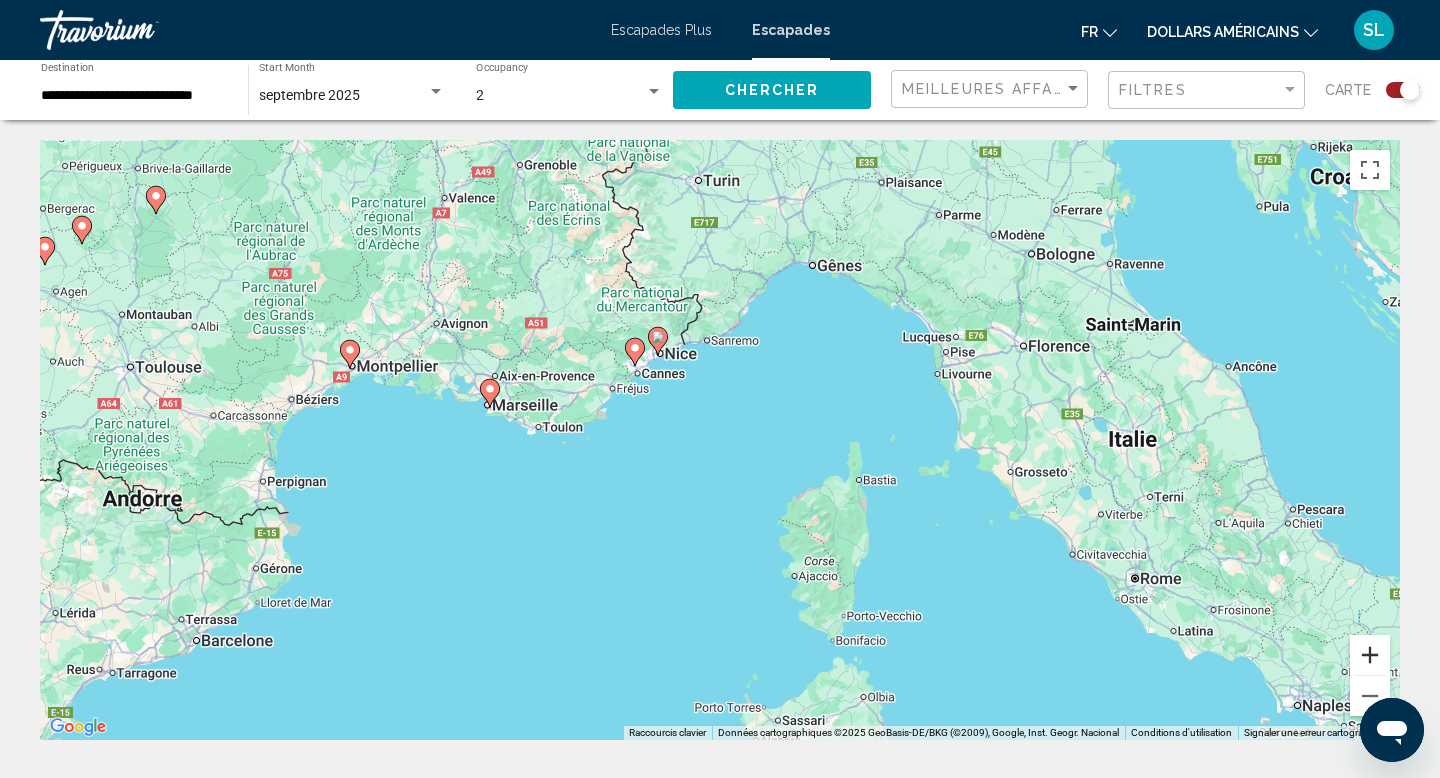 click at bounding box center (1370, 655) 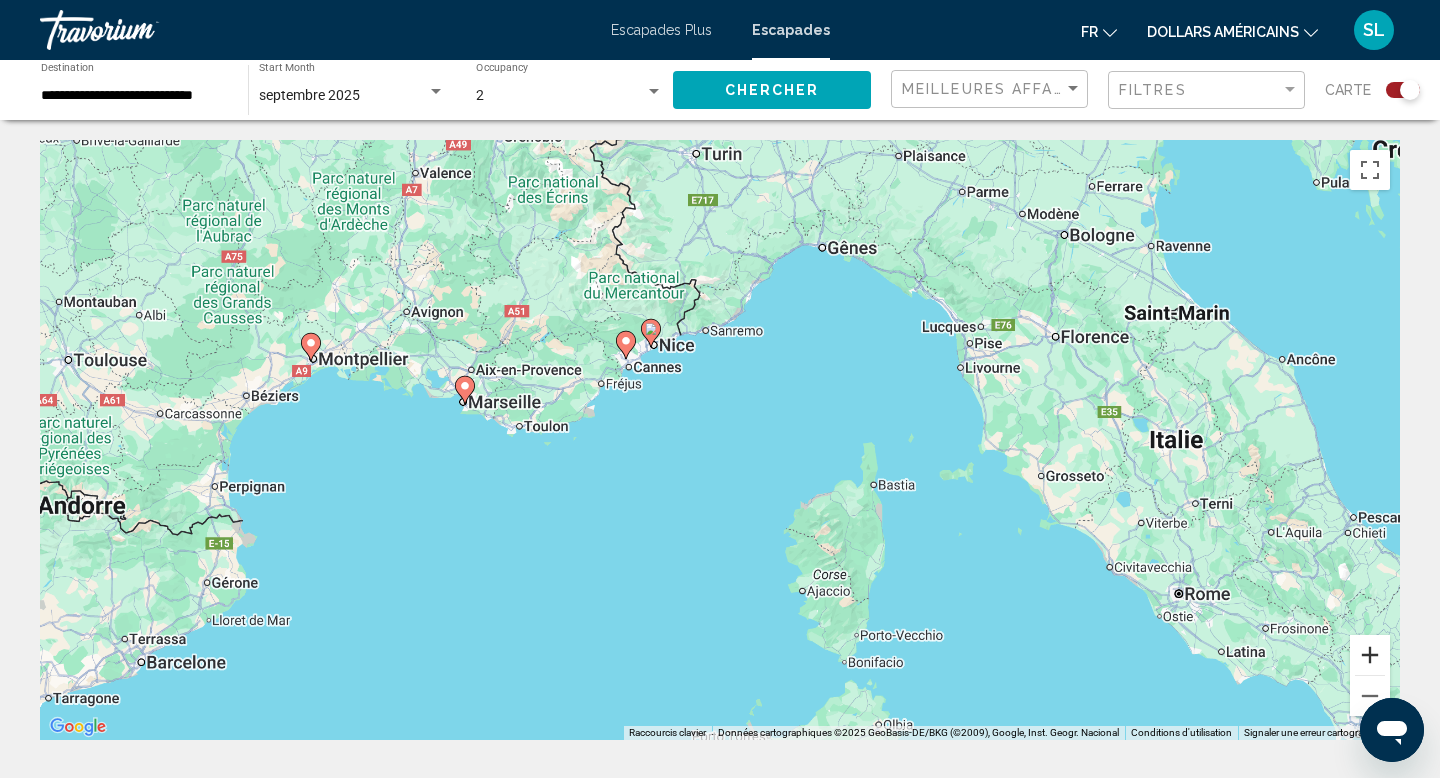 click at bounding box center (1370, 655) 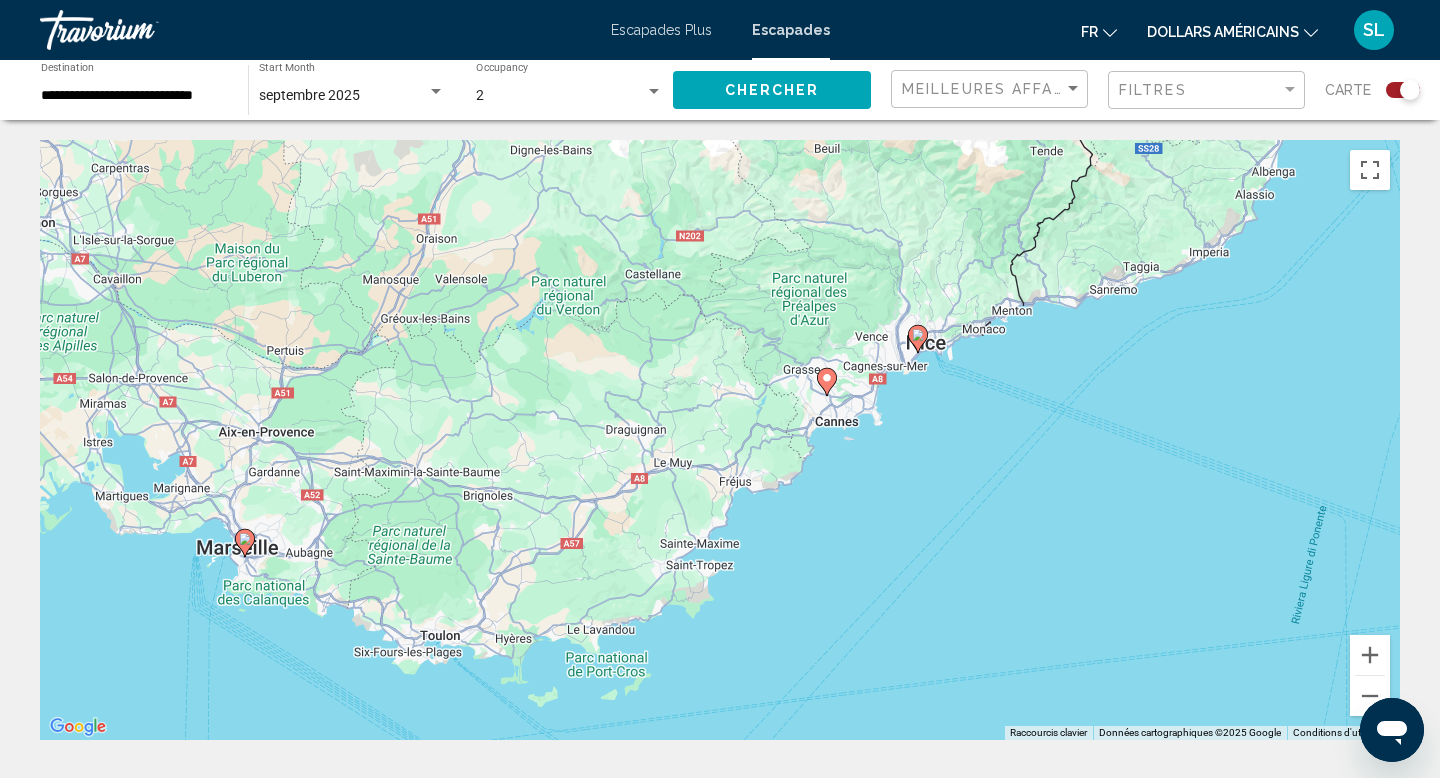 drag, startPoint x: 581, startPoint y: 293, endPoint x: 1038, endPoint y: 527, distance: 513.4248 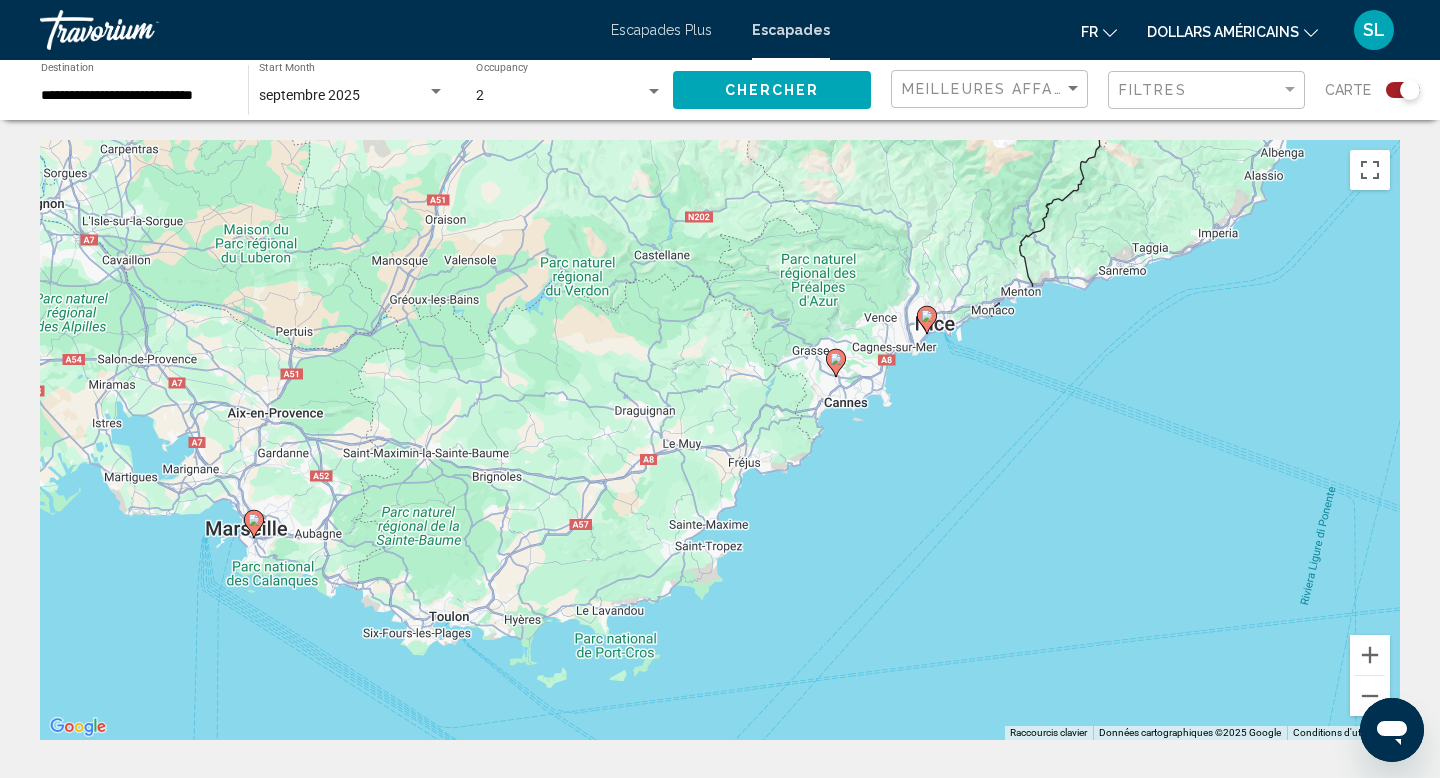 click on "Pour naviguer, appuyez sur les touches fléchées. Pour activer le glissement avec le clavier, appuyez sur Alt+Entrée. Une fois ce mode activé, utilisez les touches fléchées pour déplacer le repère. Pour valider le déplacement, appuyez sur Entrée. Pour annuler, appuyez sur Échap." at bounding box center (720, 440) 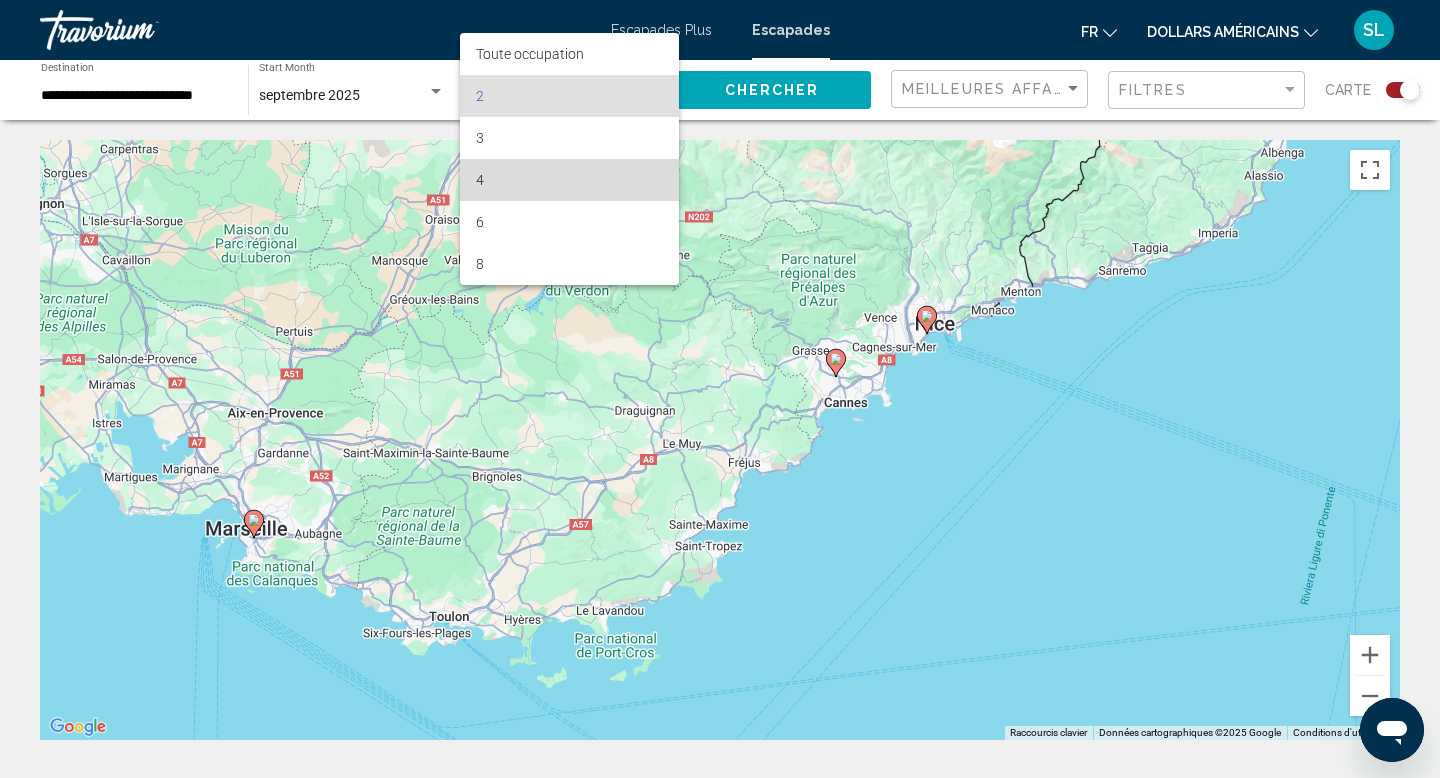 click on "4" at bounding box center [569, 180] 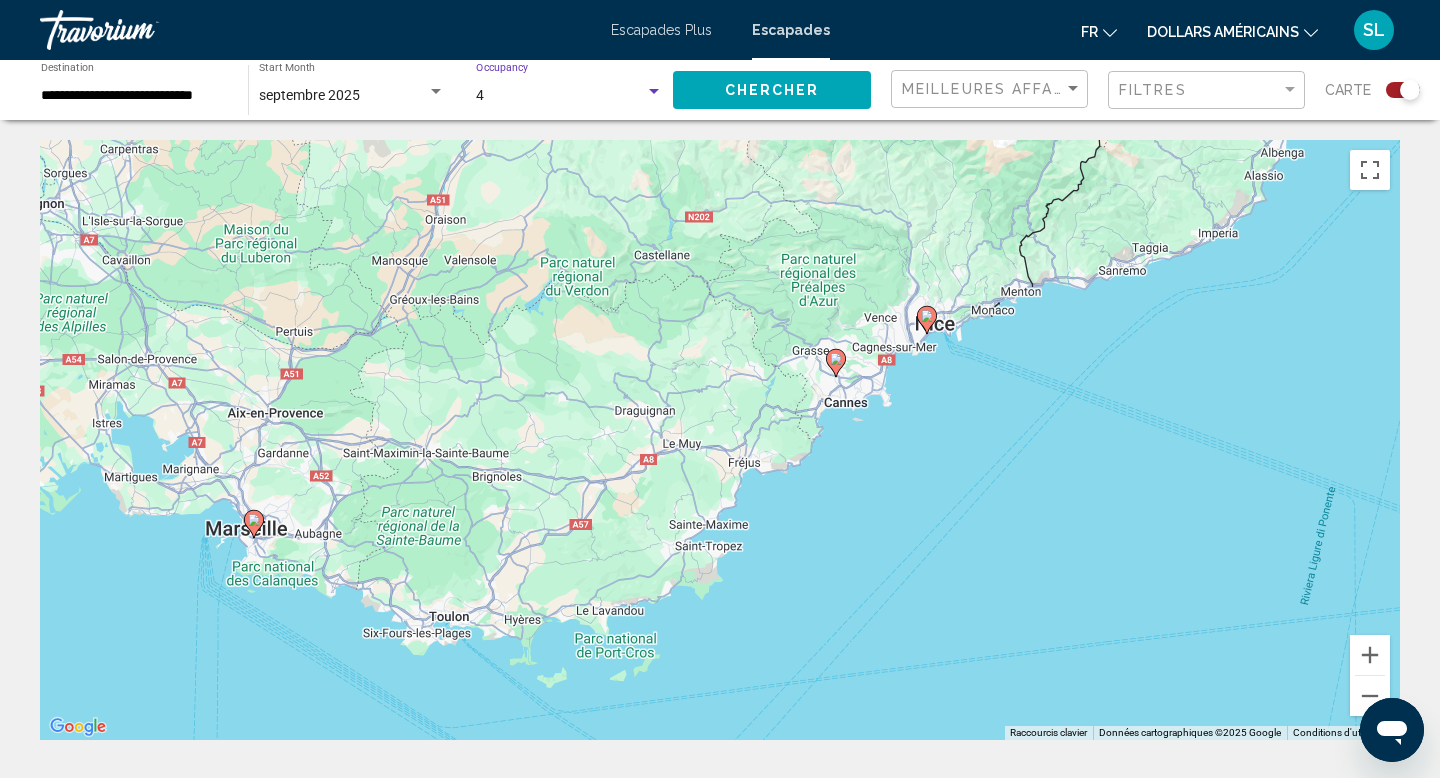 click on "Chercher" 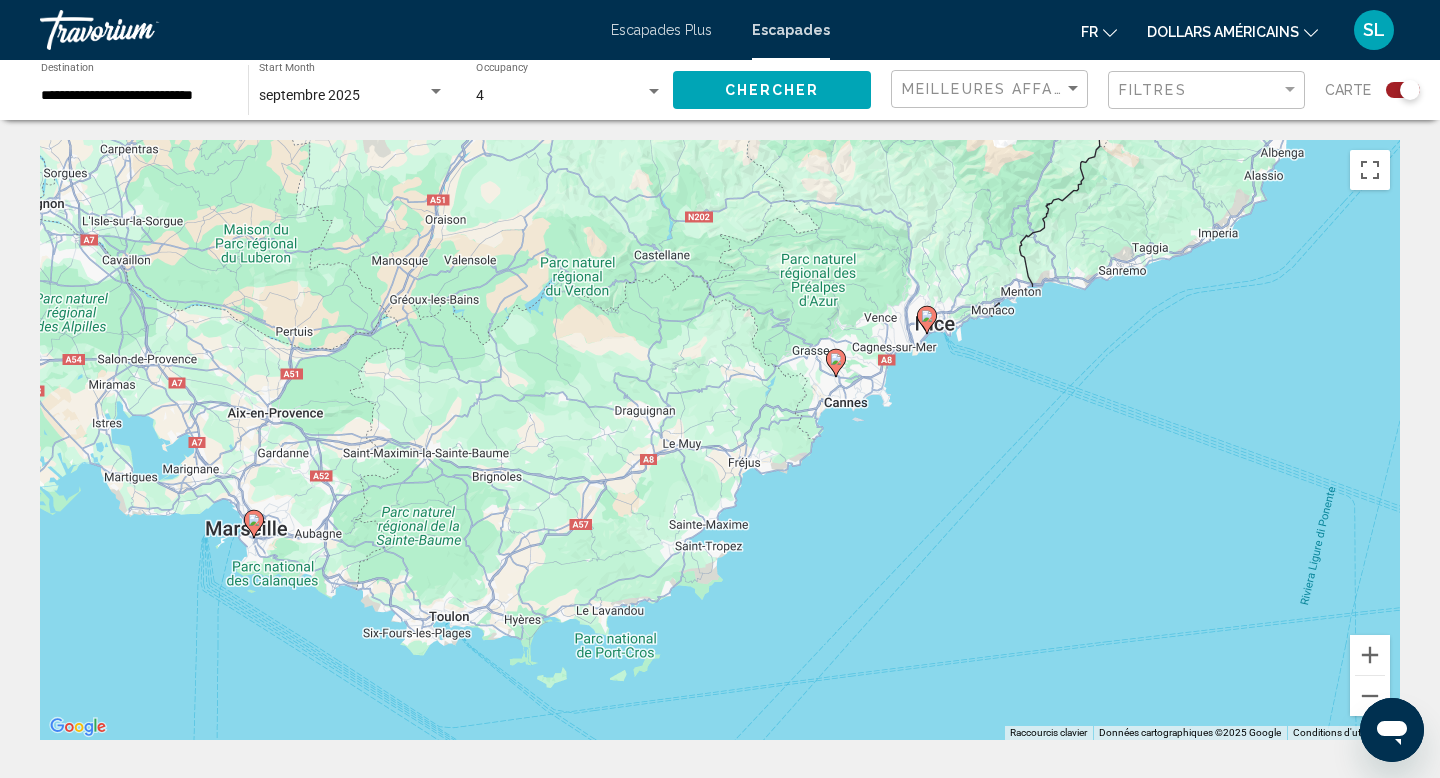 click on "Chercher" 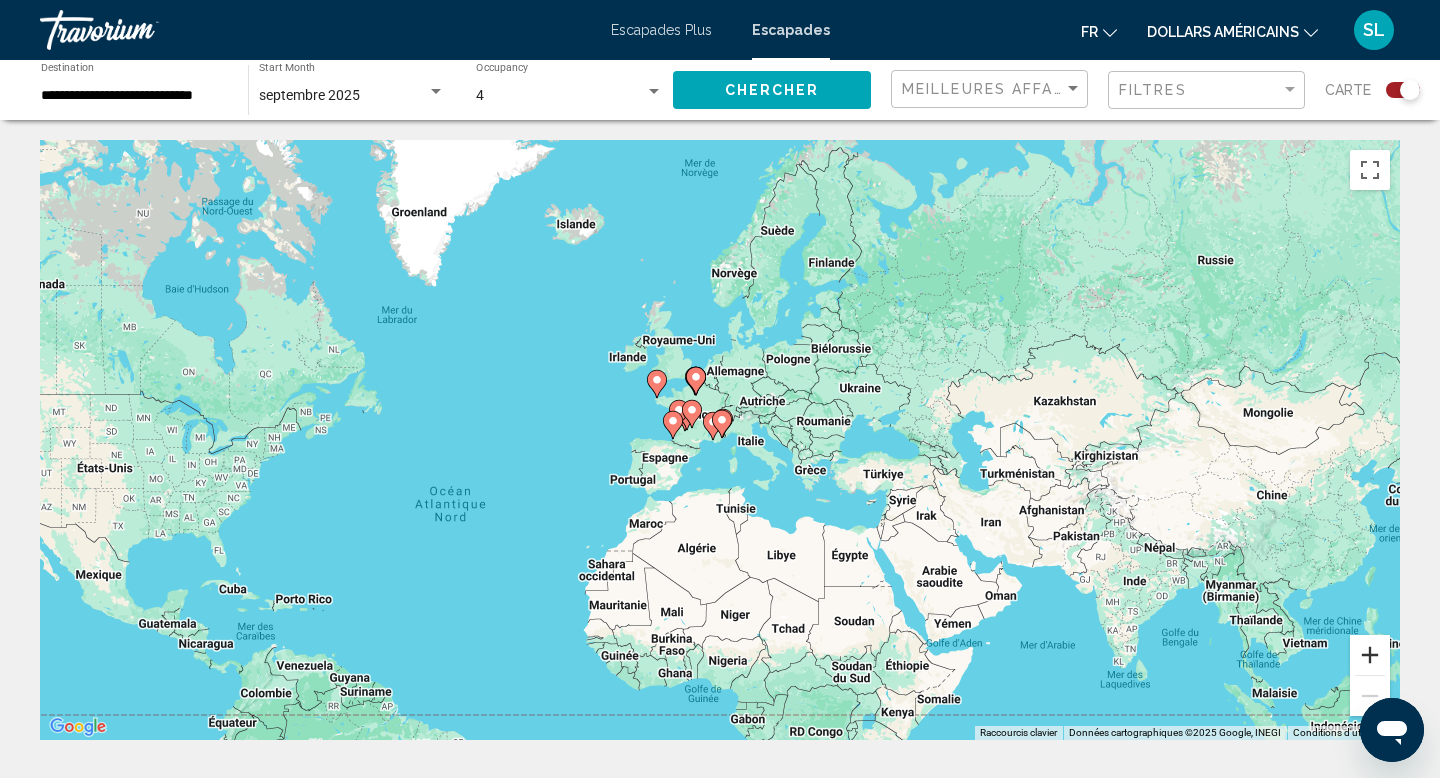 click at bounding box center (1370, 655) 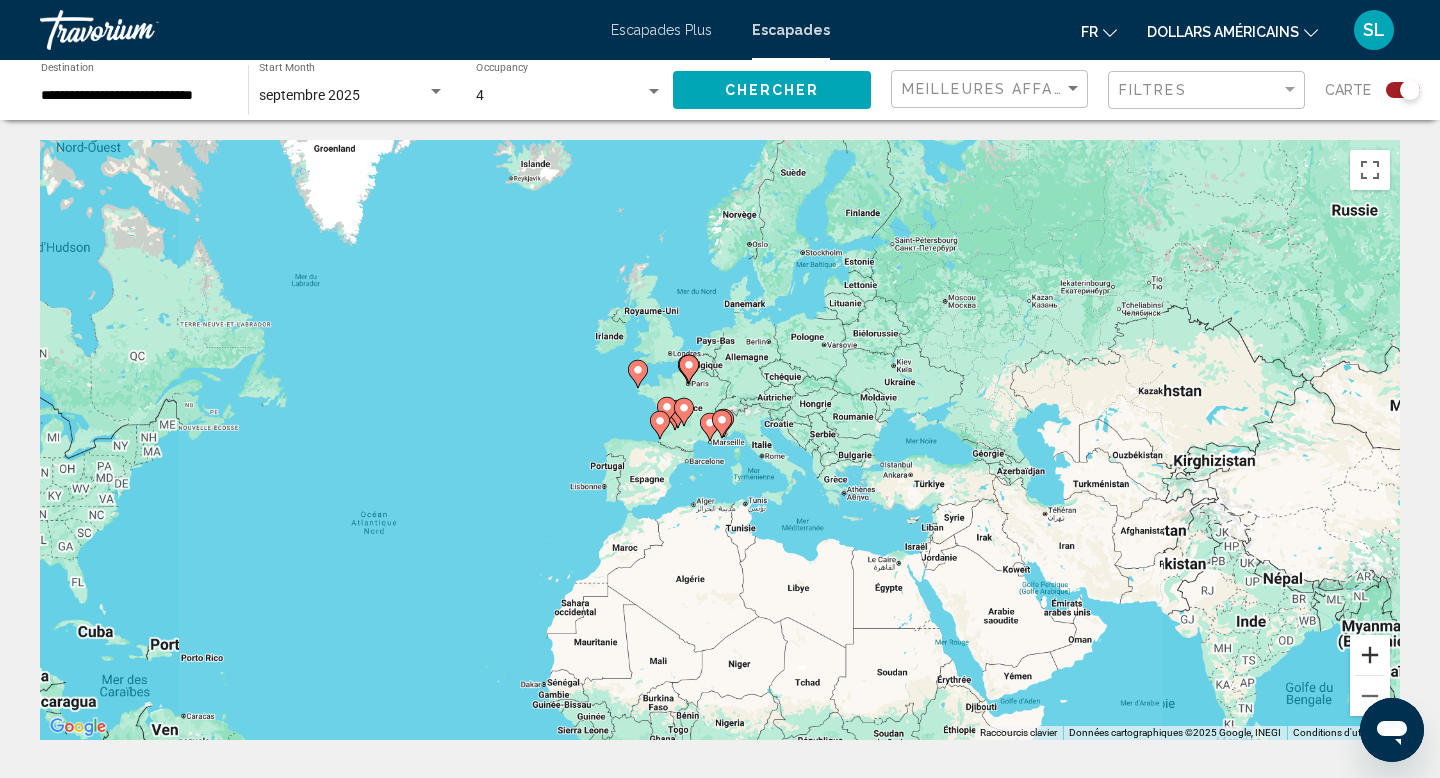 click at bounding box center (1370, 655) 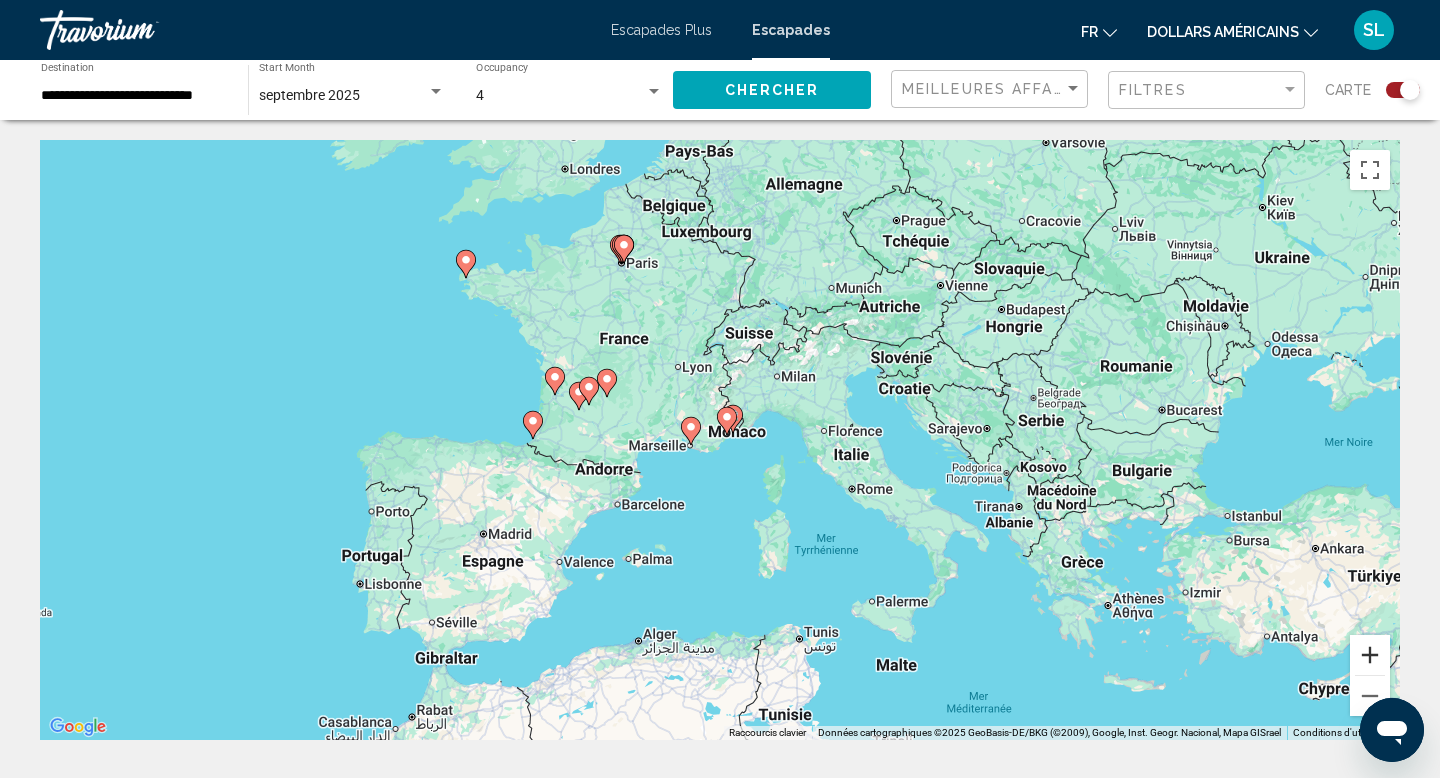click at bounding box center (1370, 655) 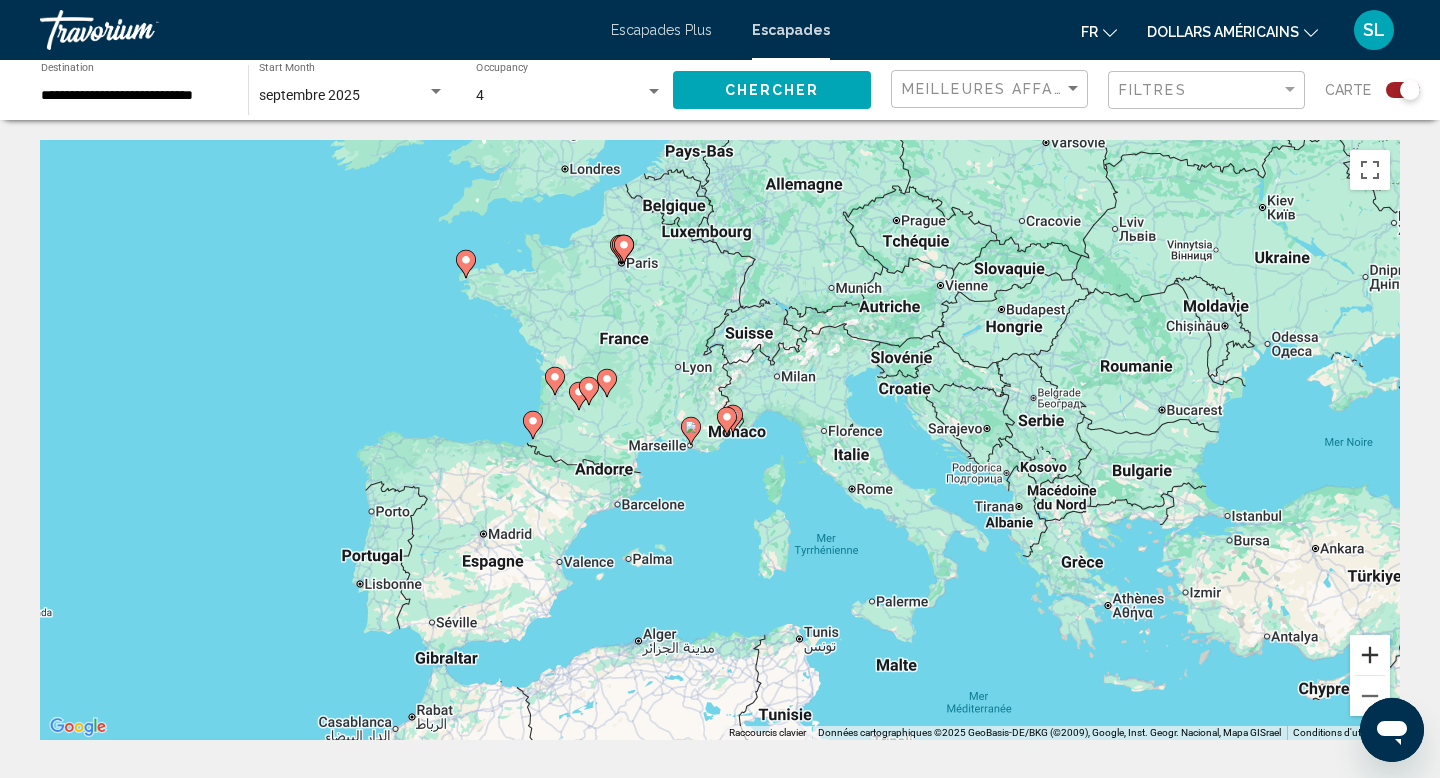 click at bounding box center (1370, 655) 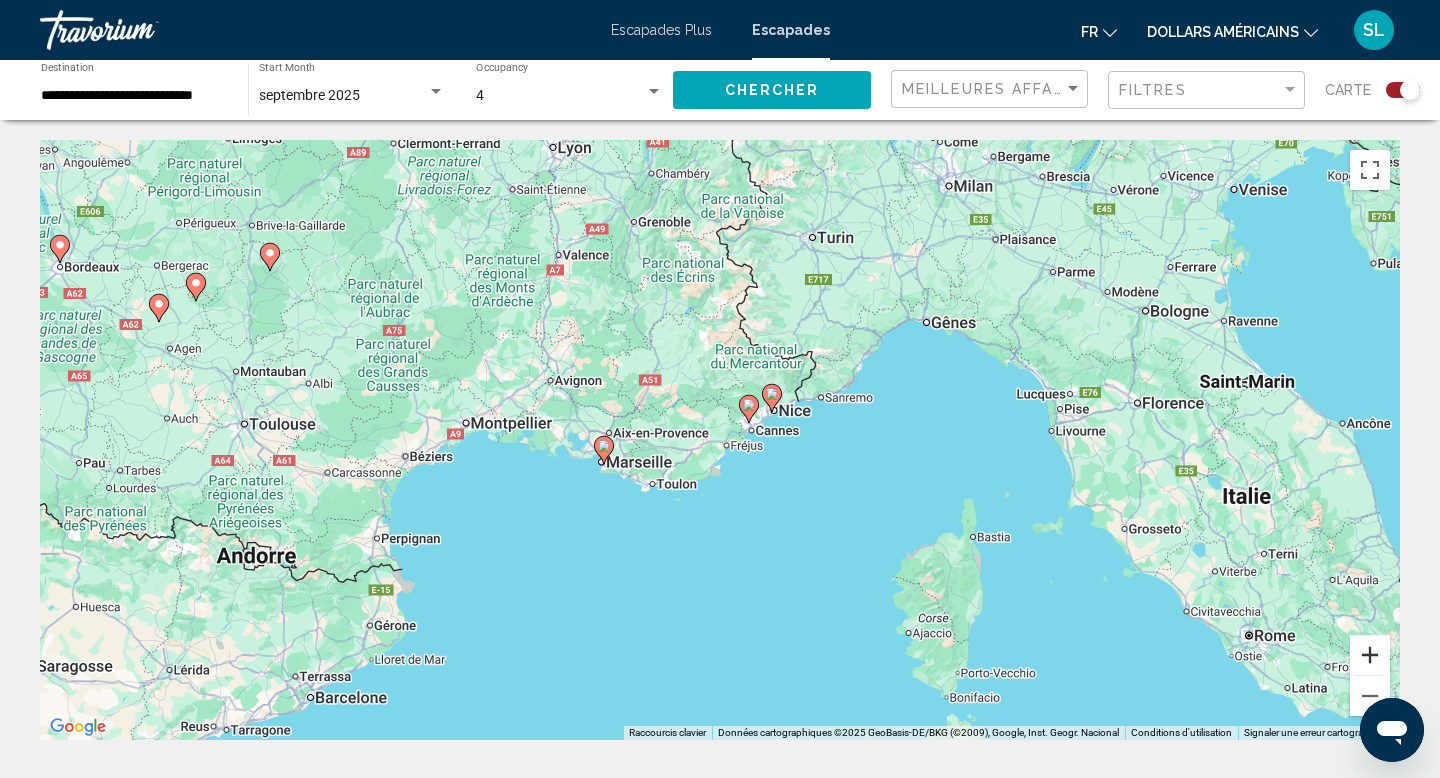 click at bounding box center (1370, 655) 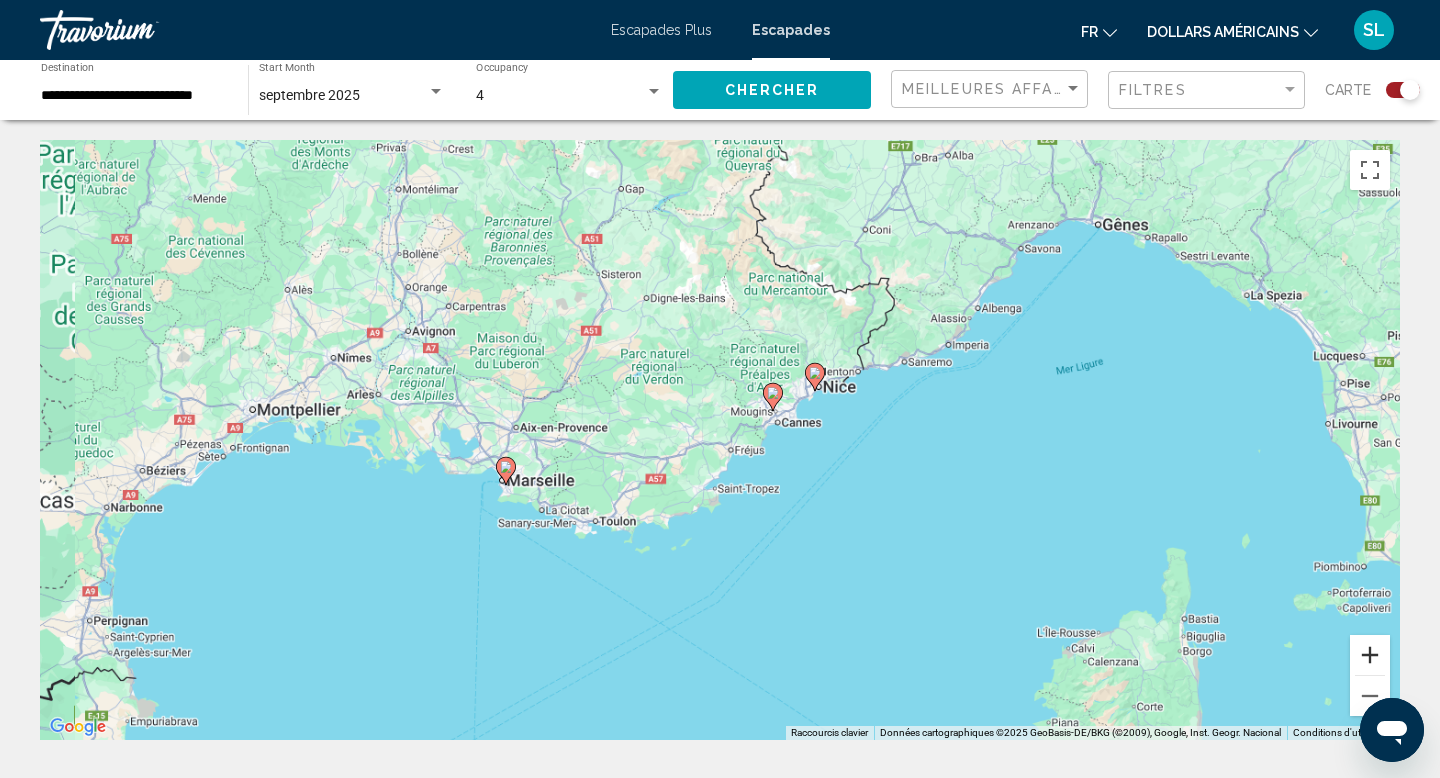 click at bounding box center (1370, 655) 